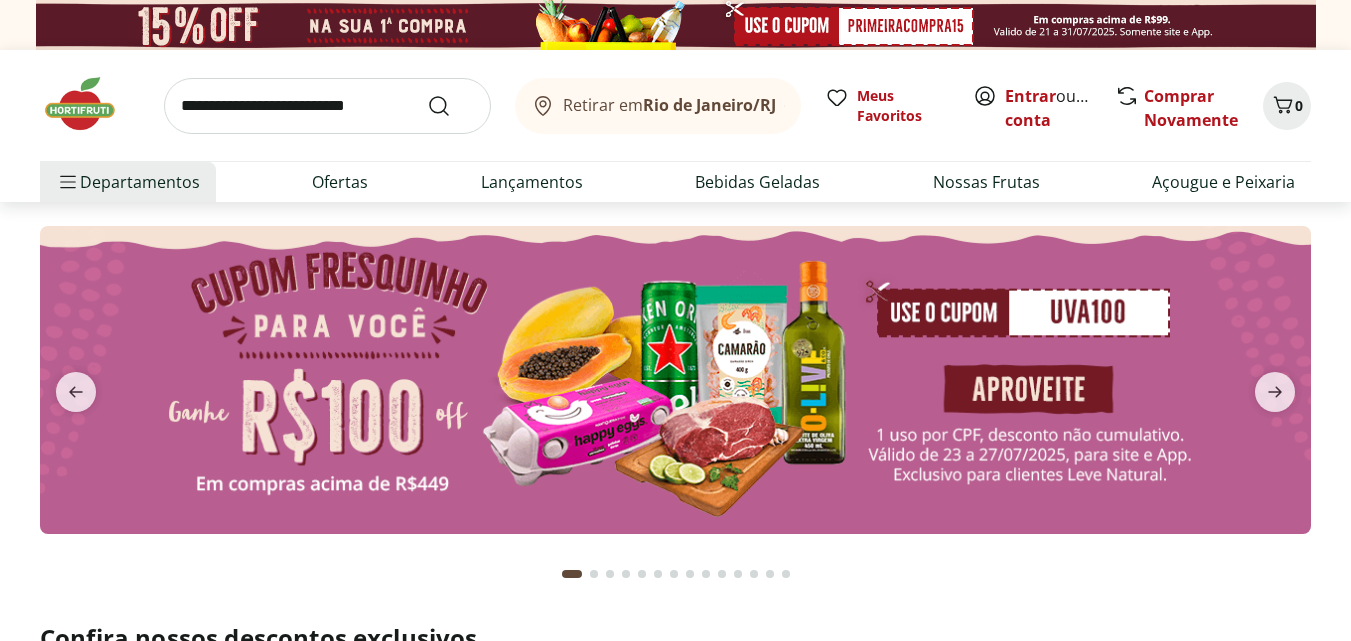 scroll, scrollTop: 0, scrollLeft: 0, axis: both 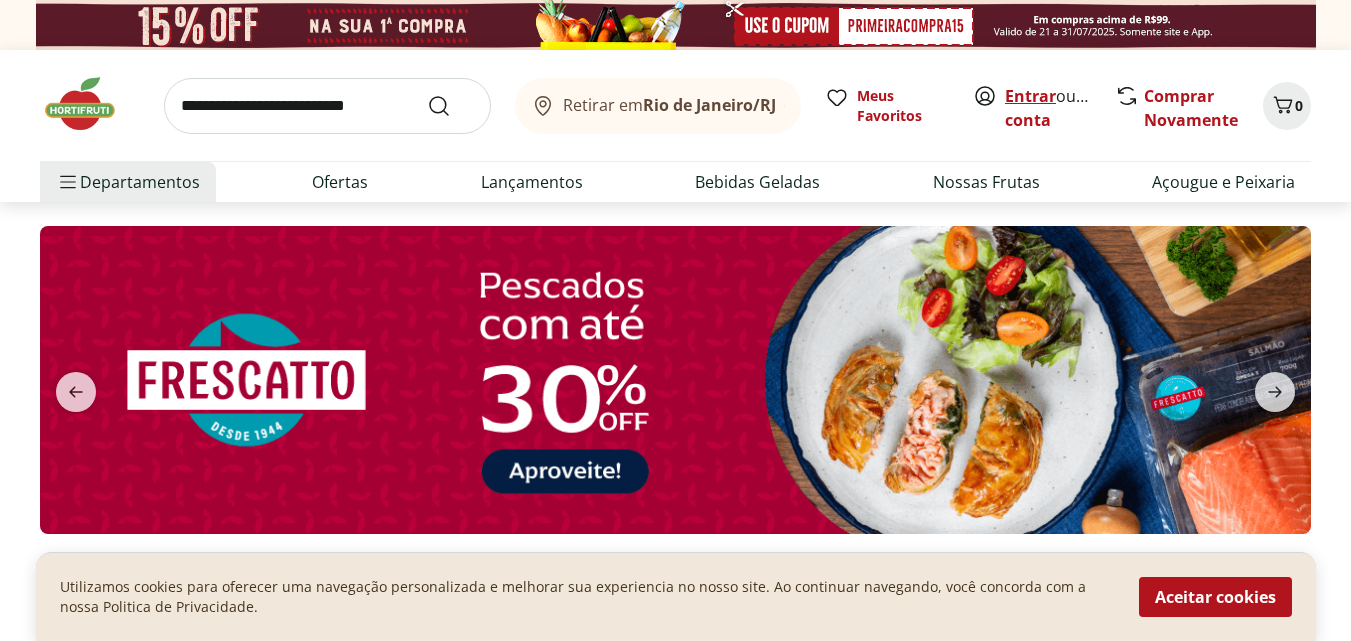 click on "Entrar" at bounding box center (1030, 96) 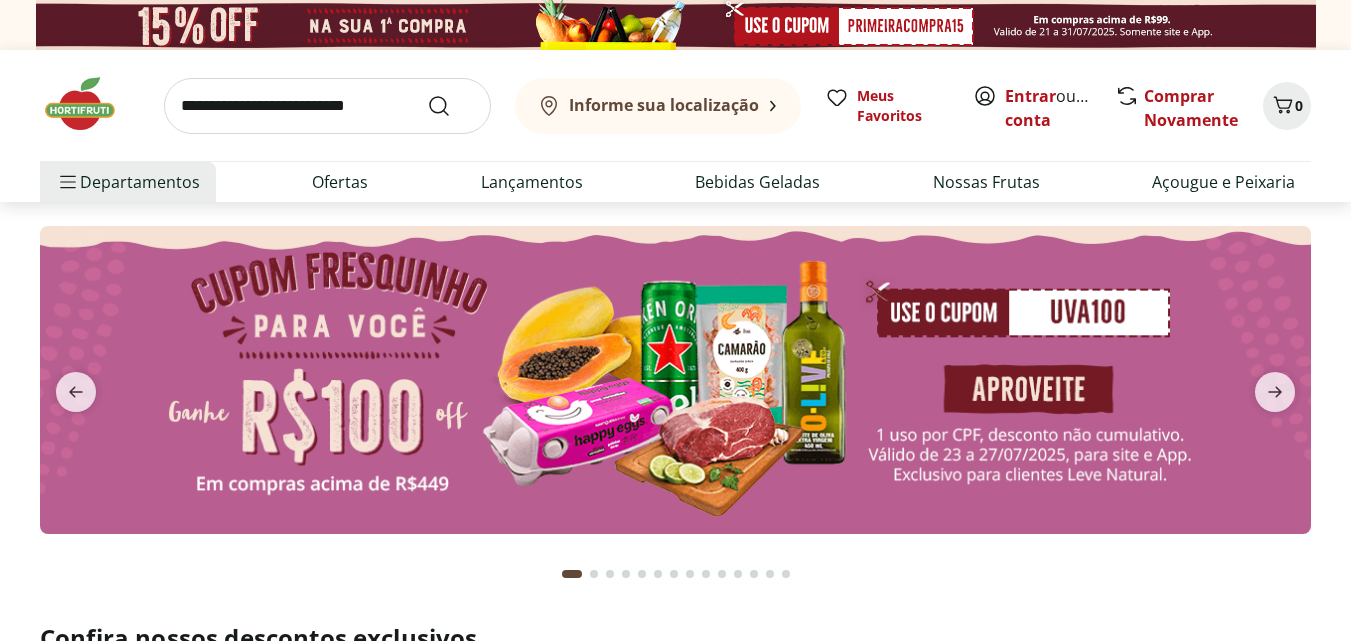 scroll, scrollTop: 0, scrollLeft: 0, axis: both 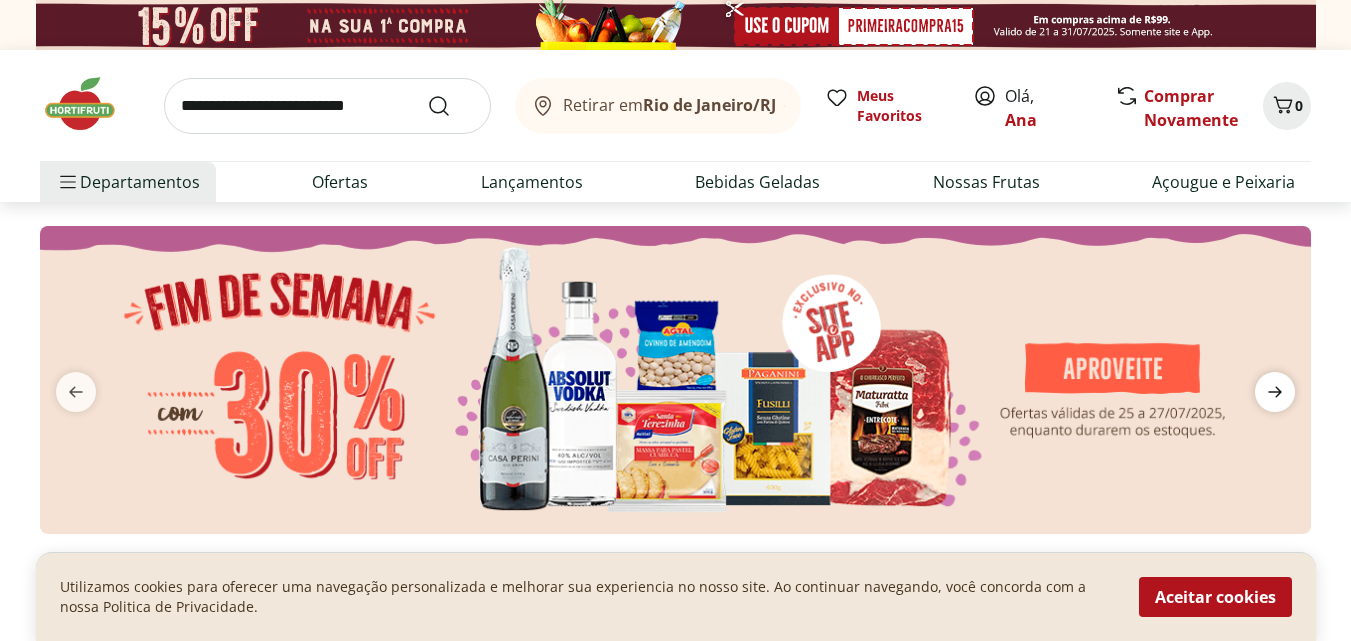 click 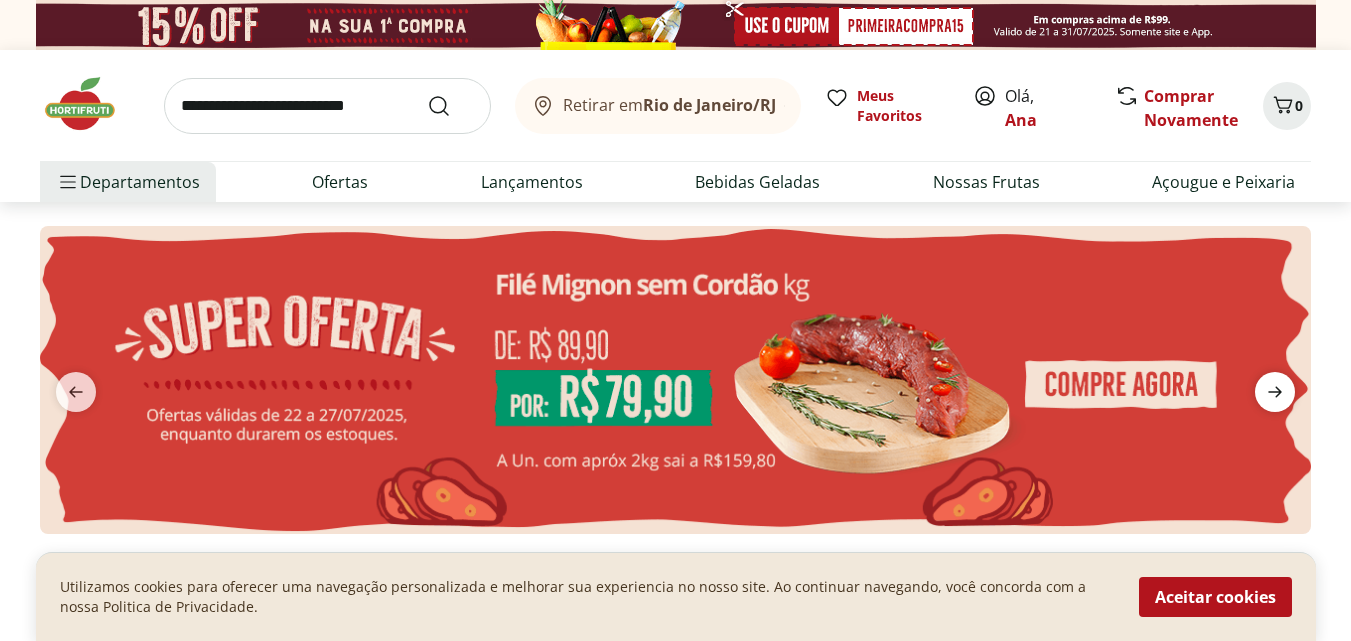 click 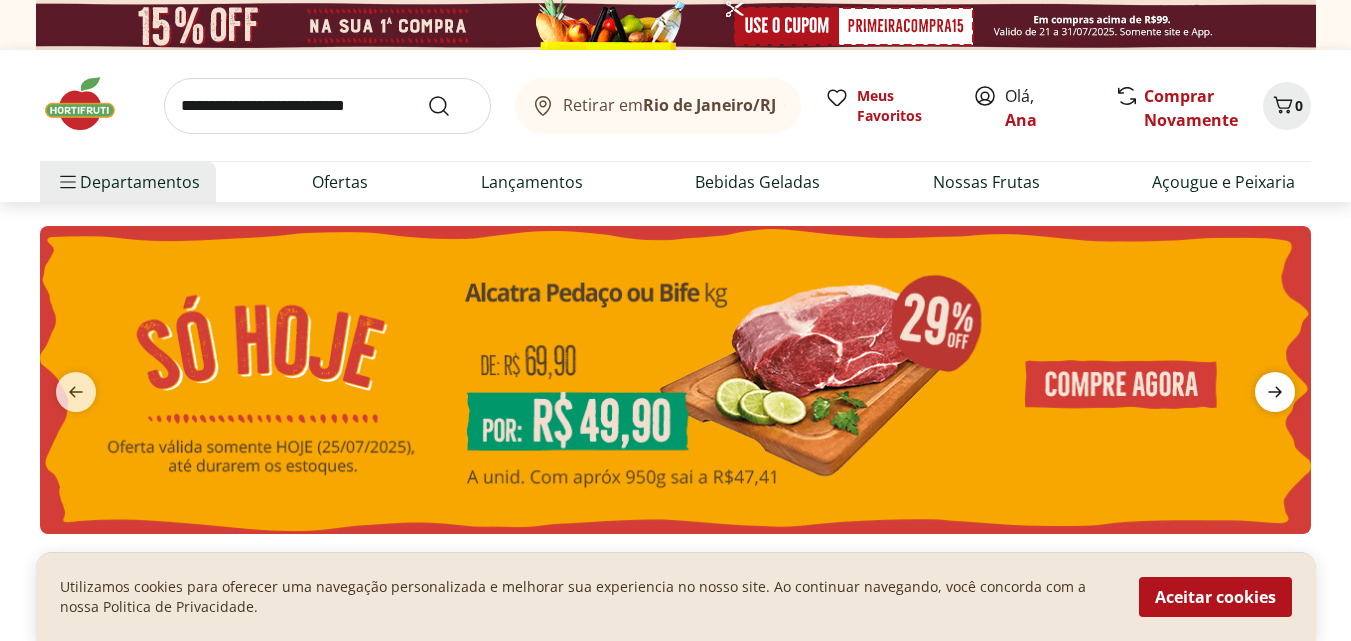 click 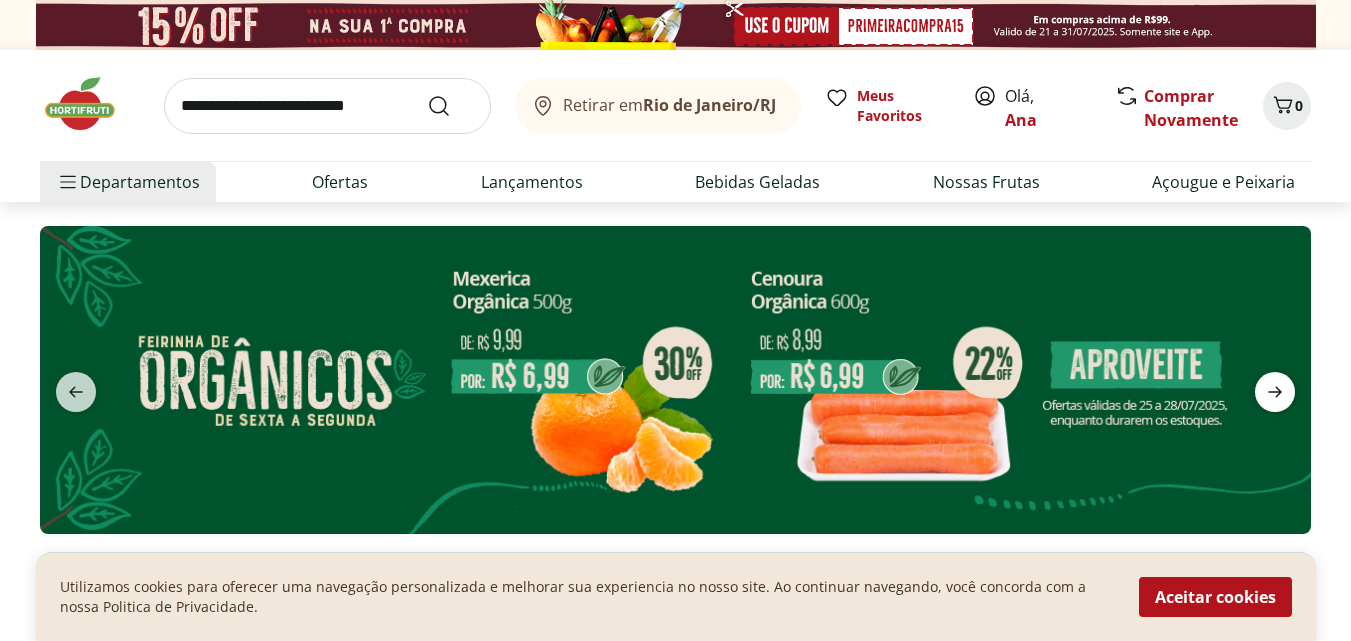 click 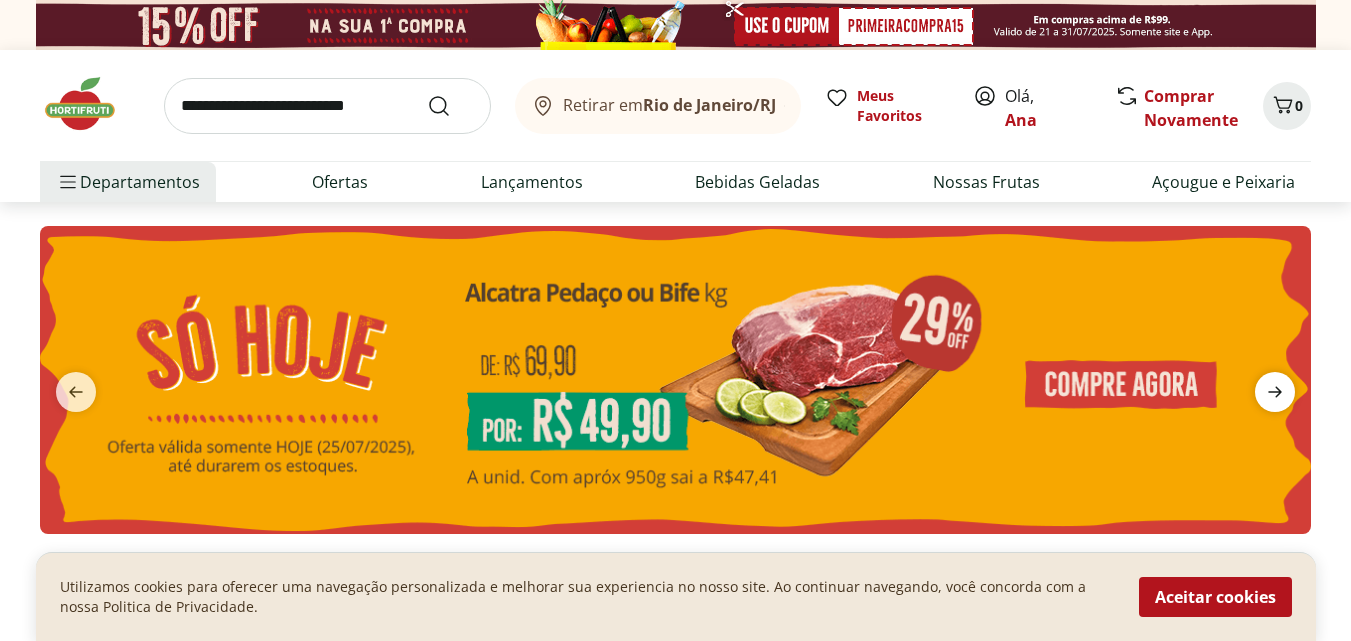 click 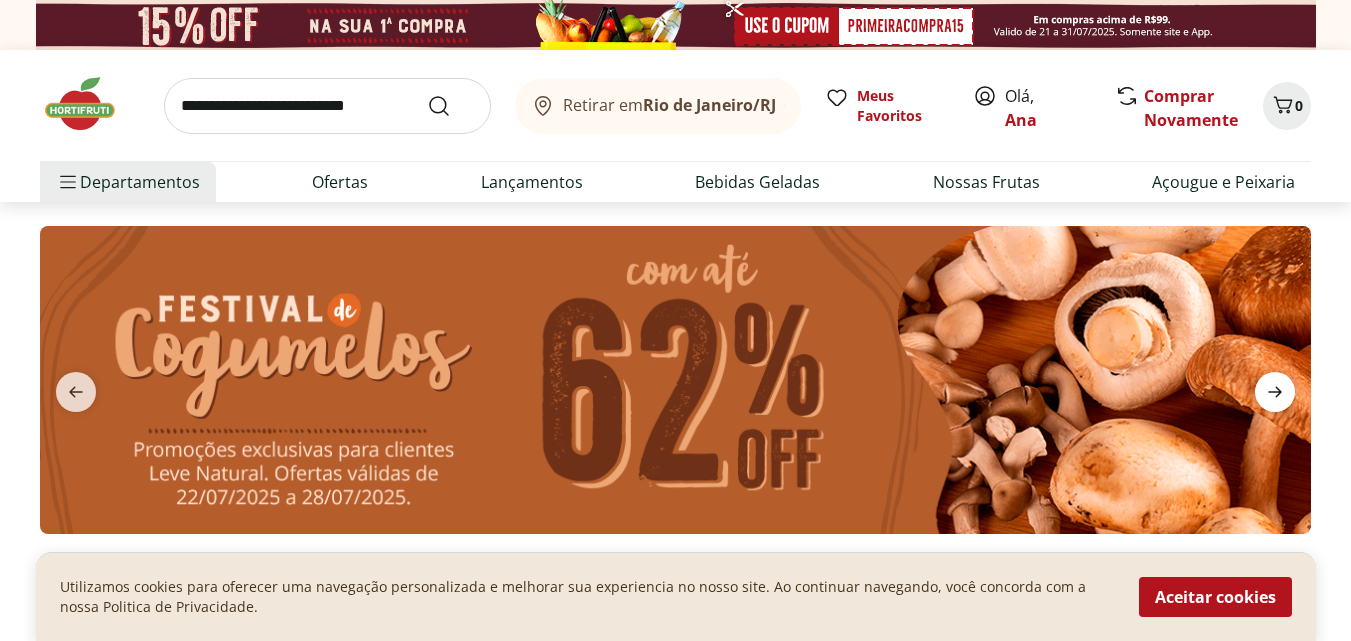click 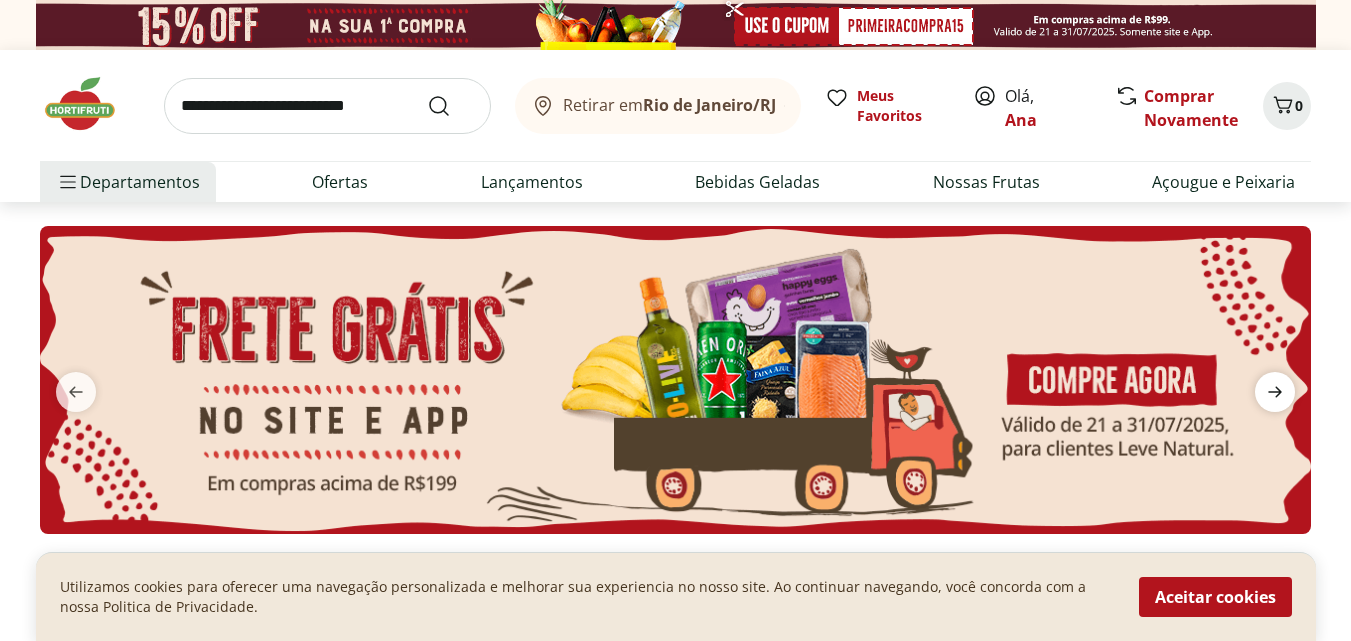 click 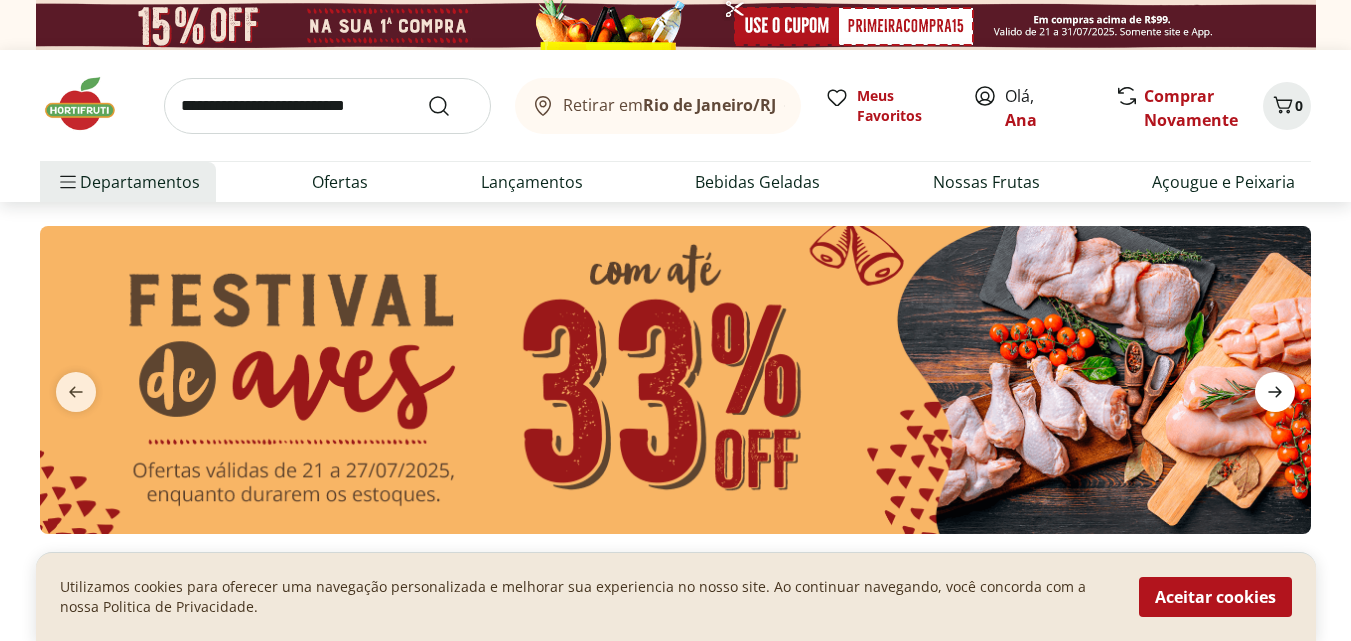 click 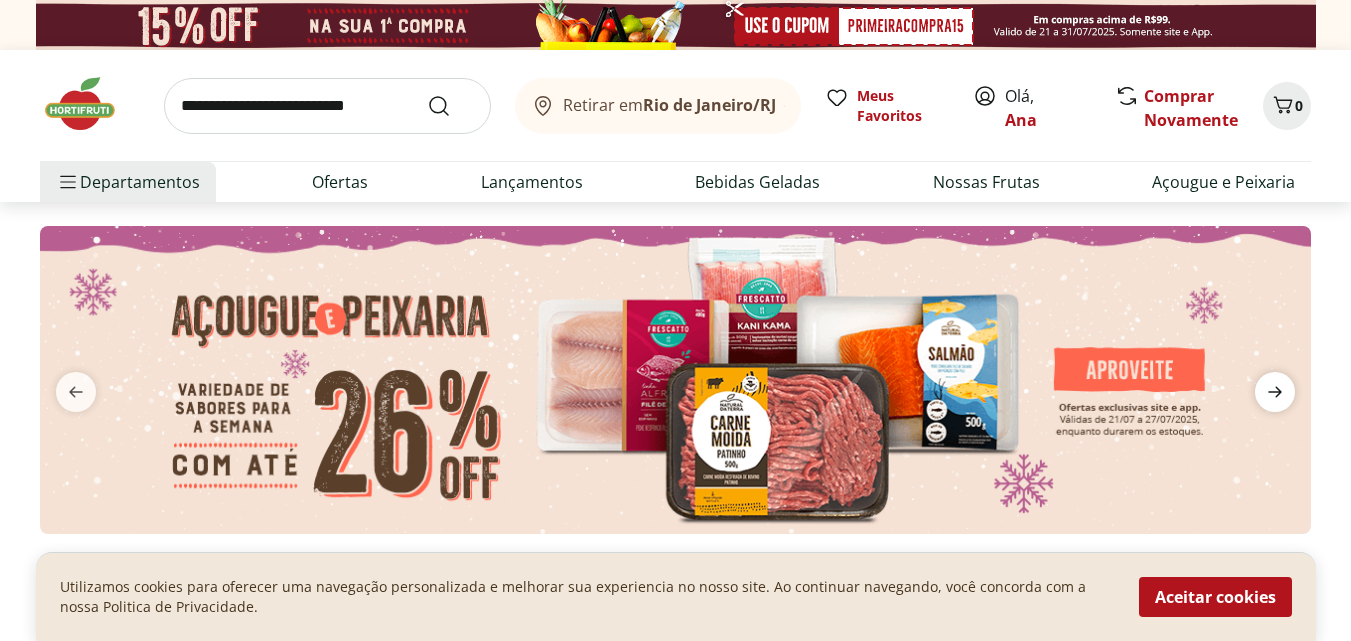 click 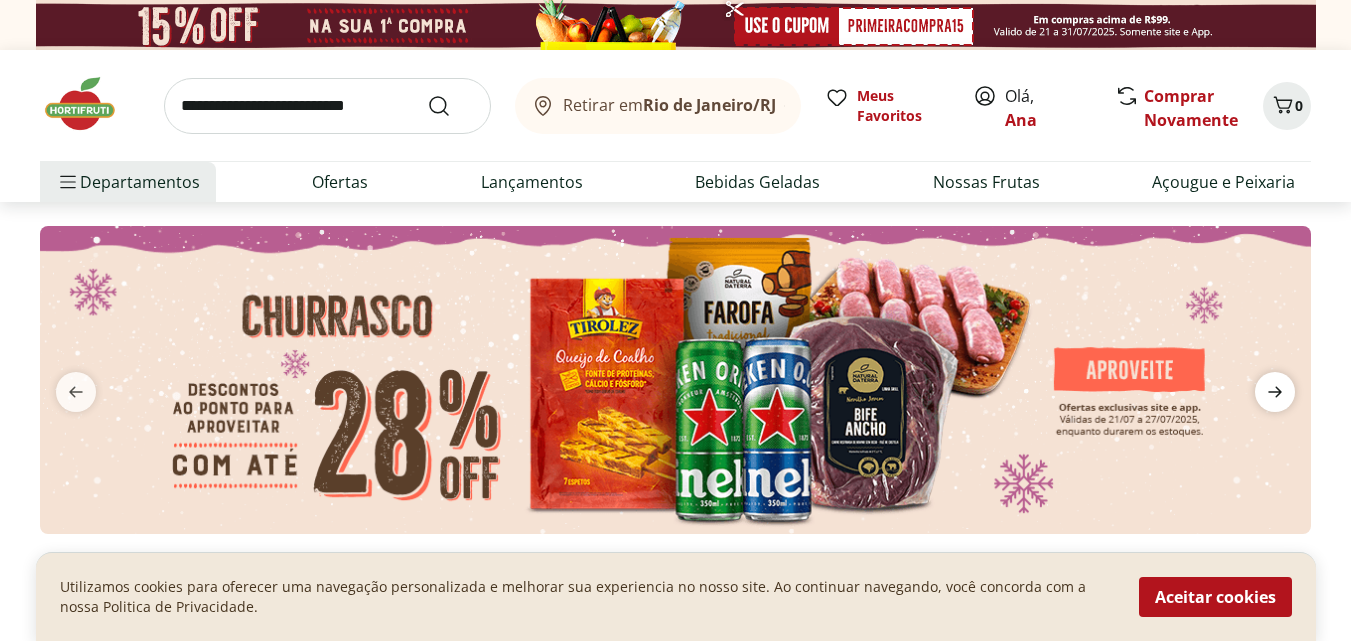 click 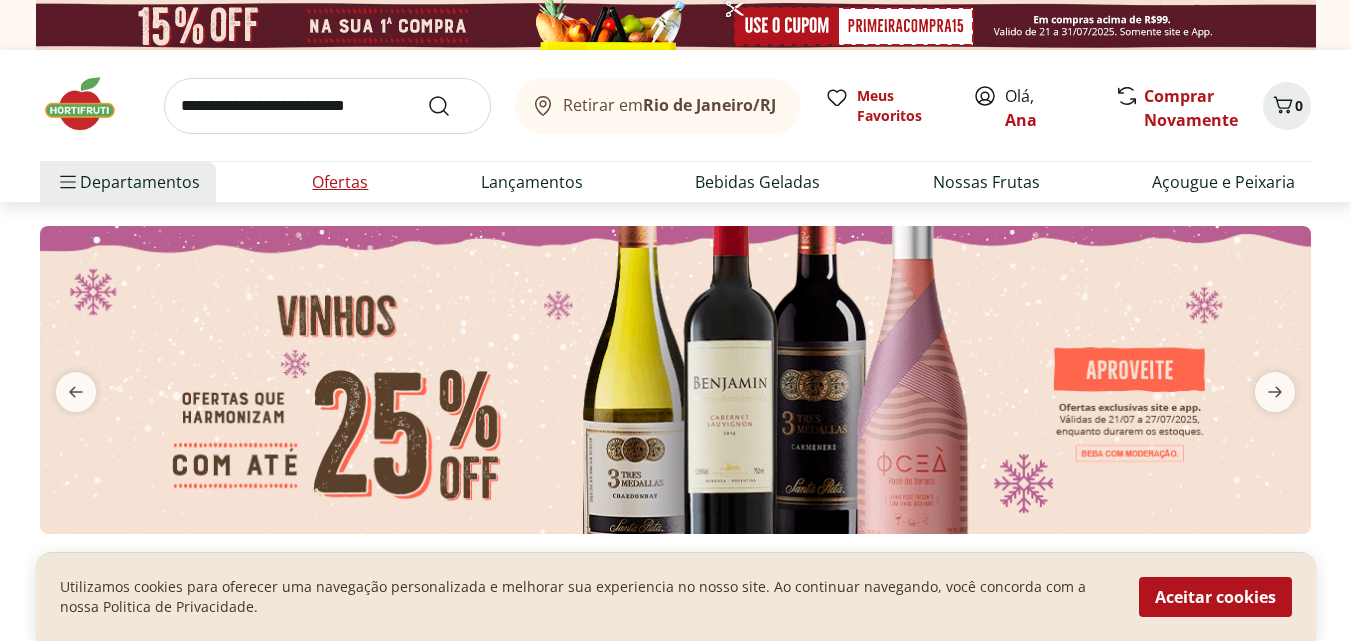 click on "Ofertas" at bounding box center [340, 182] 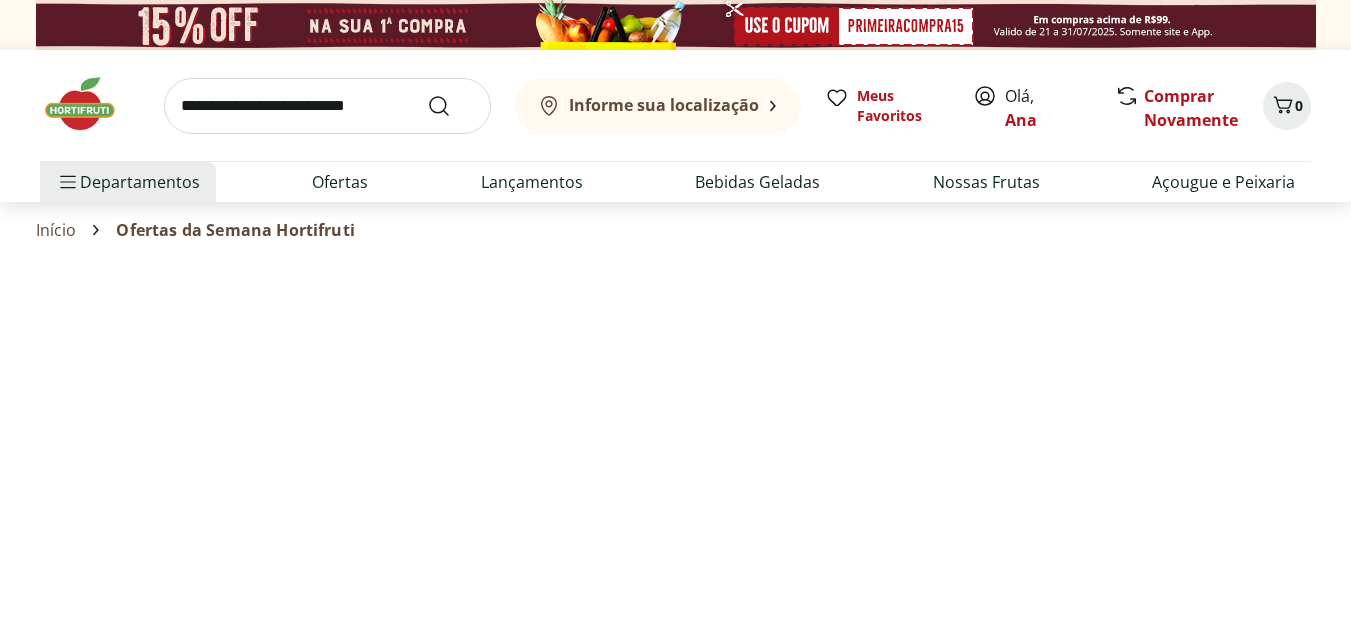 select on "**********" 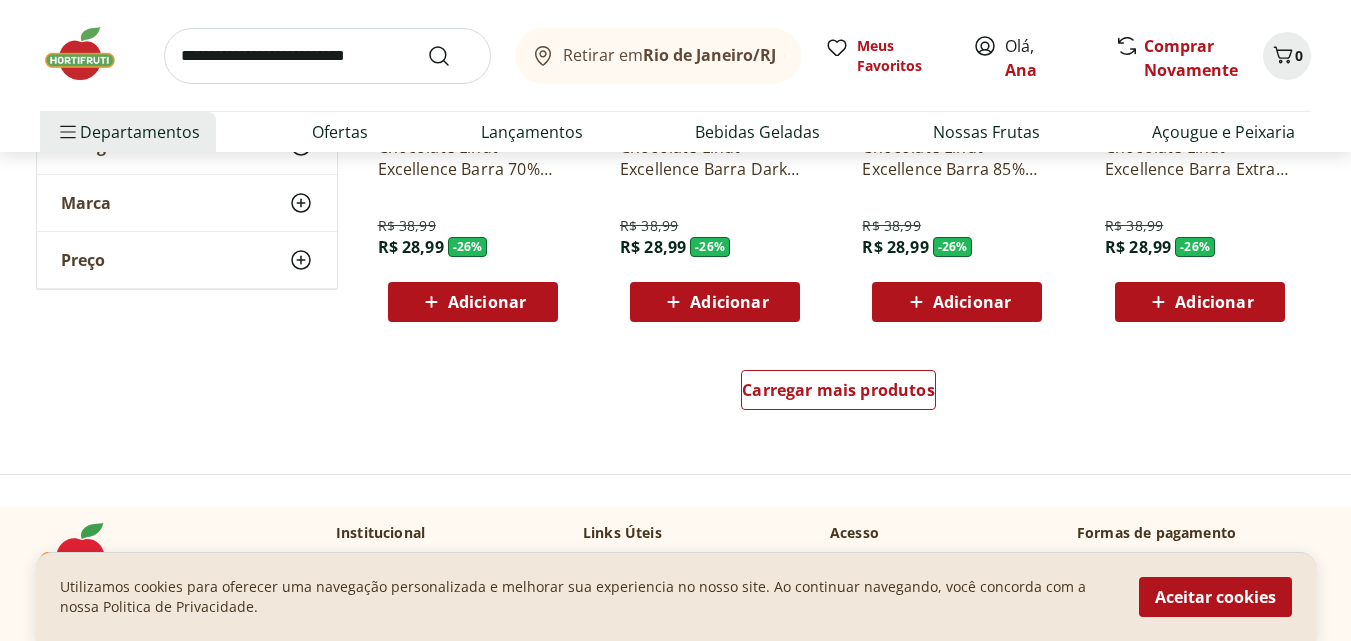 scroll, scrollTop: 1400, scrollLeft: 0, axis: vertical 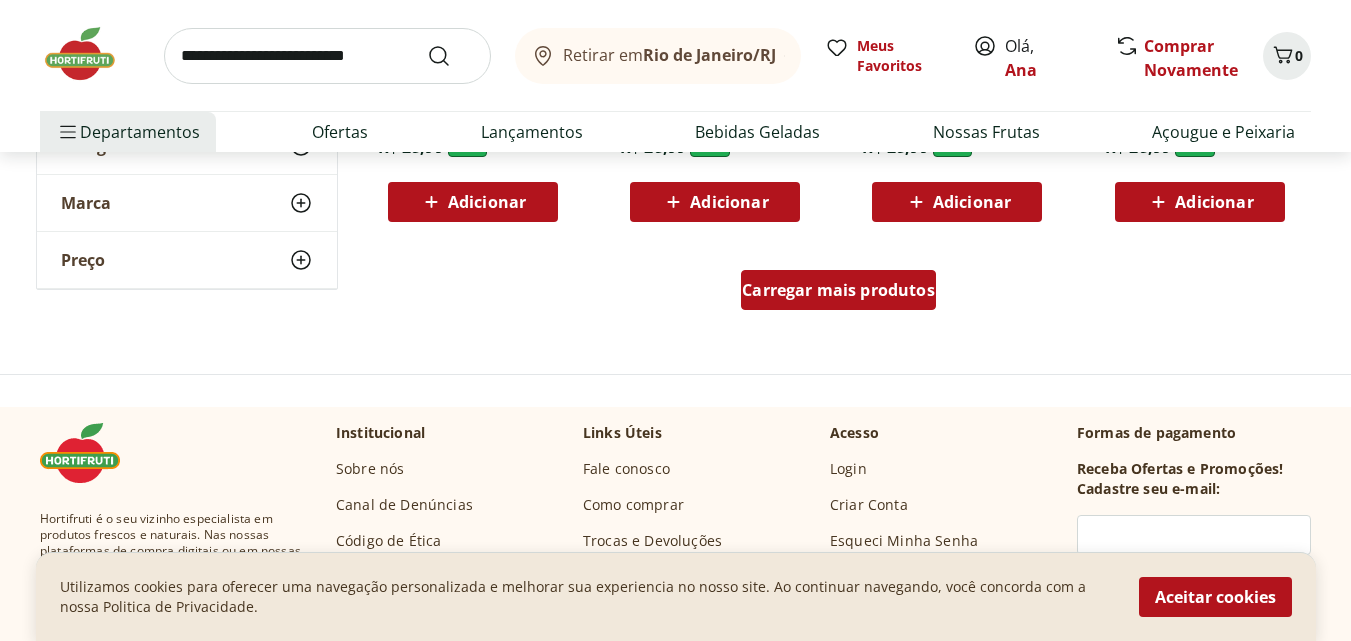 click on "Carregar mais produtos" at bounding box center [838, 290] 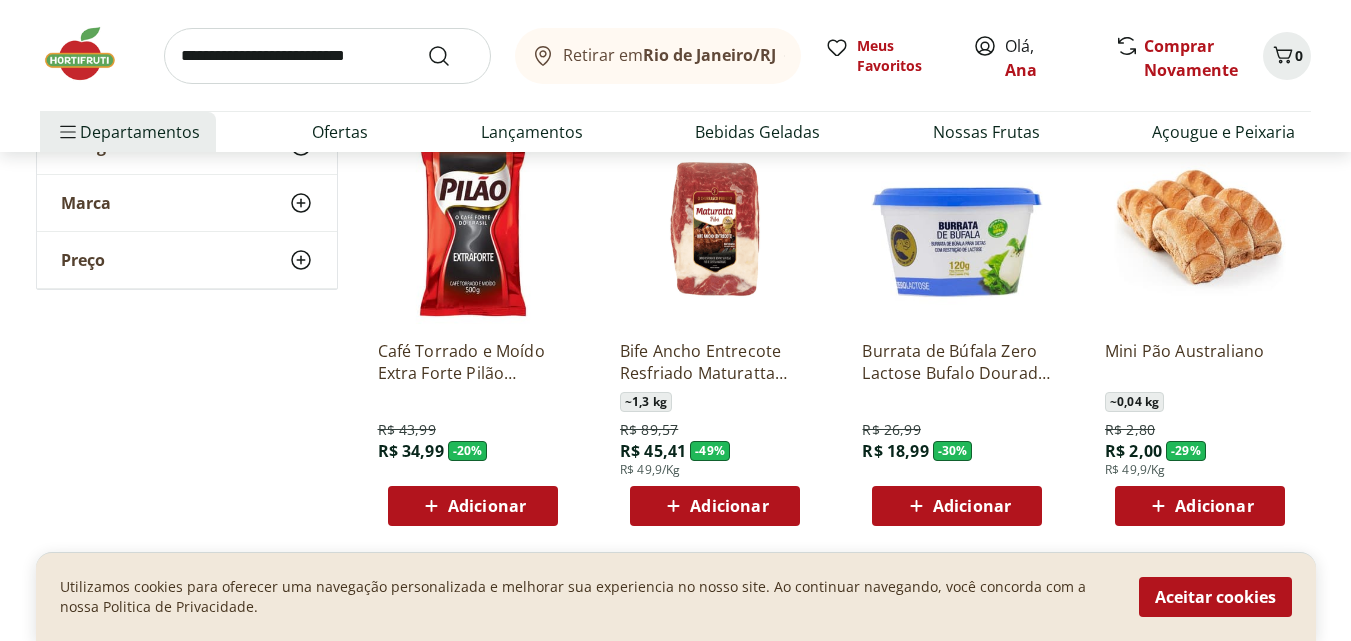 scroll, scrollTop: 2700, scrollLeft: 0, axis: vertical 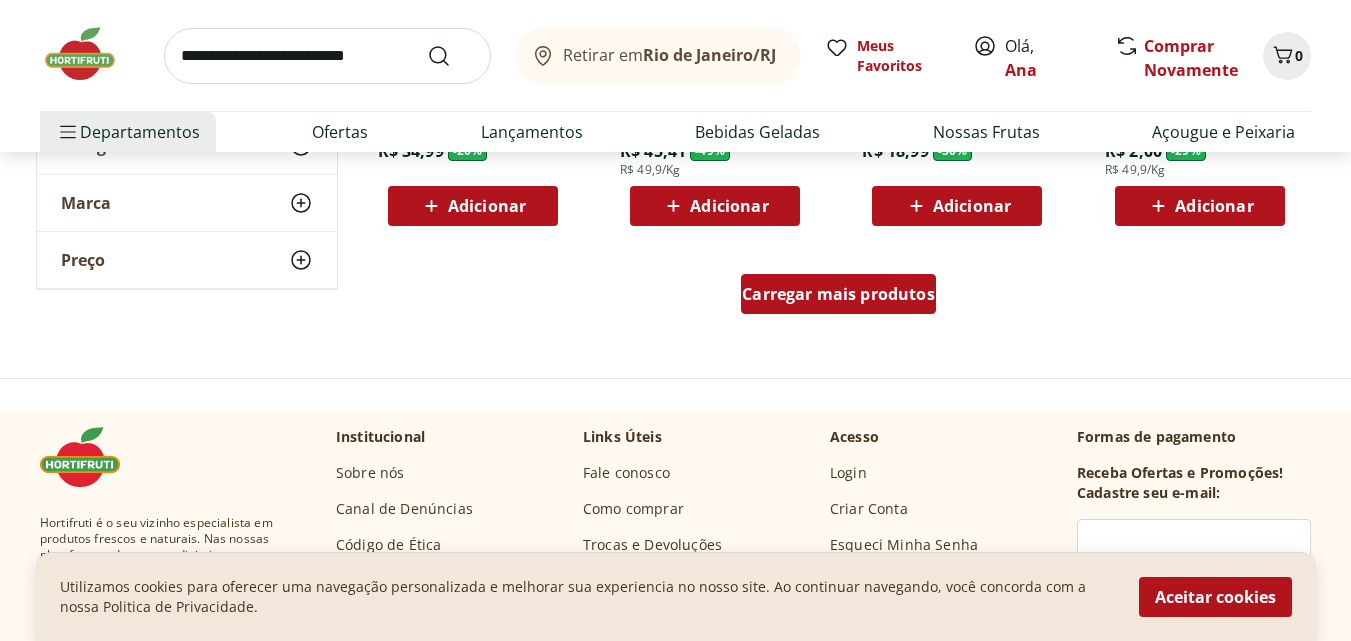 click on "Carregar mais produtos" at bounding box center (838, 294) 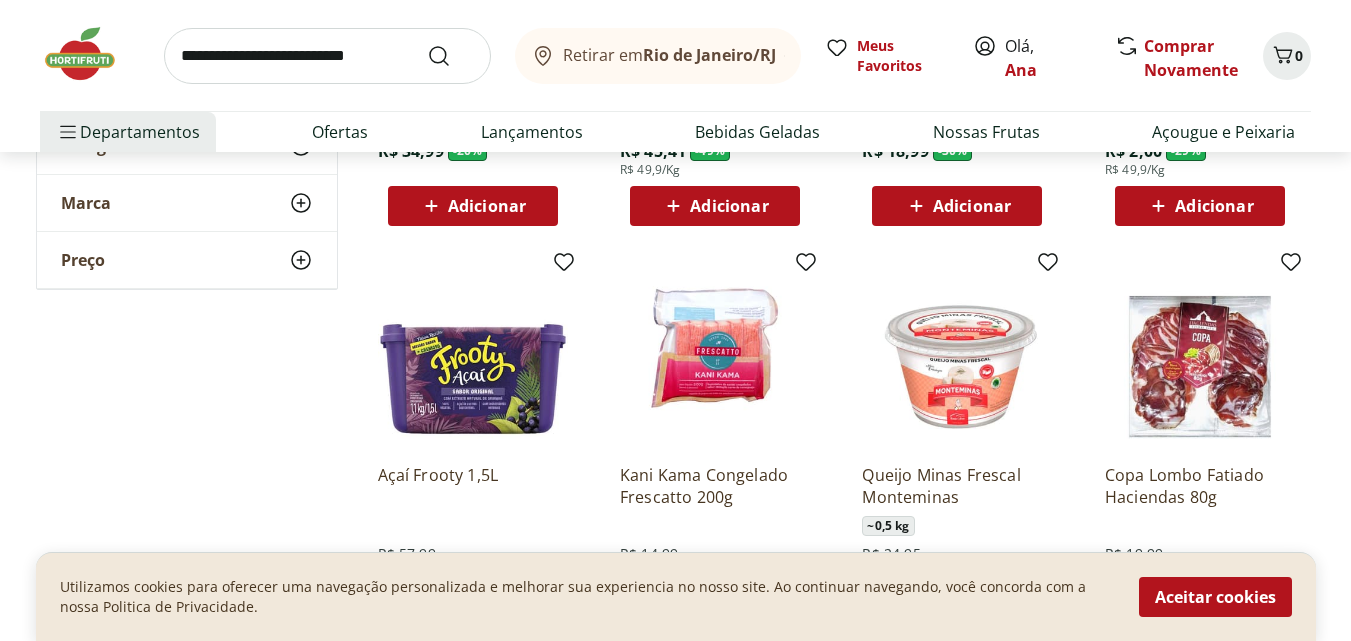 scroll, scrollTop: 2800, scrollLeft: 0, axis: vertical 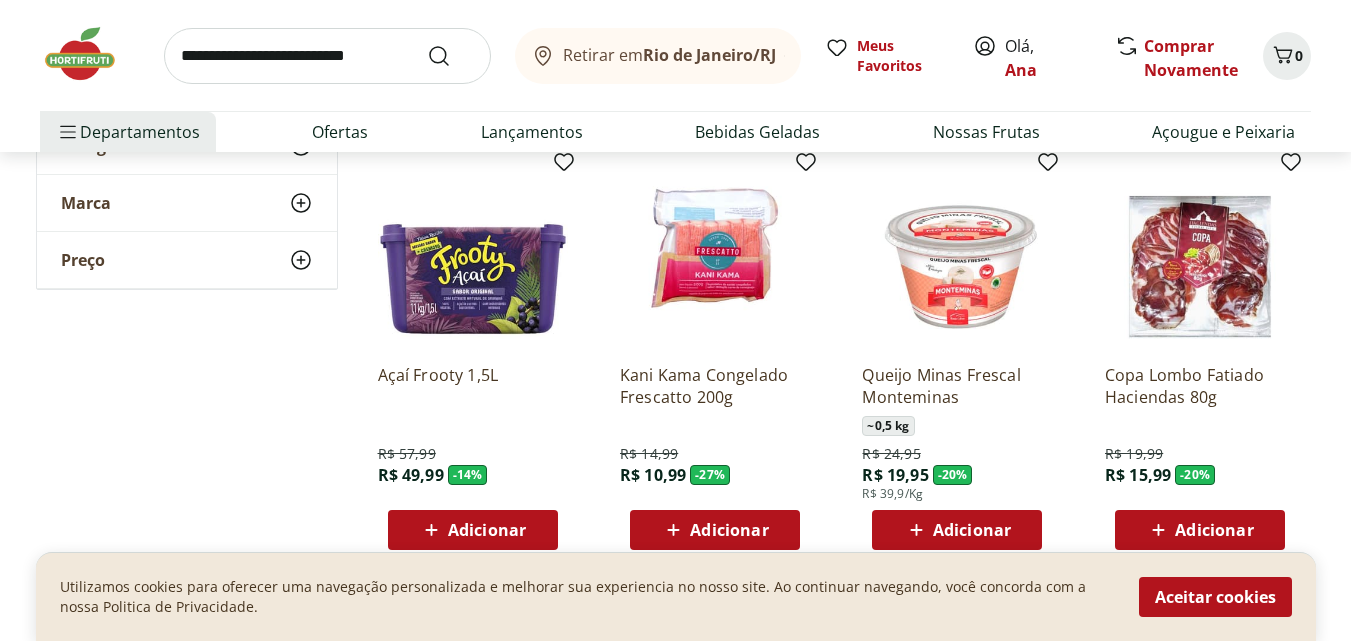 click on "Adicionar" at bounding box center (972, 530) 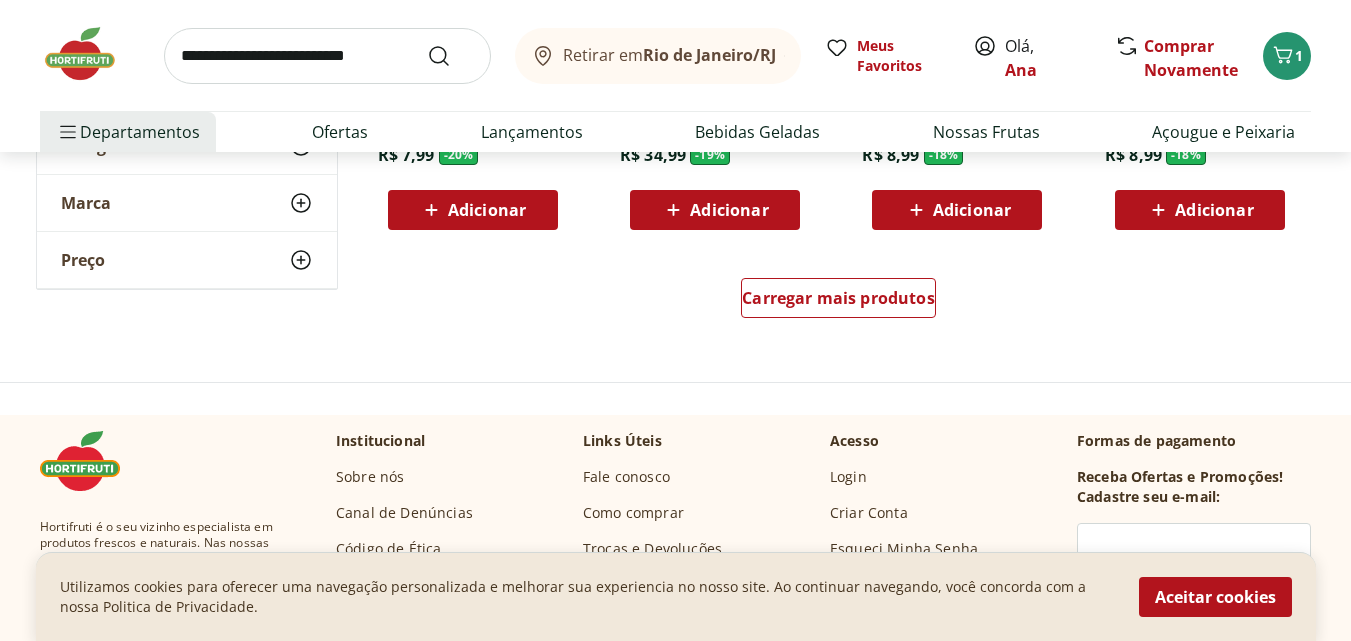 scroll, scrollTop: 3900, scrollLeft: 0, axis: vertical 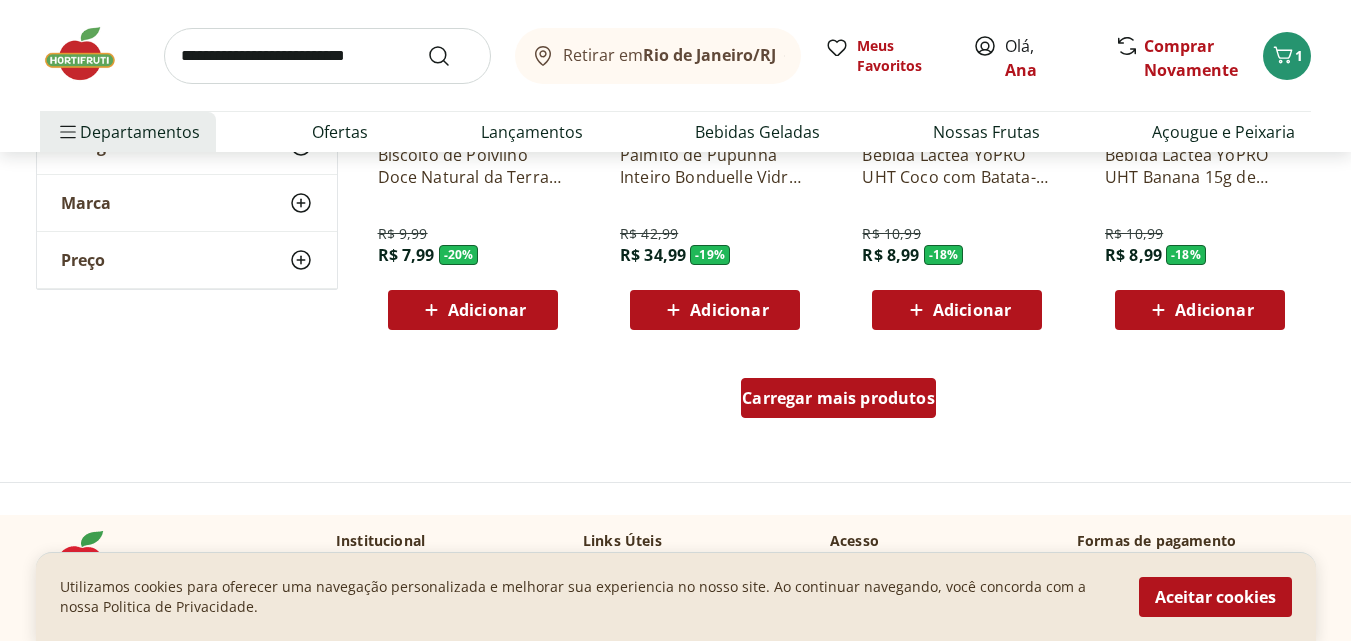 click on "Carregar mais produtos" at bounding box center [838, 398] 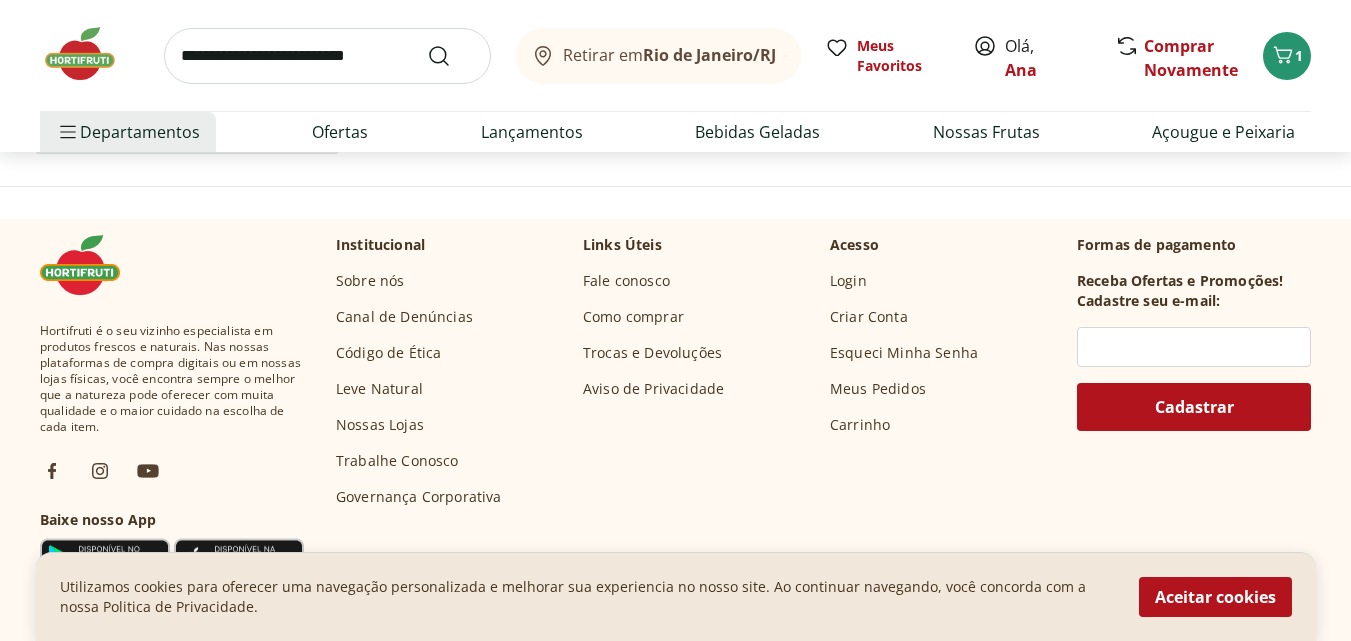 scroll, scrollTop: 5300, scrollLeft: 0, axis: vertical 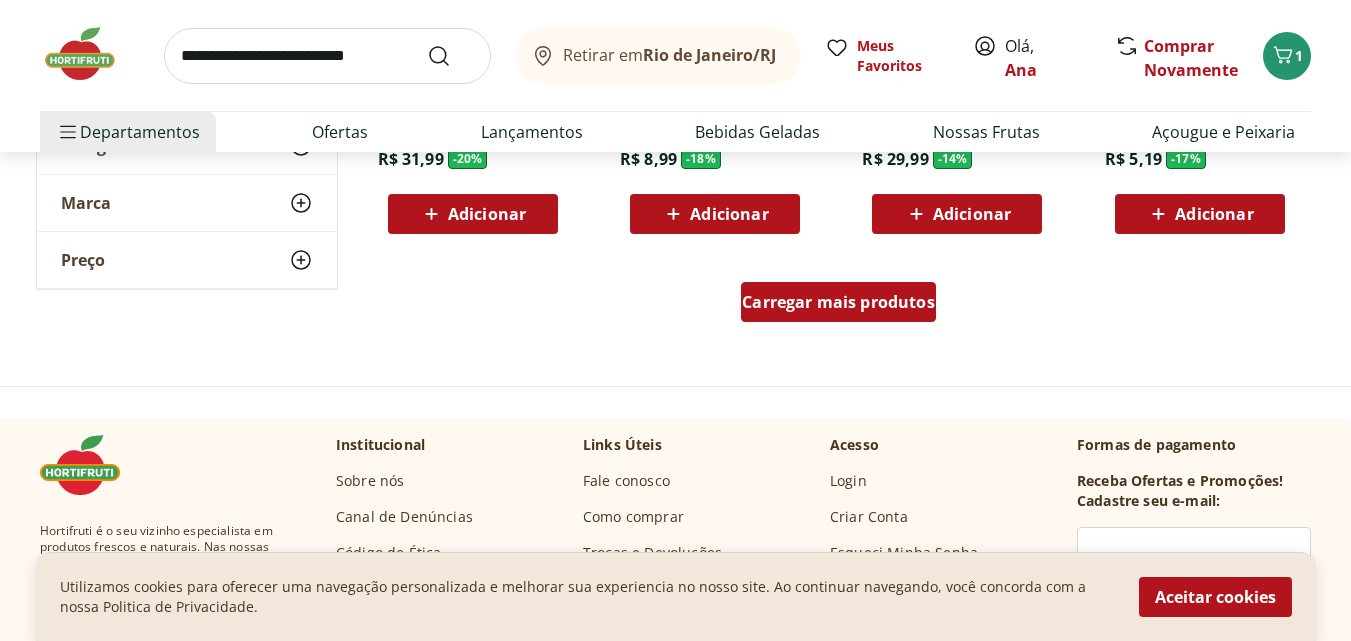 click on "Carregar mais produtos" at bounding box center (838, 302) 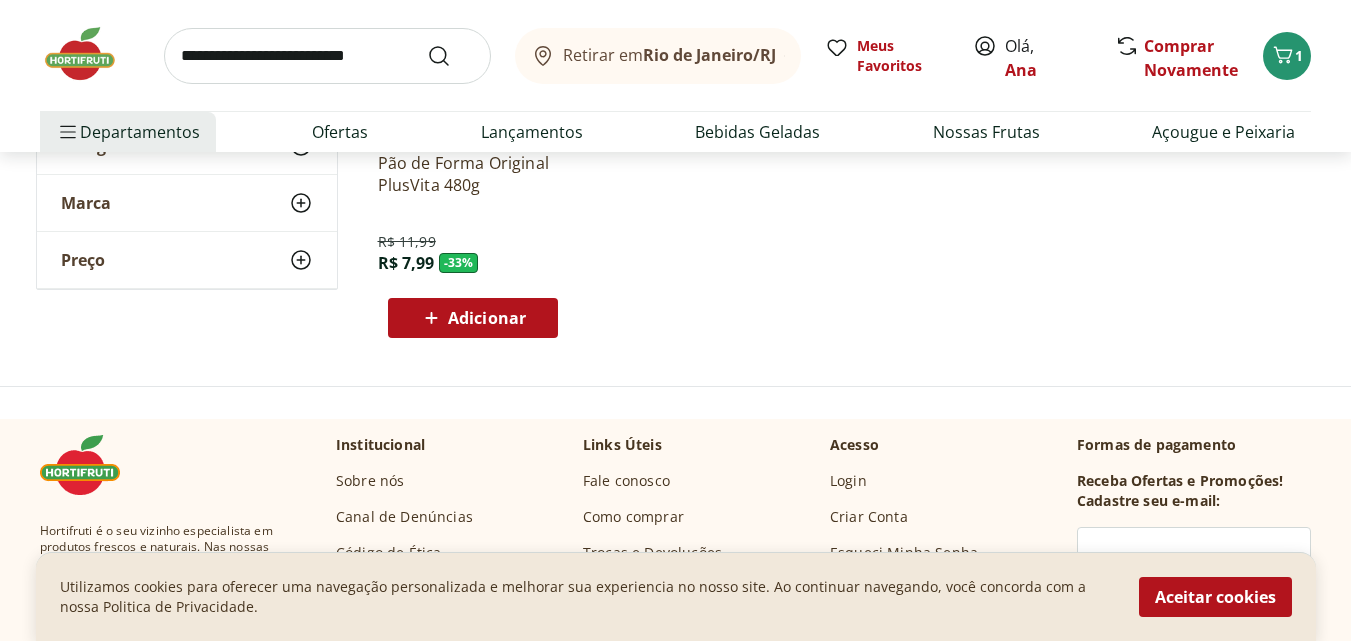 scroll, scrollTop: 5900, scrollLeft: 0, axis: vertical 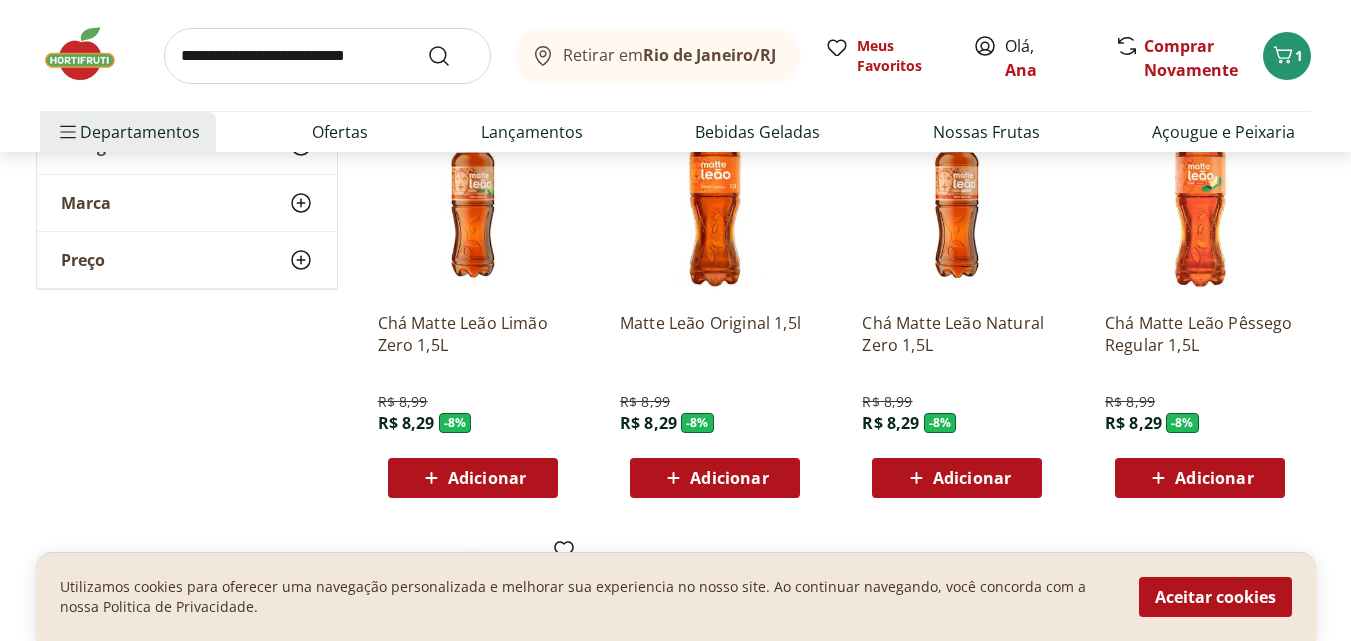 click at bounding box center [90, 54] 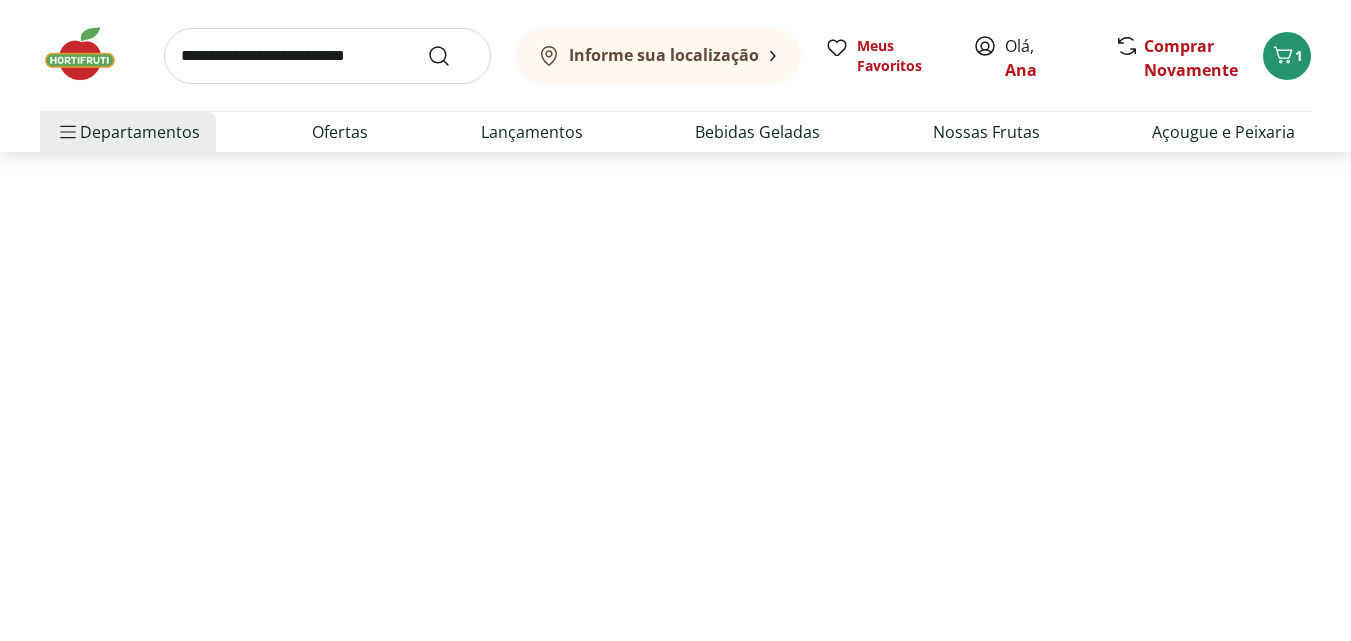 scroll, scrollTop: 0, scrollLeft: 0, axis: both 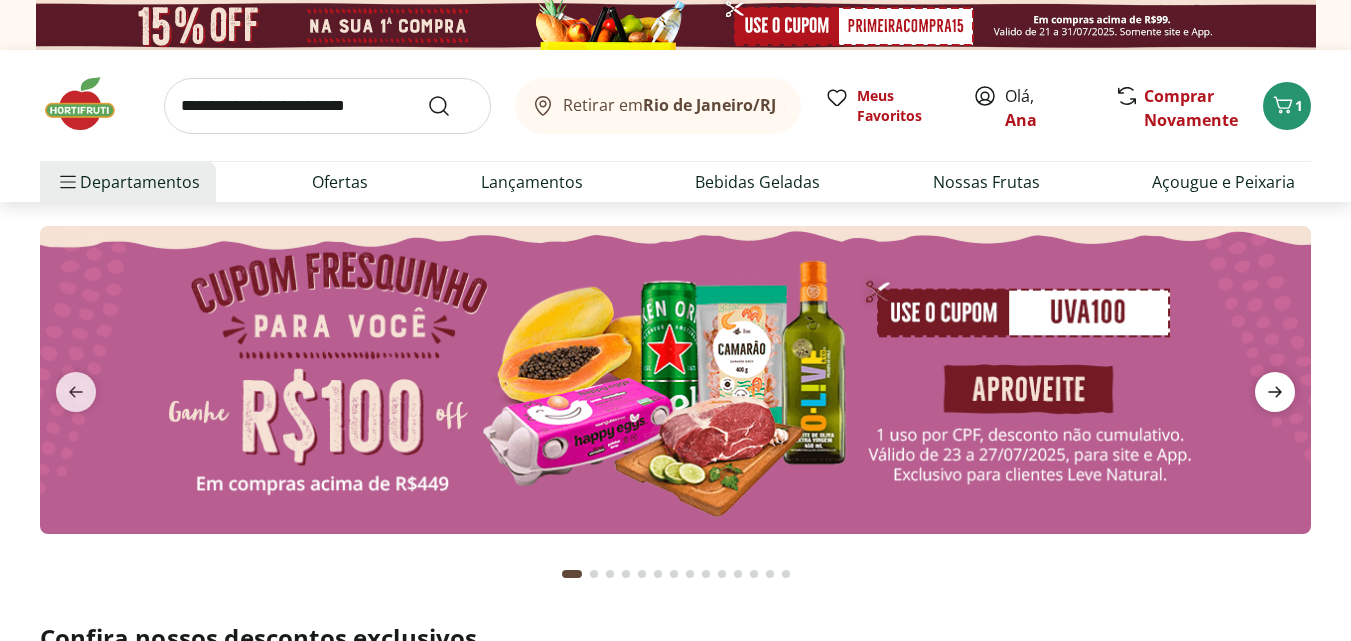 click 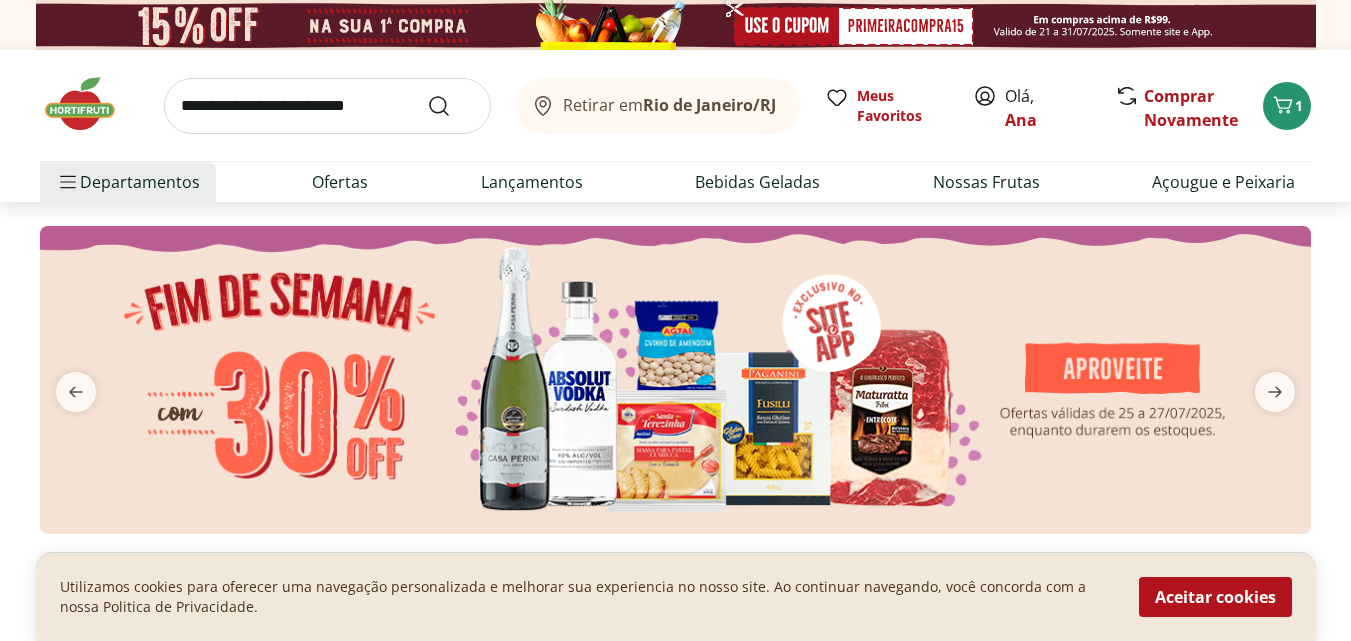 click at bounding box center (1275, 392) 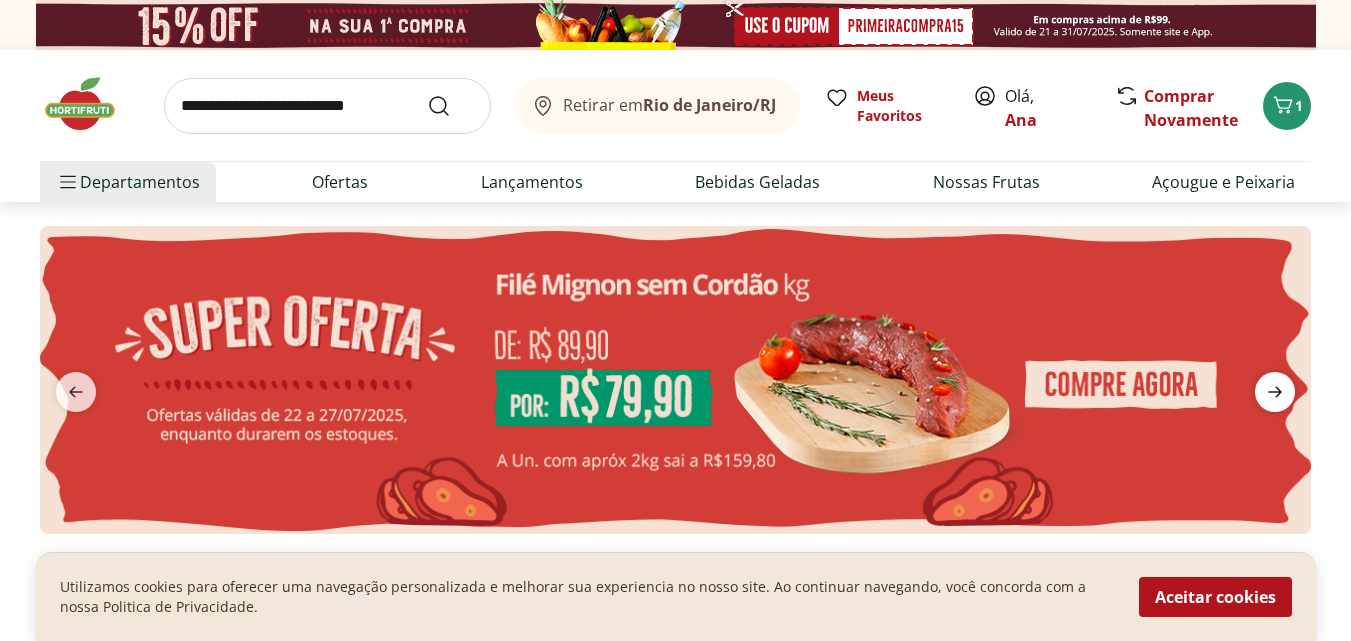click at bounding box center [1275, 392] 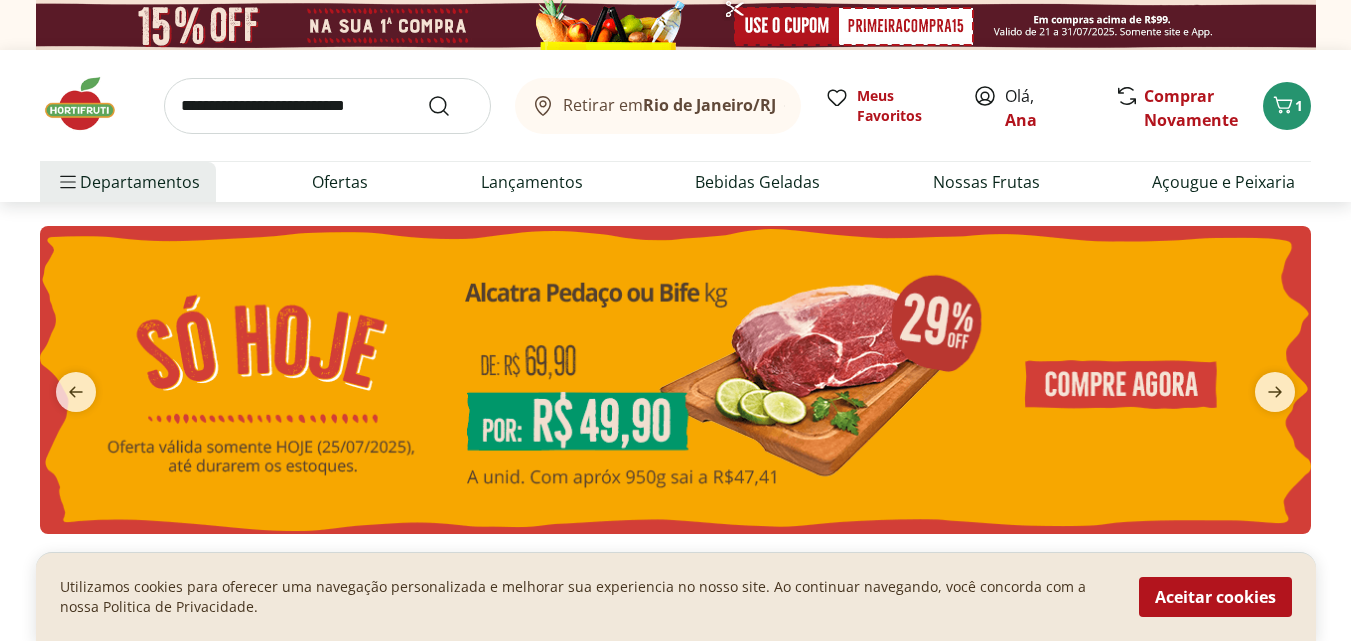 click at bounding box center (675, 380) 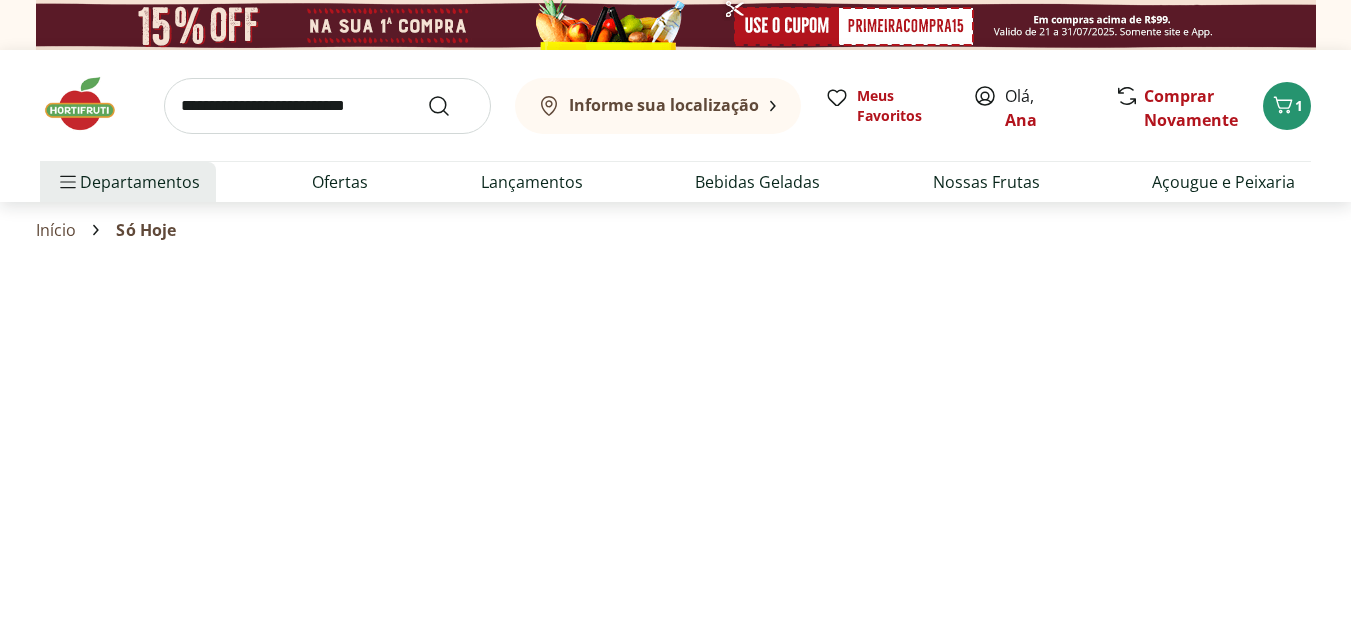 select on "**********" 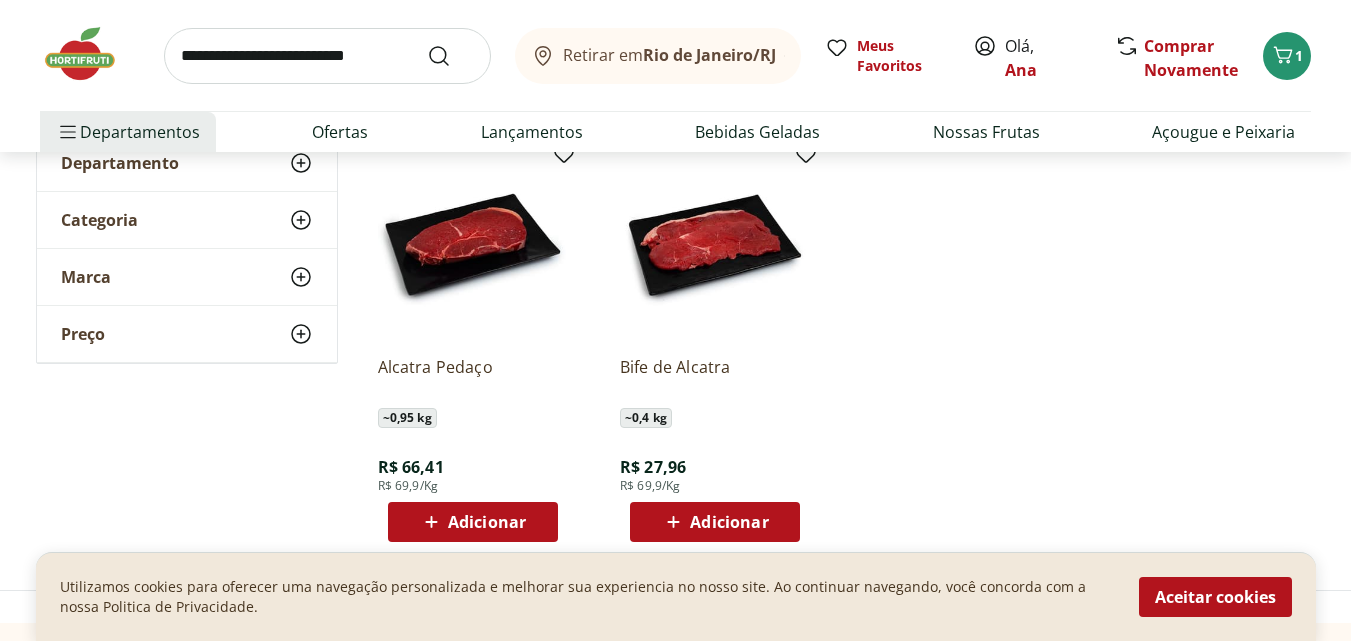 scroll, scrollTop: 300, scrollLeft: 0, axis: vertical 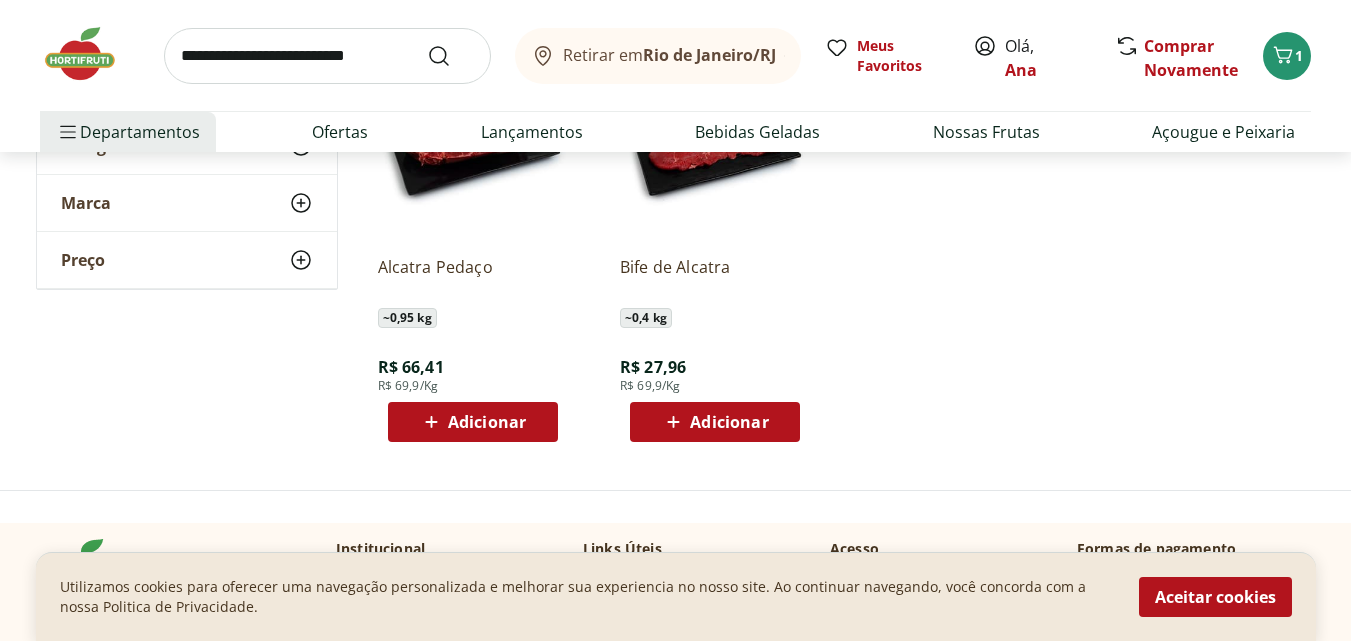 click 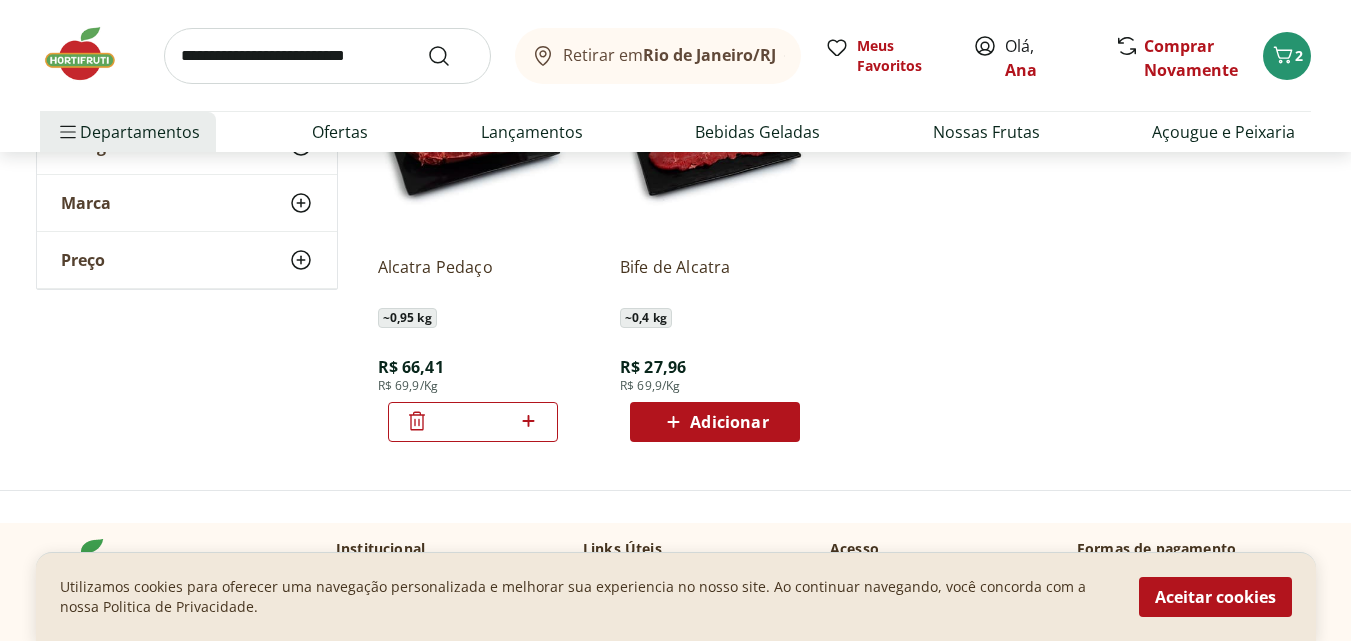 click 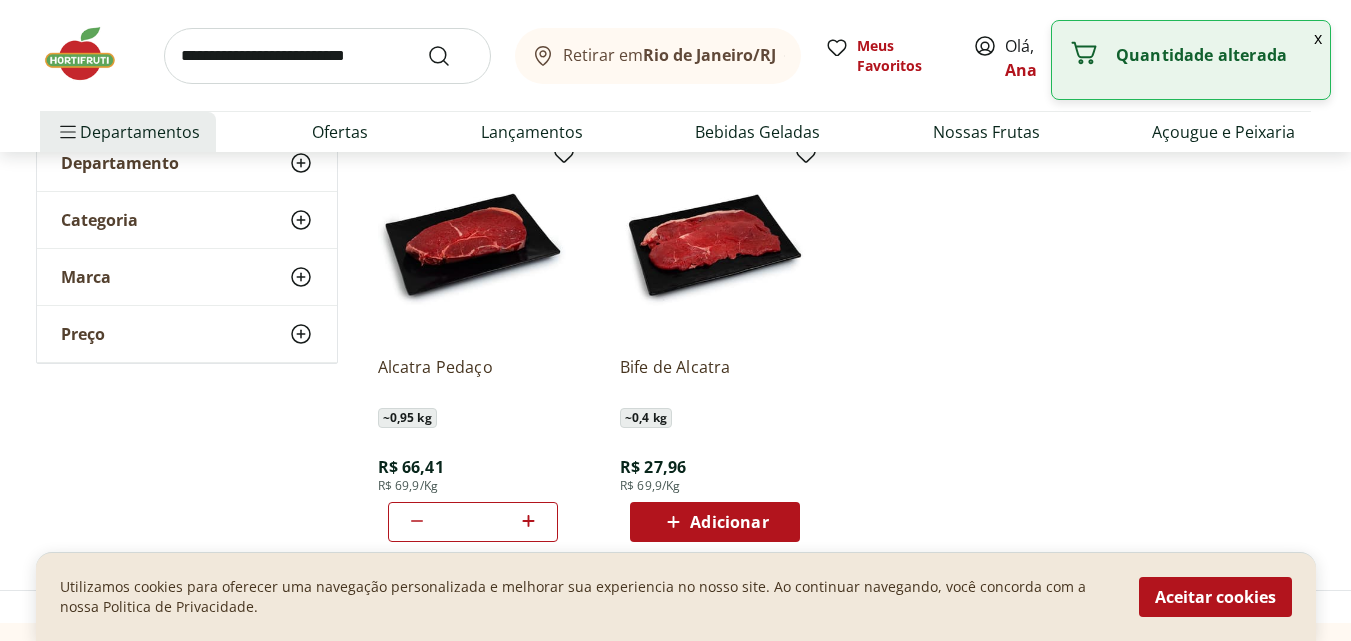 scroll, scrollTop: 0, scrollLeft: 0, axis: both 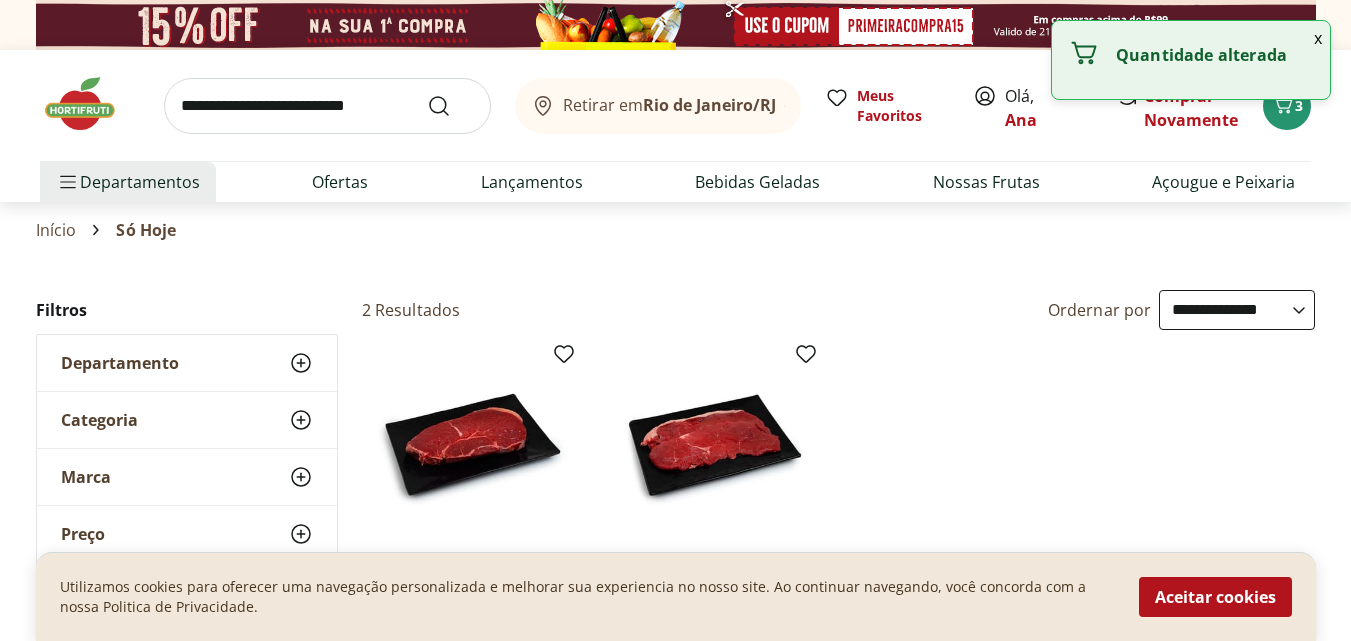 click at bounding box center [90, 104] 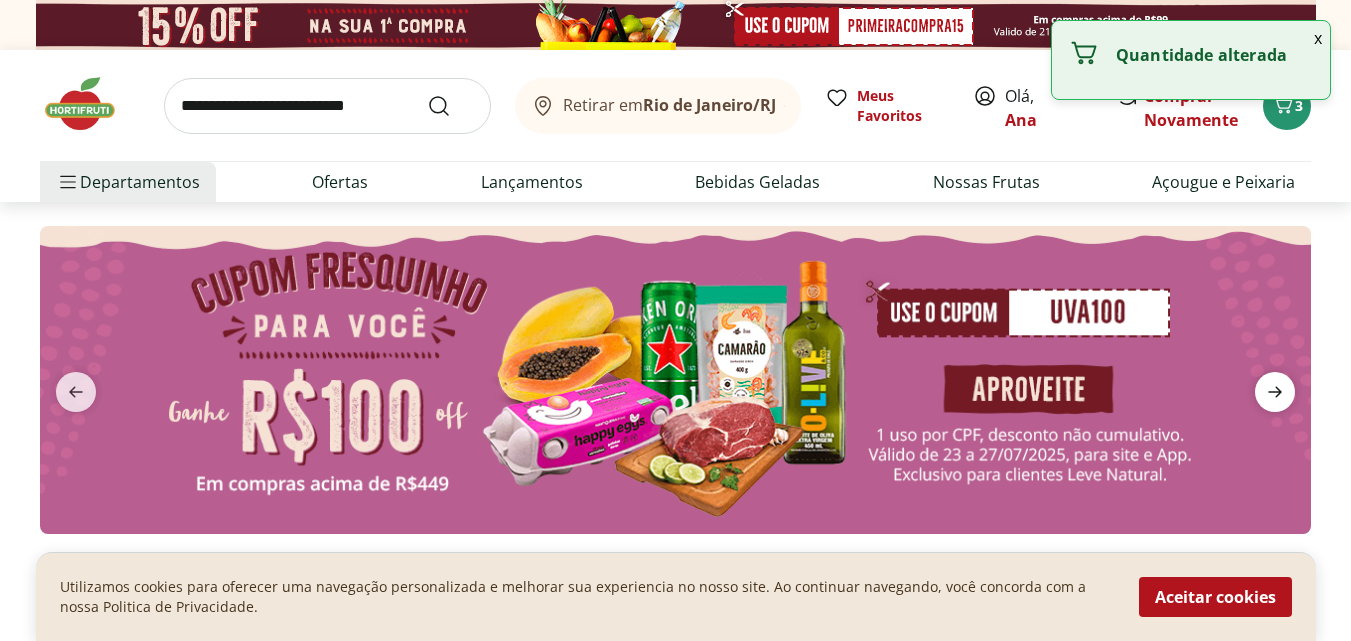 click 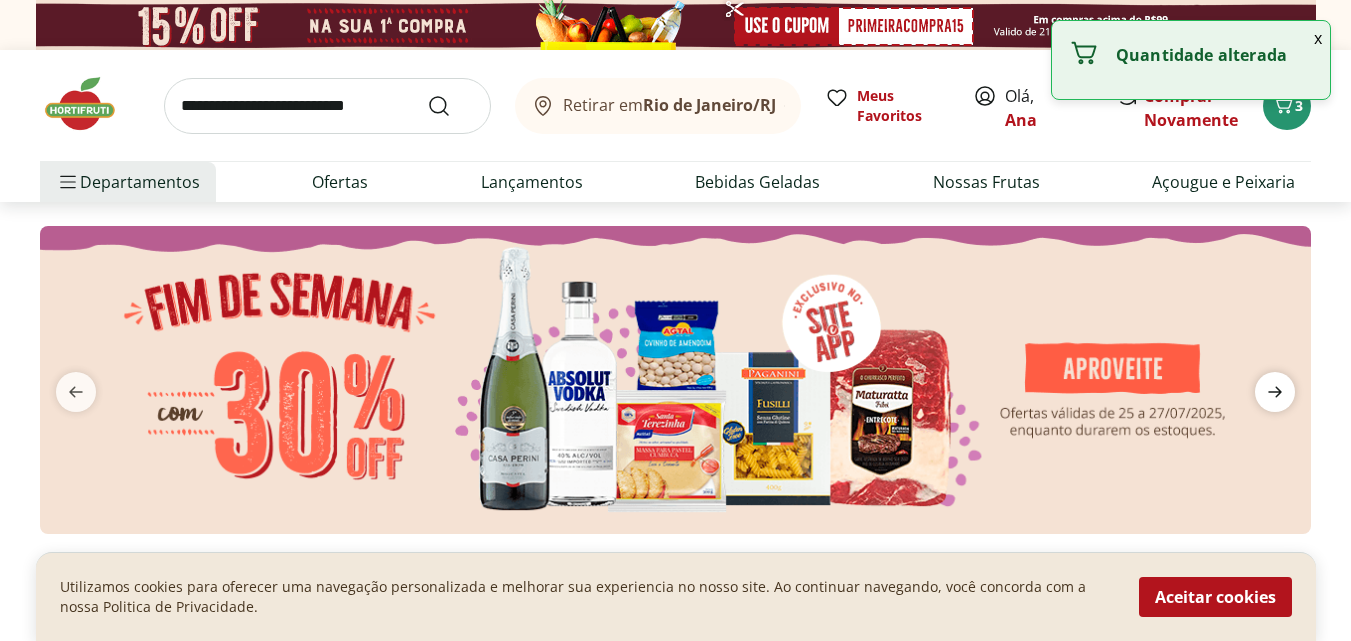 click 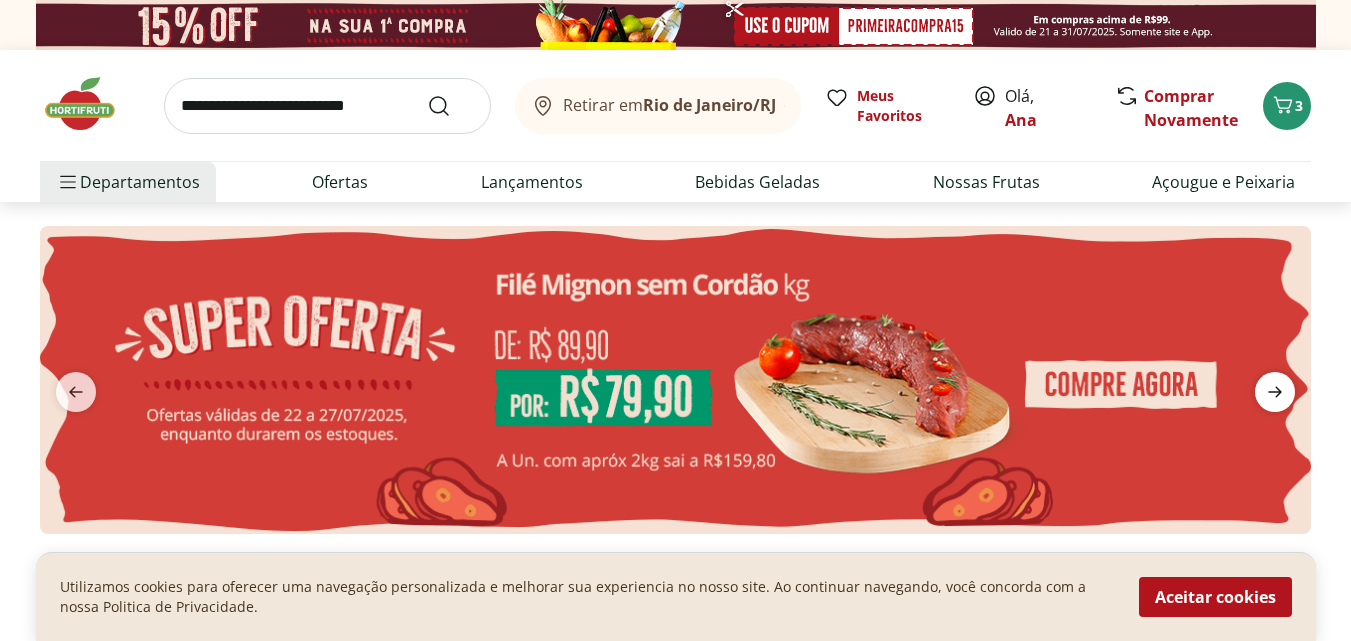 click 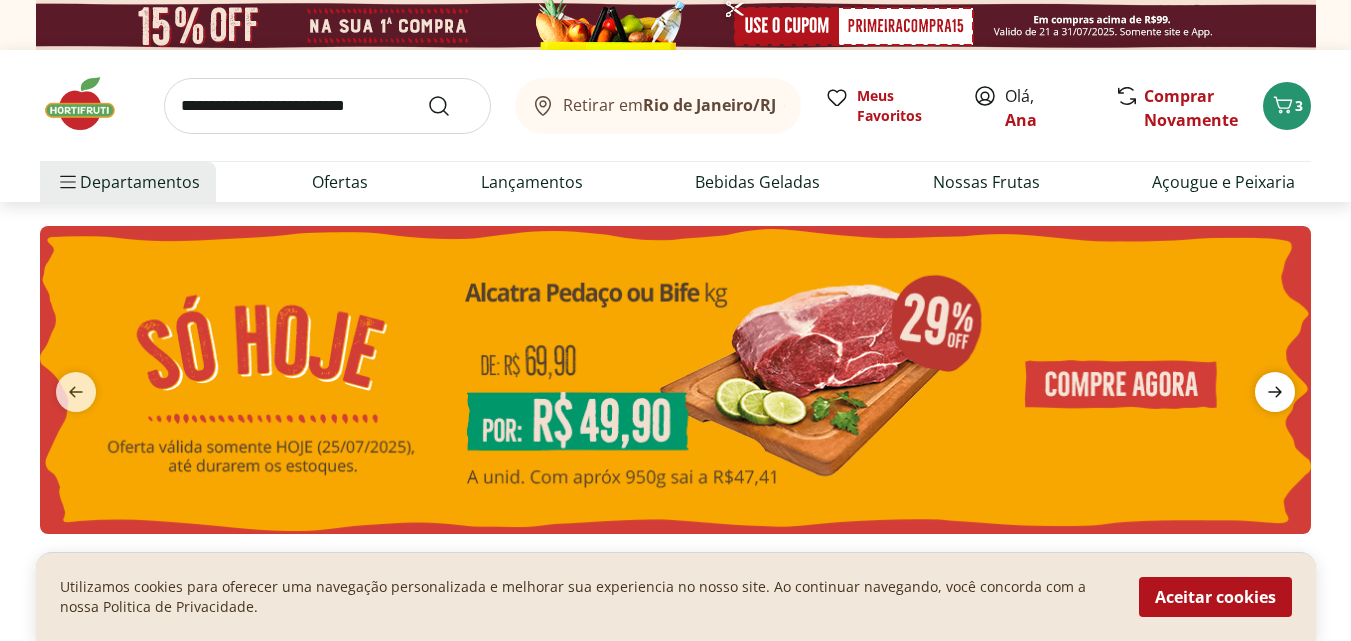 click 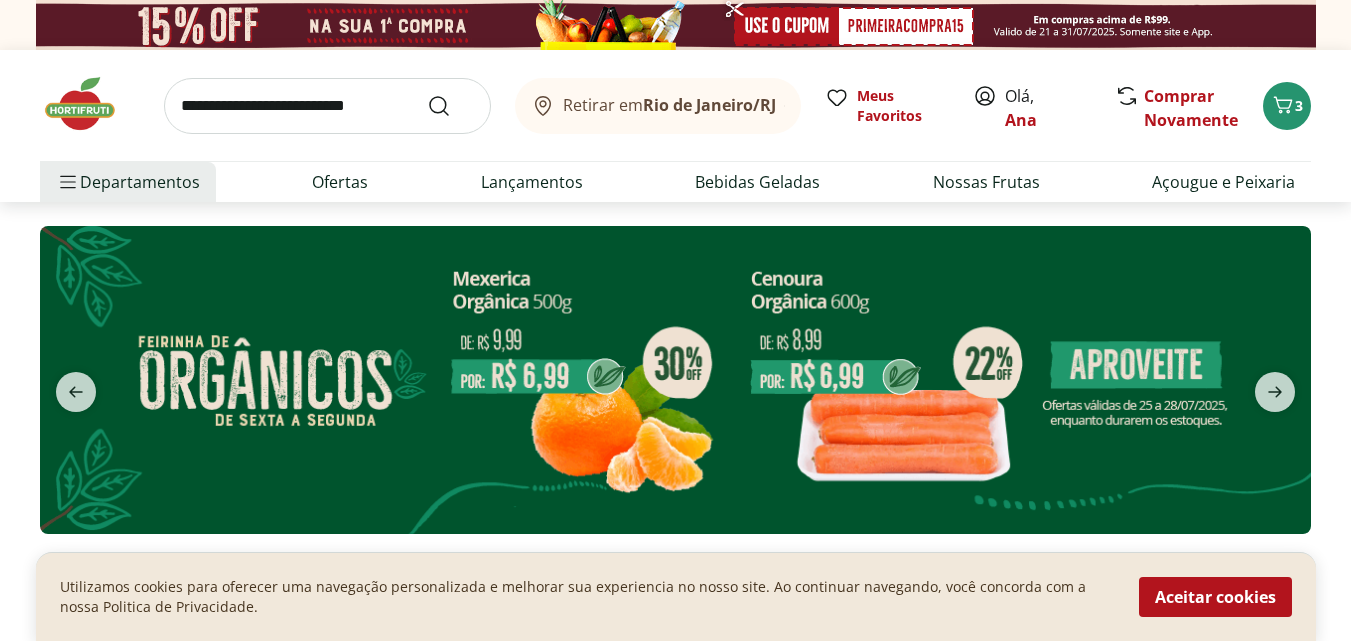 click at bounding box center (675, 380) 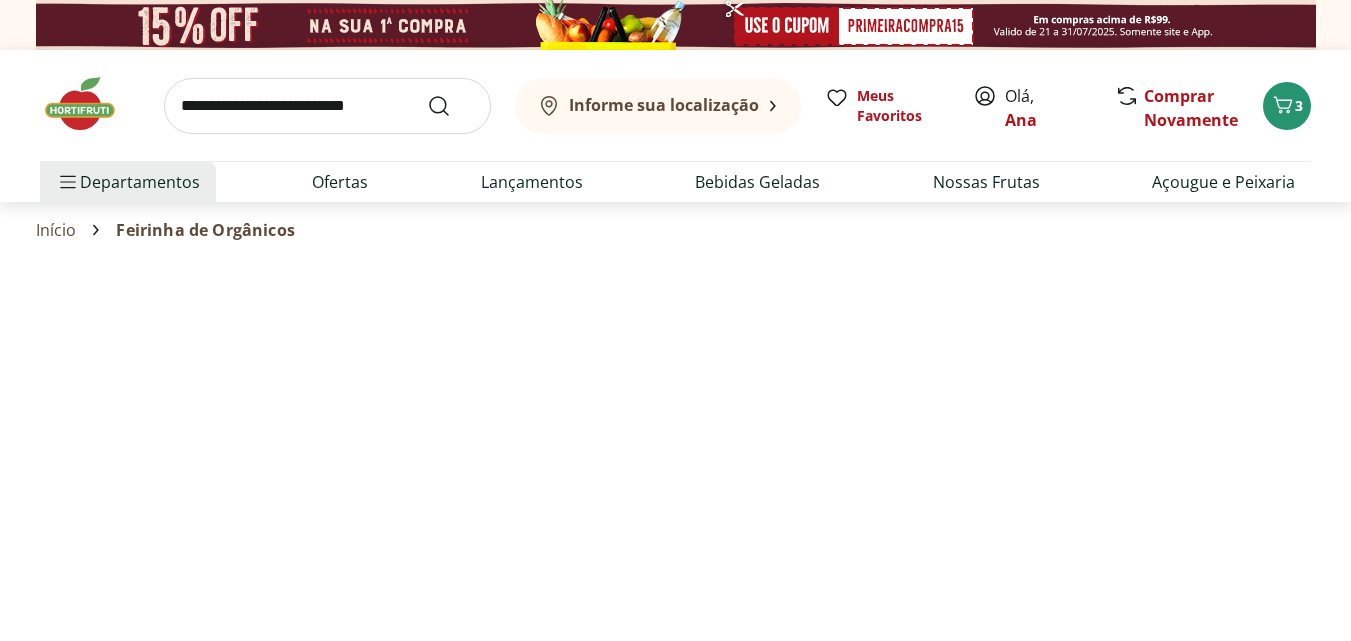 select on "**********" 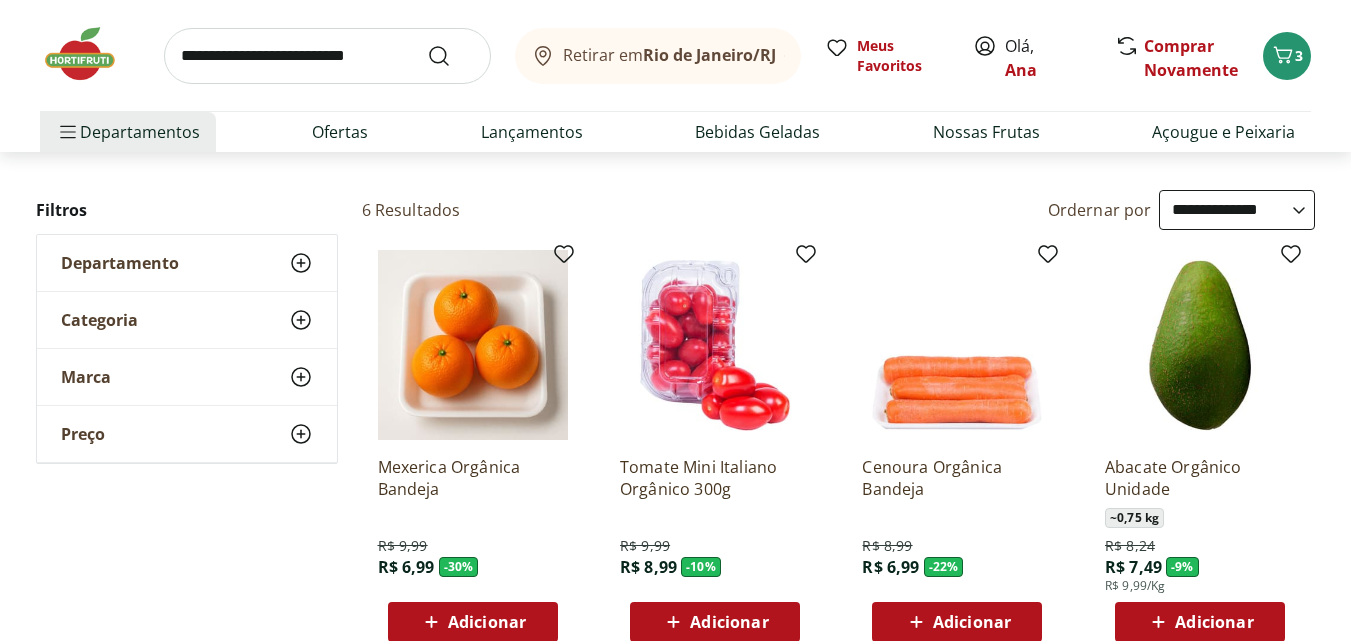 scroll, scrollTop: 200, scrollLeft: 0, axis: vertical 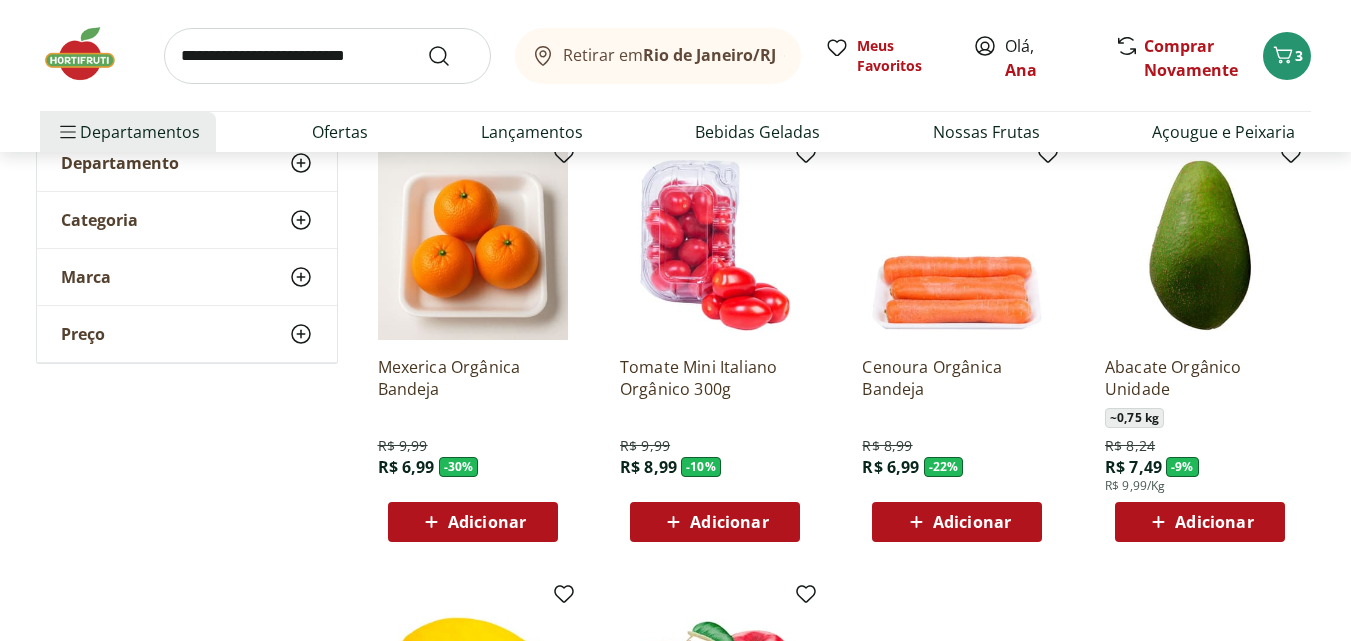 click on "Adicionar" at bounding box center (487, 522) 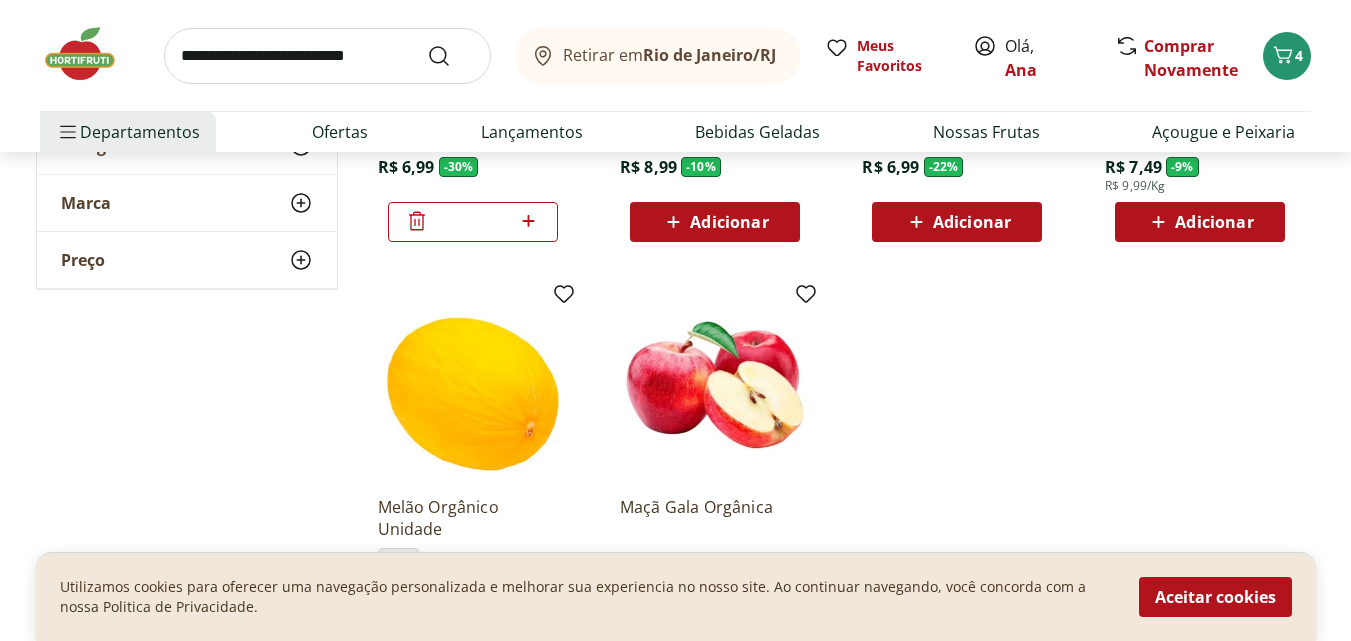 scroll, scrollTop: 0, scrollLeft: 0, axis: both 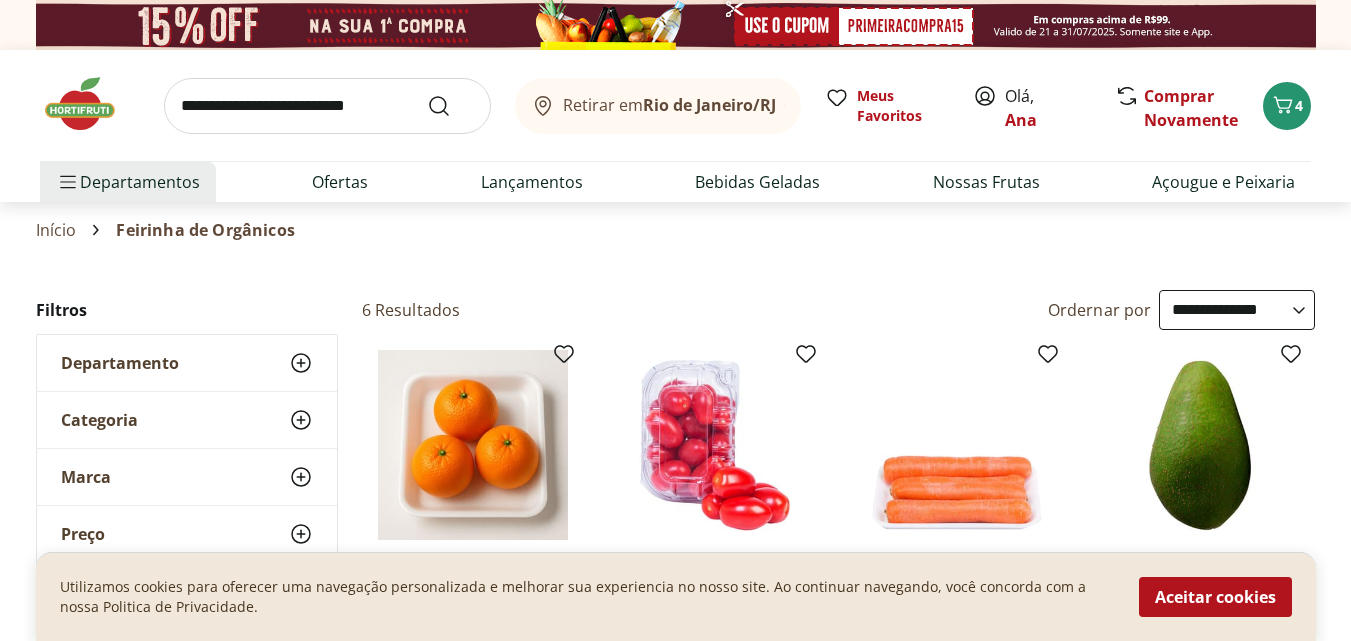 click at bounding box center [90, 104] 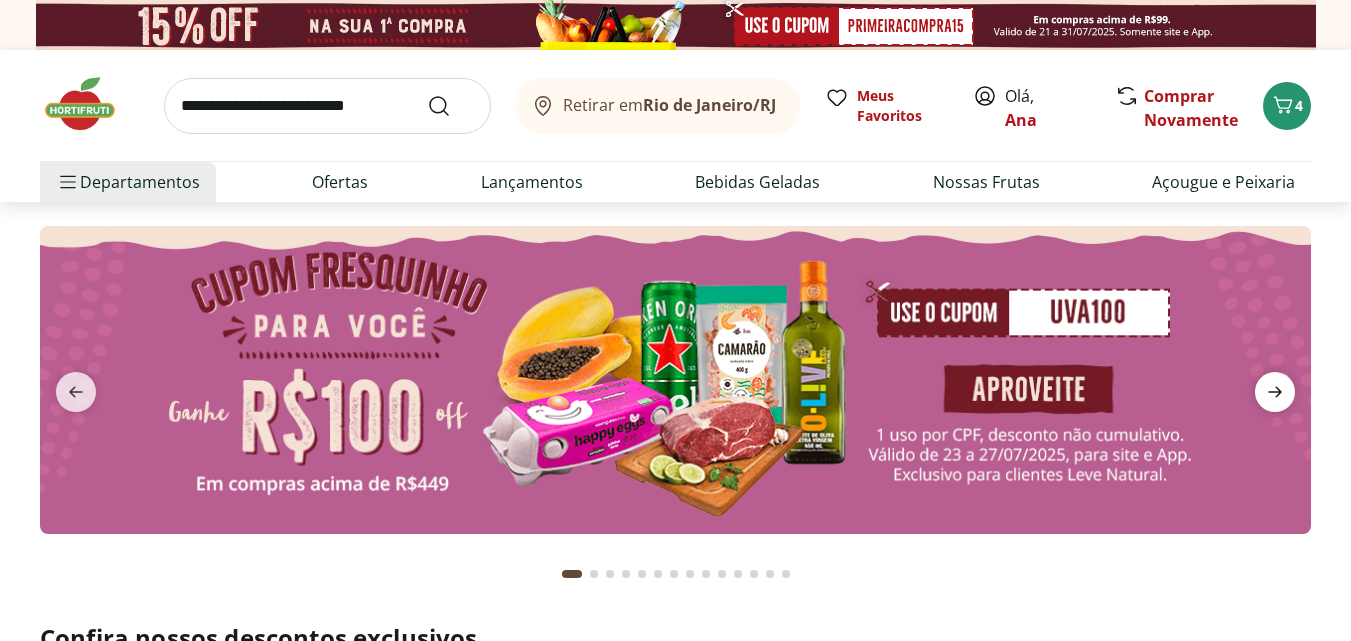 click 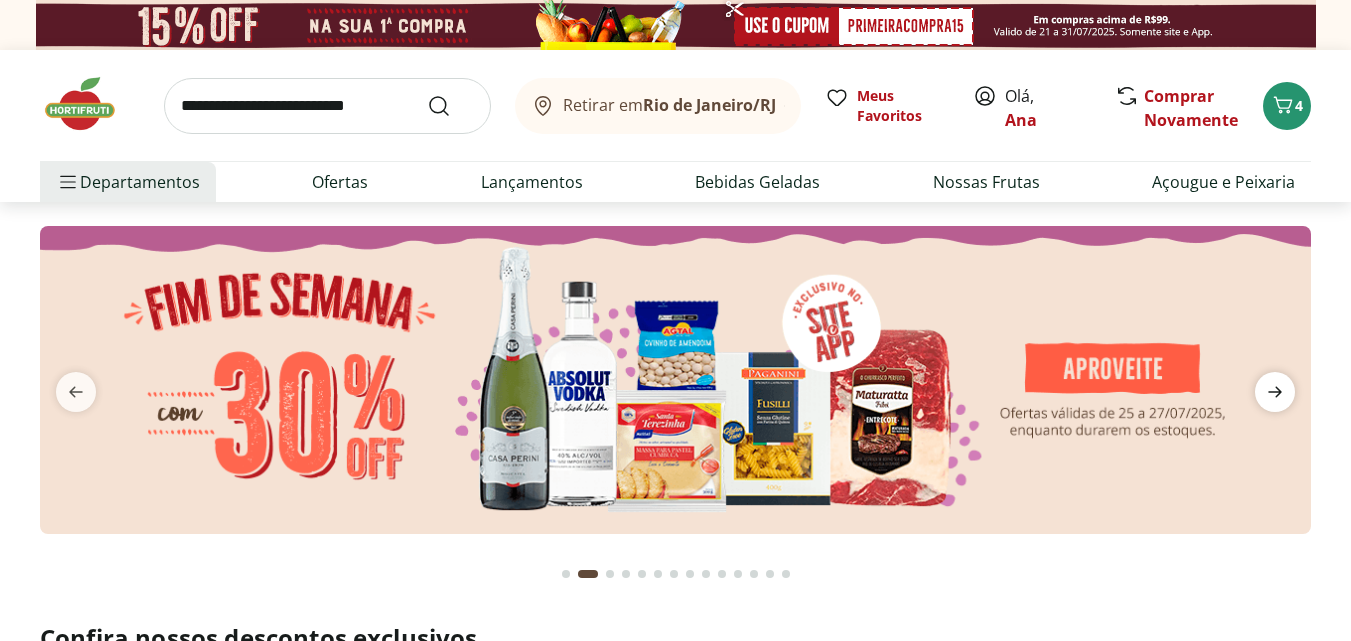 click 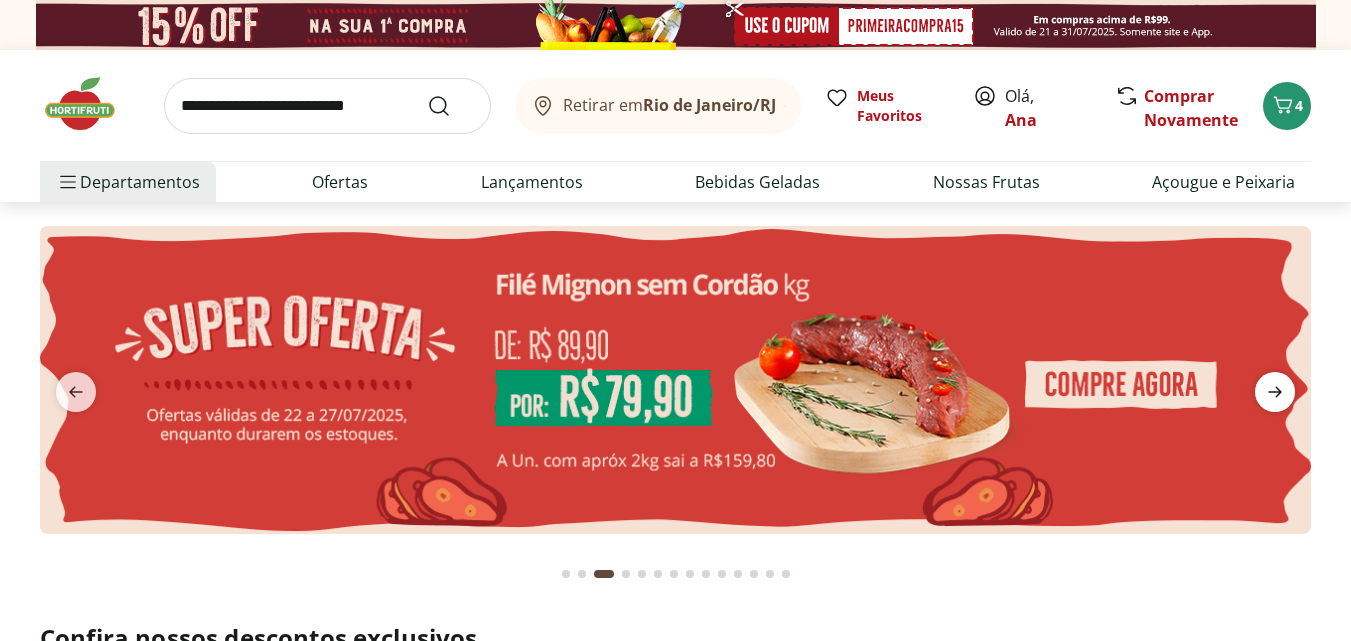 click 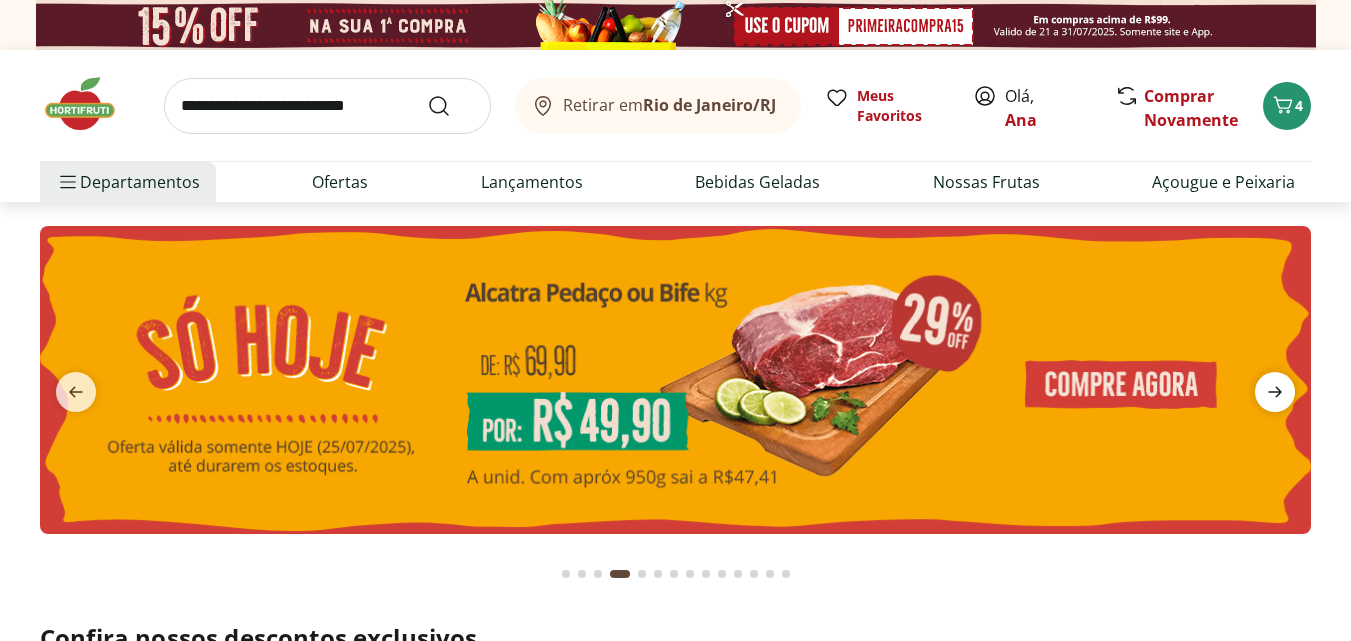 click 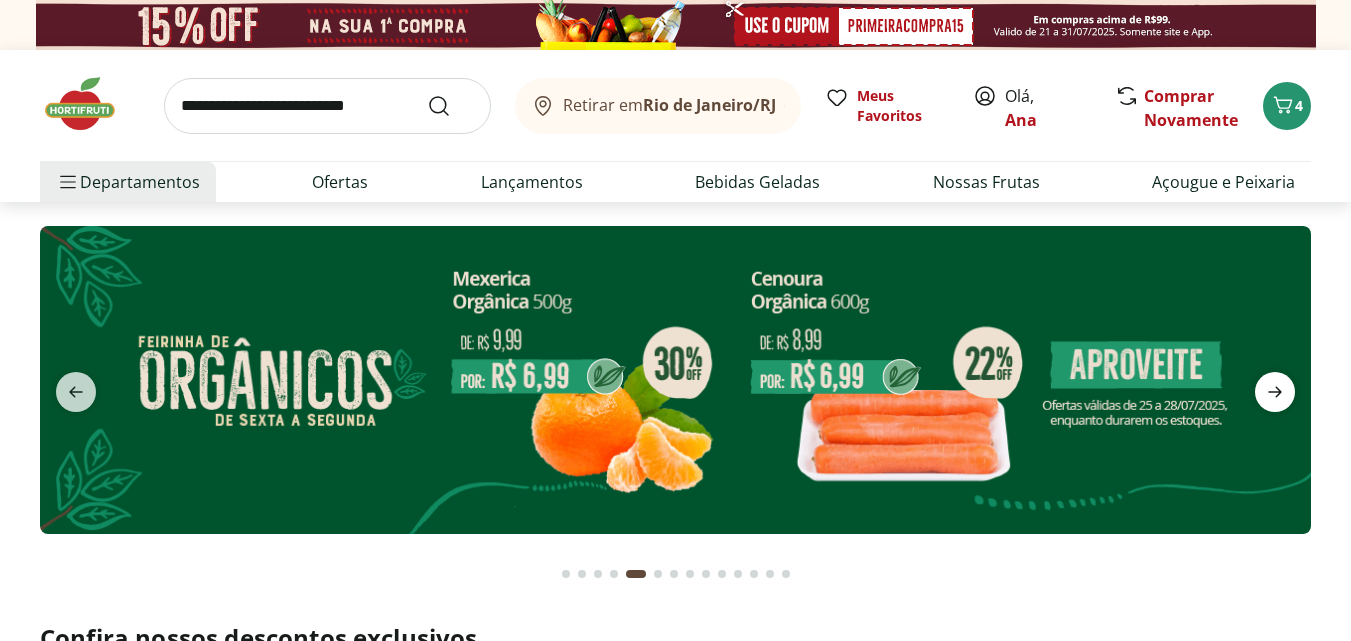 click 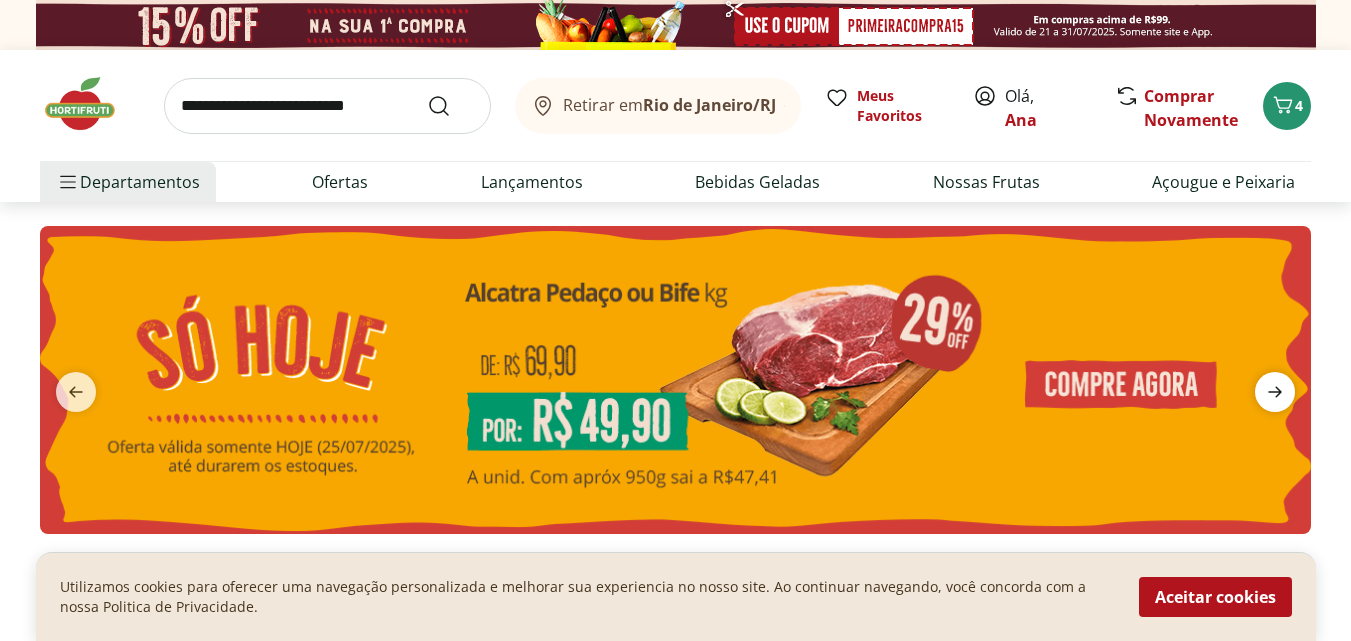 click 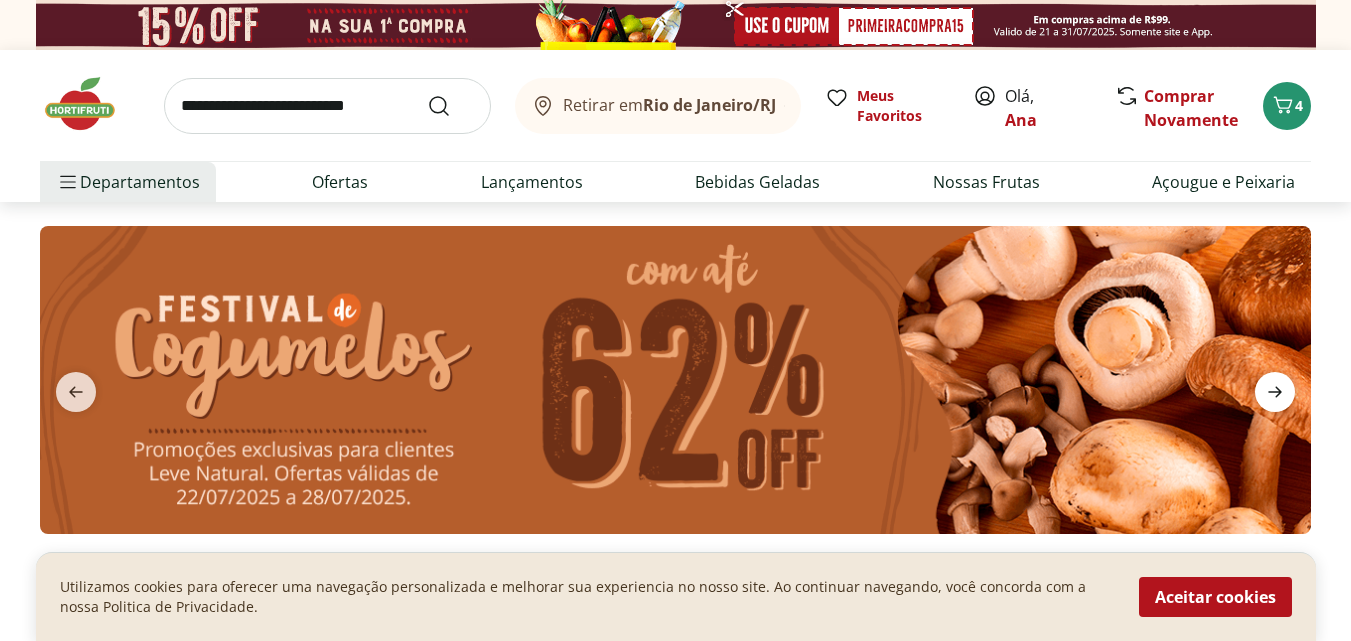 click 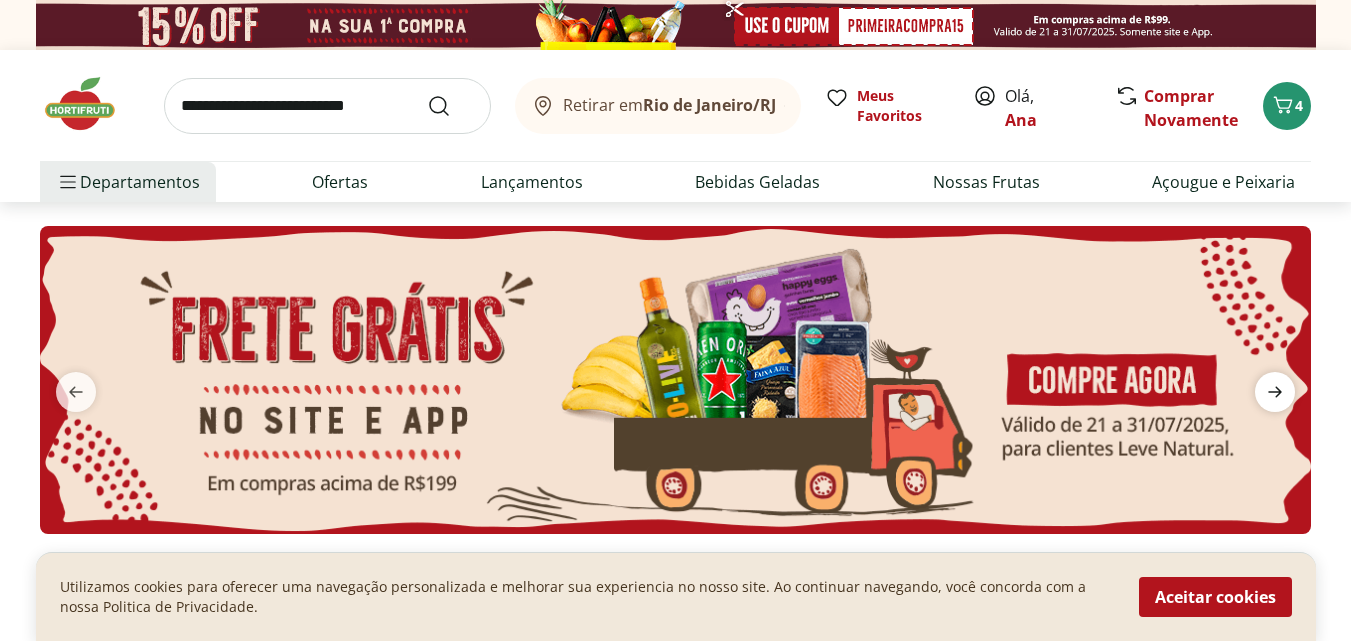 click 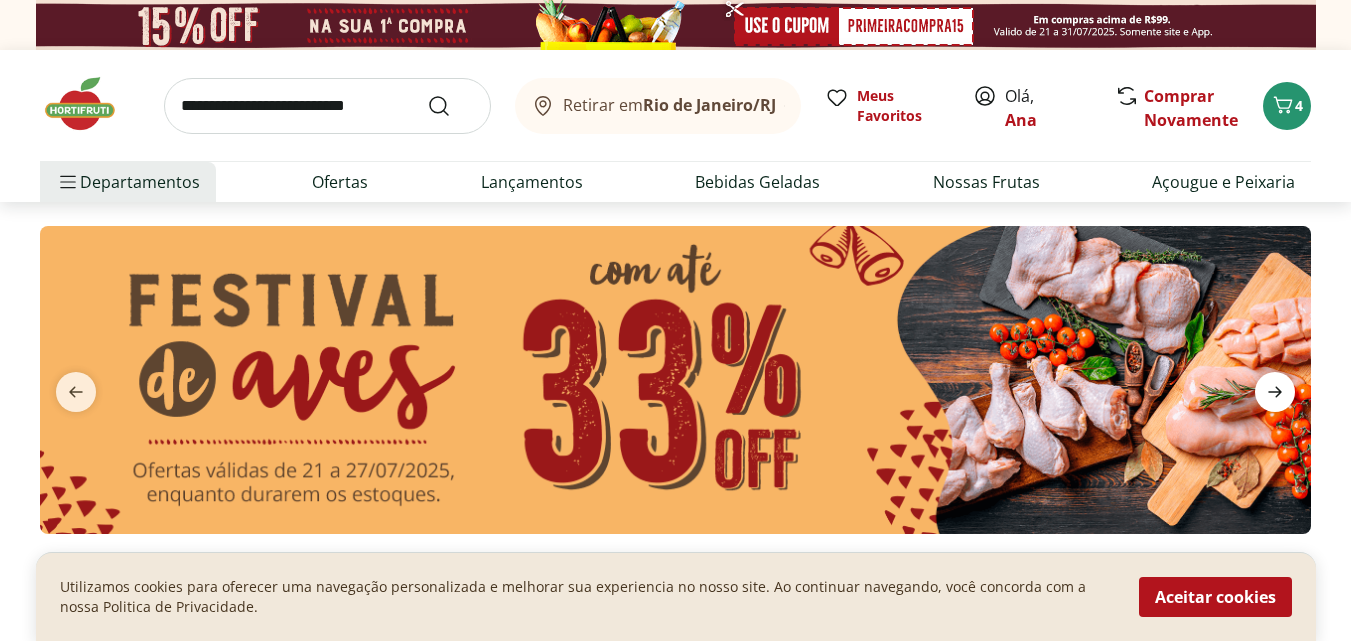 click 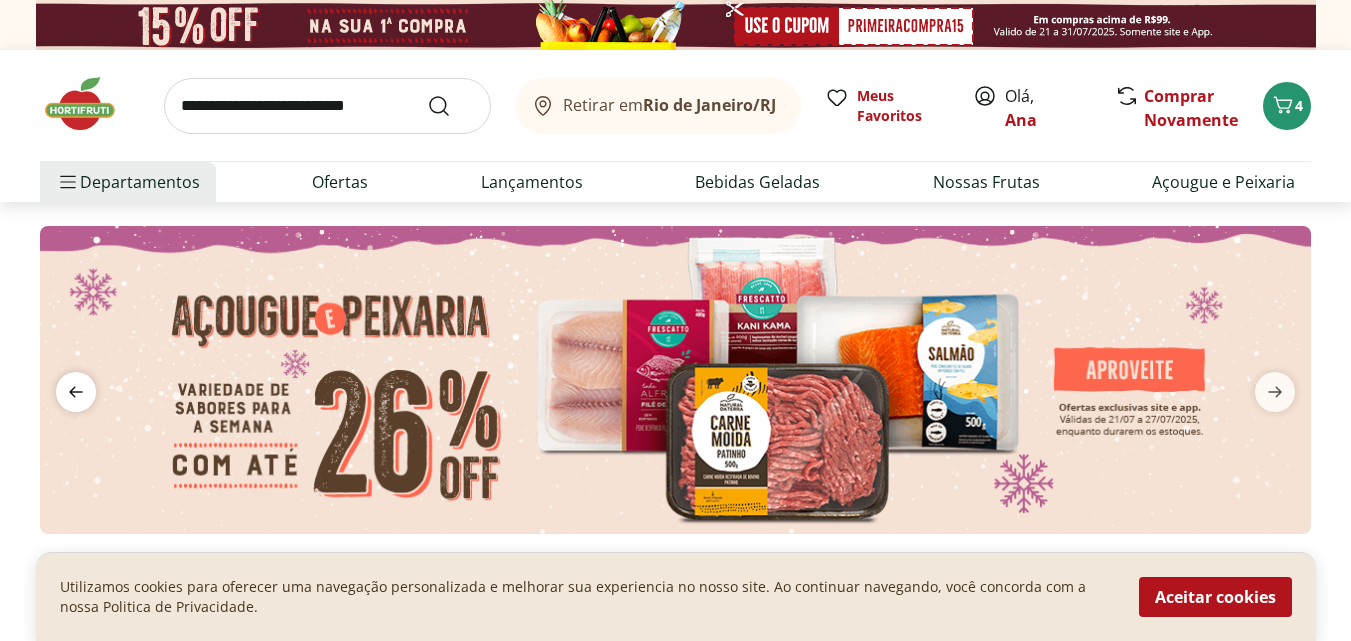 click 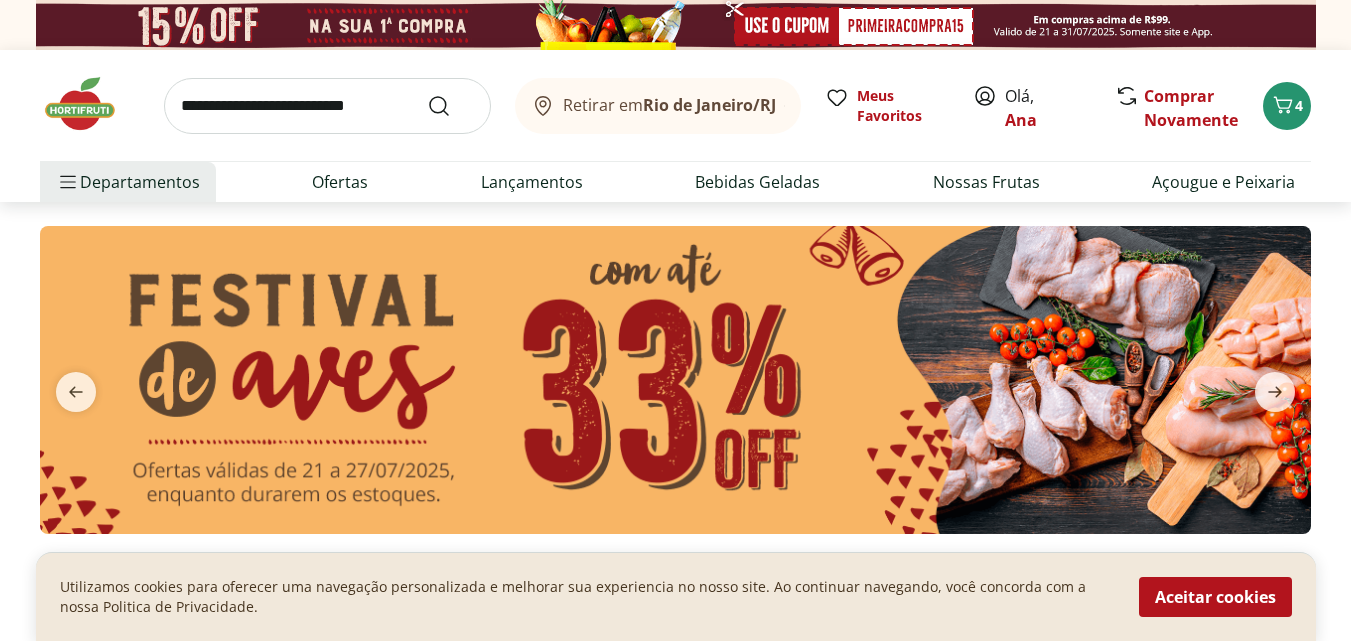 click at bounding box center (675, 380) 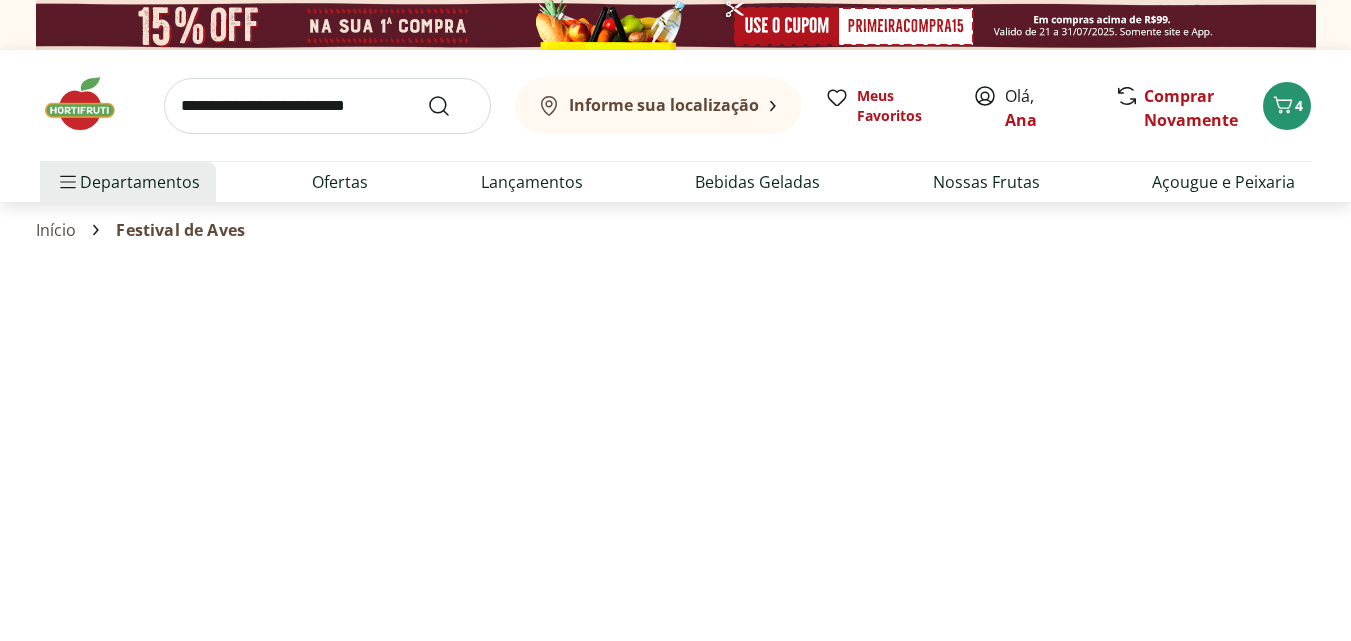 select on "**********" 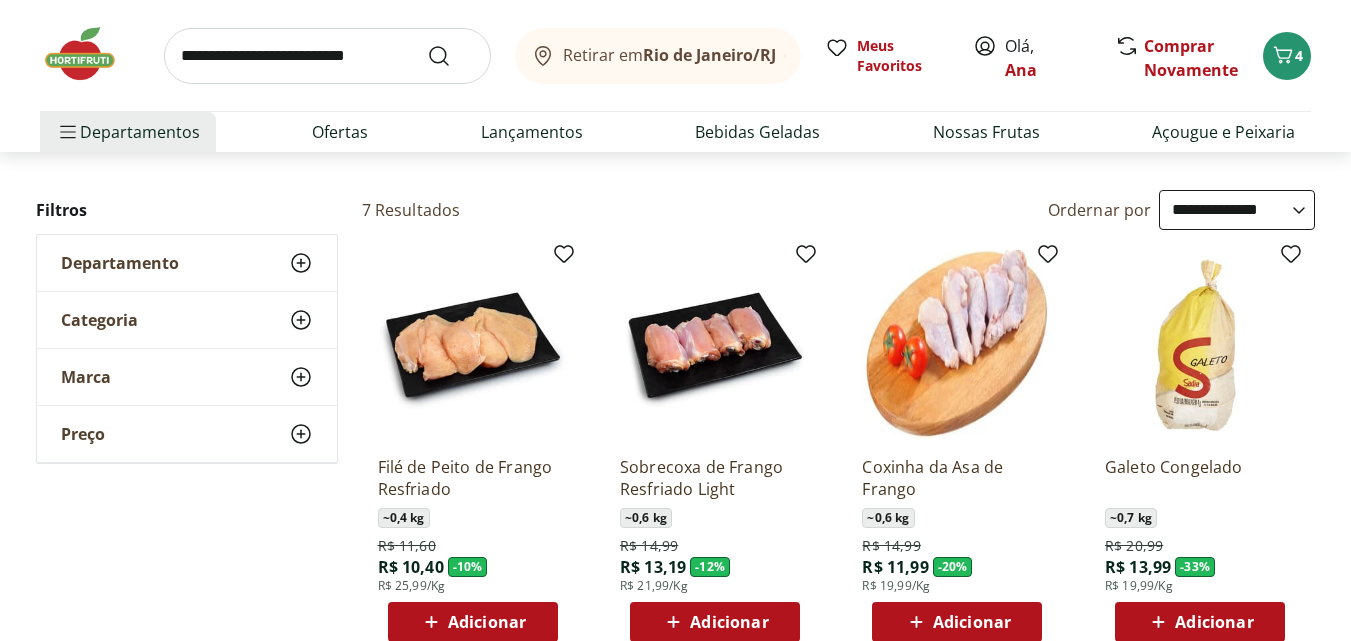 scroll, scrollTop: 0, scrollLeft: 0, axis: both 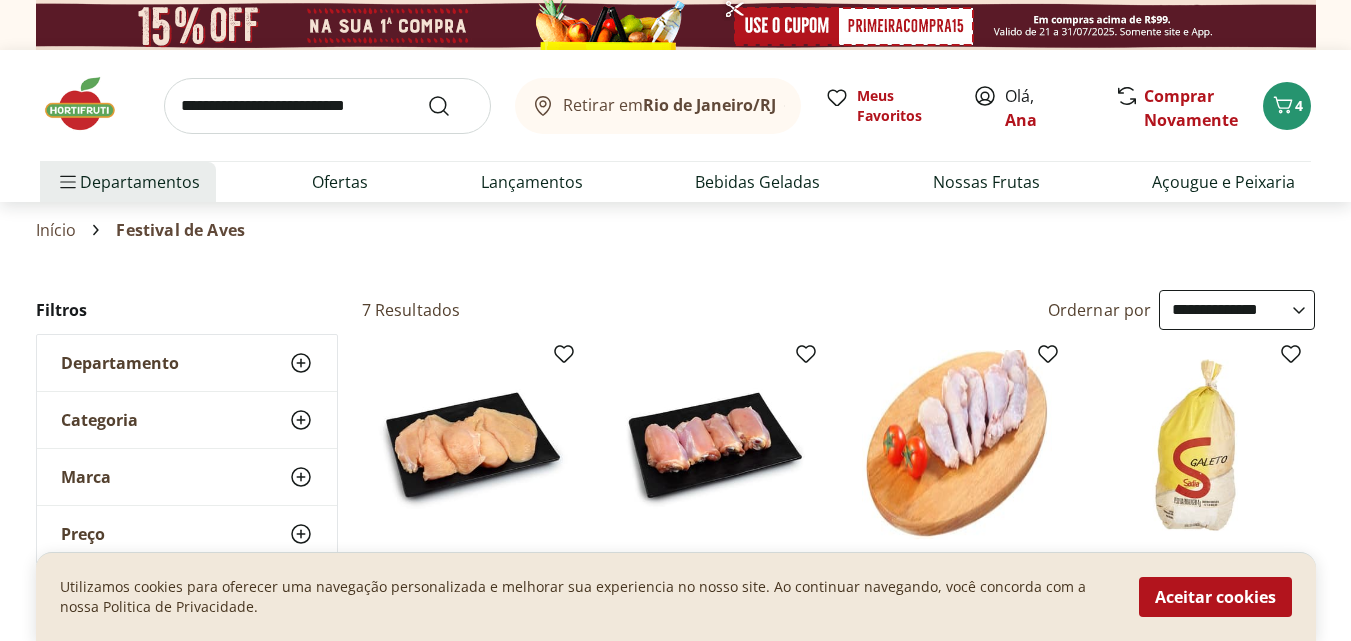 click at bounding box center (90, 104) 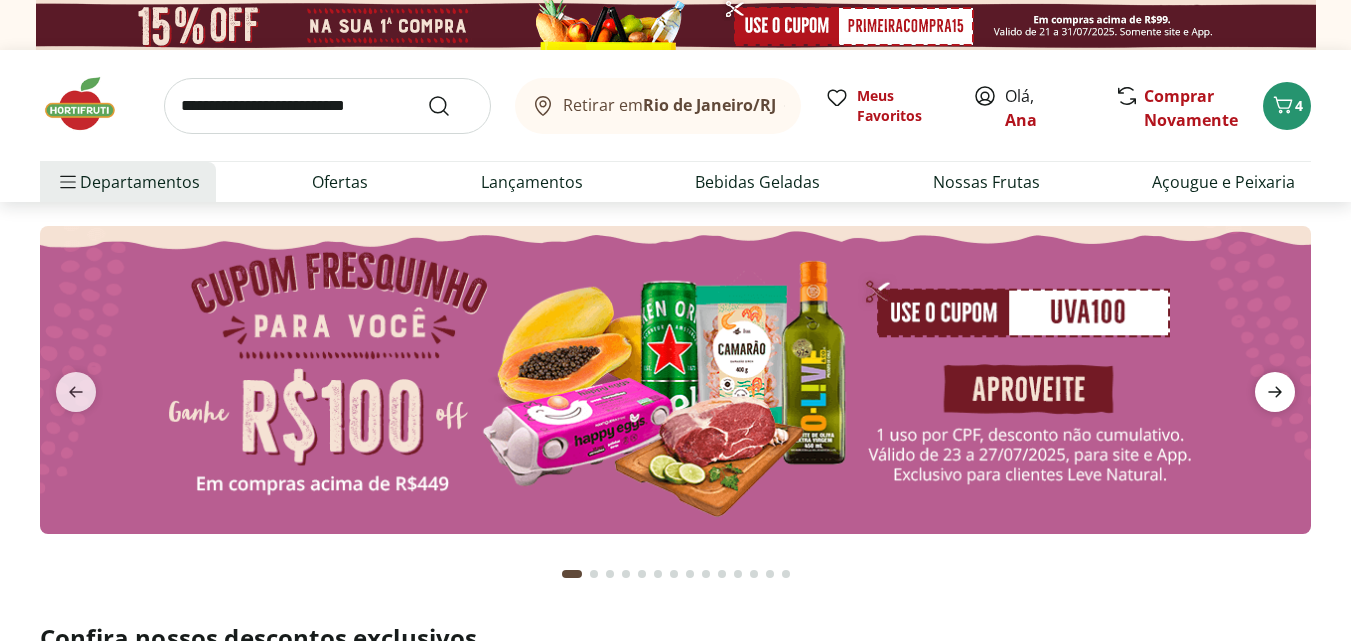 click 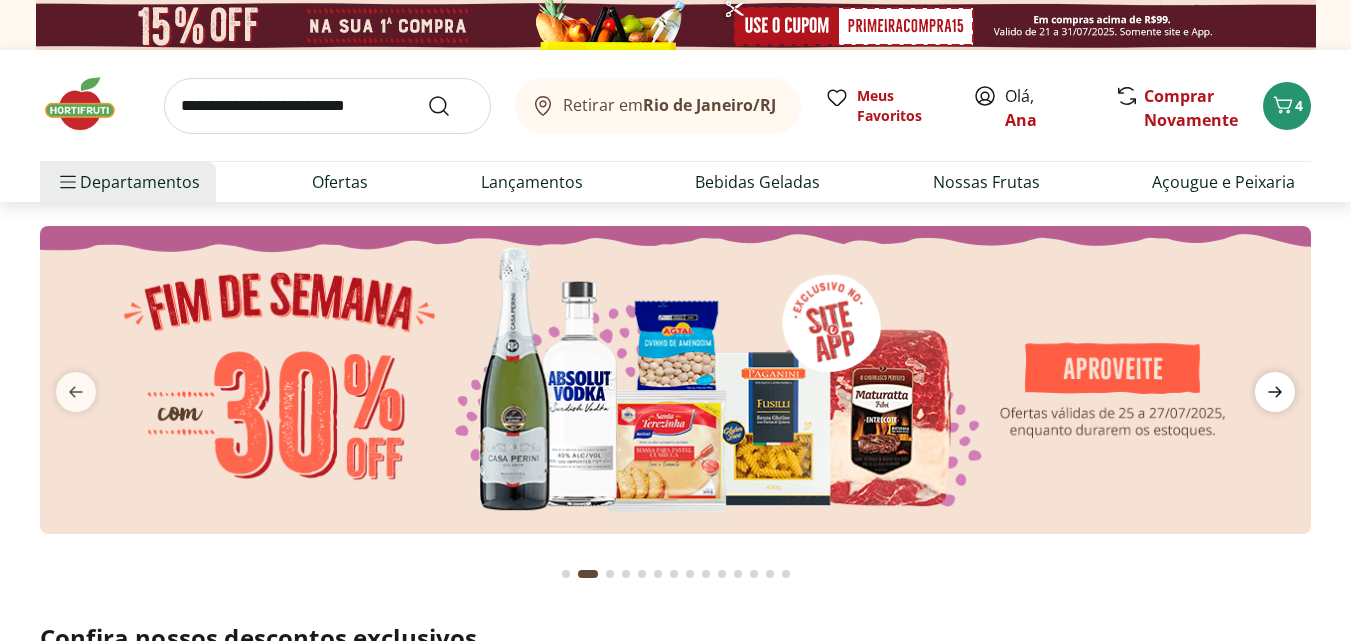click 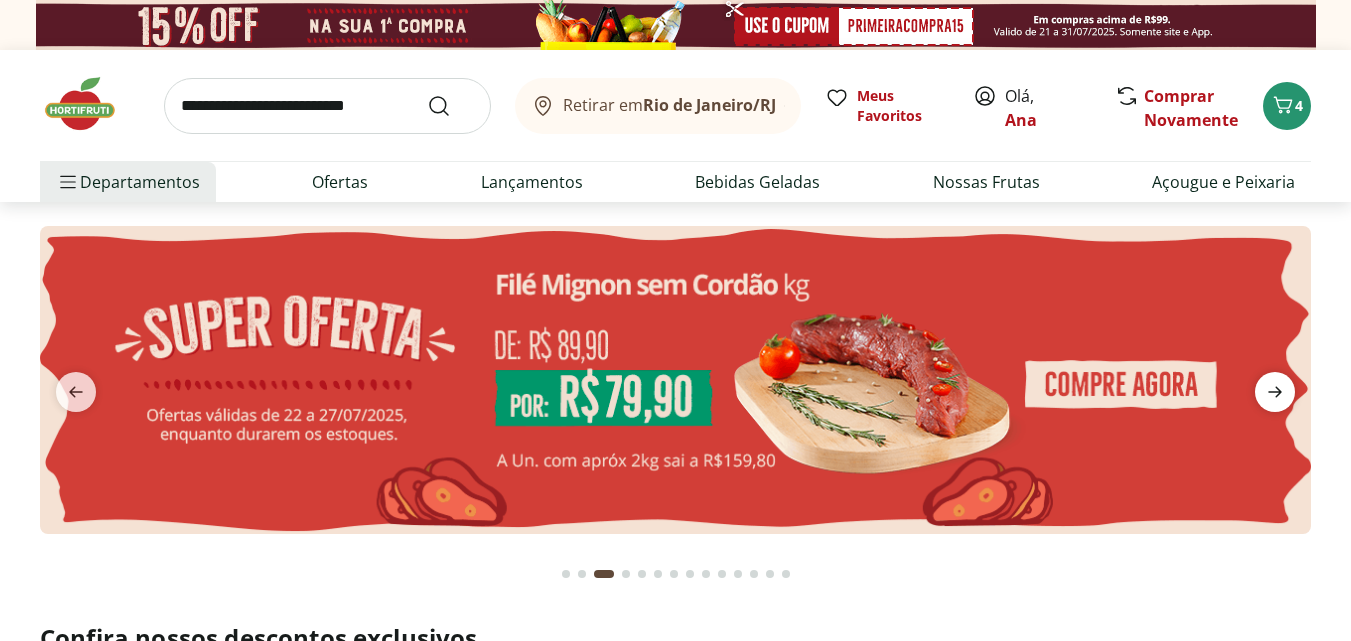 click 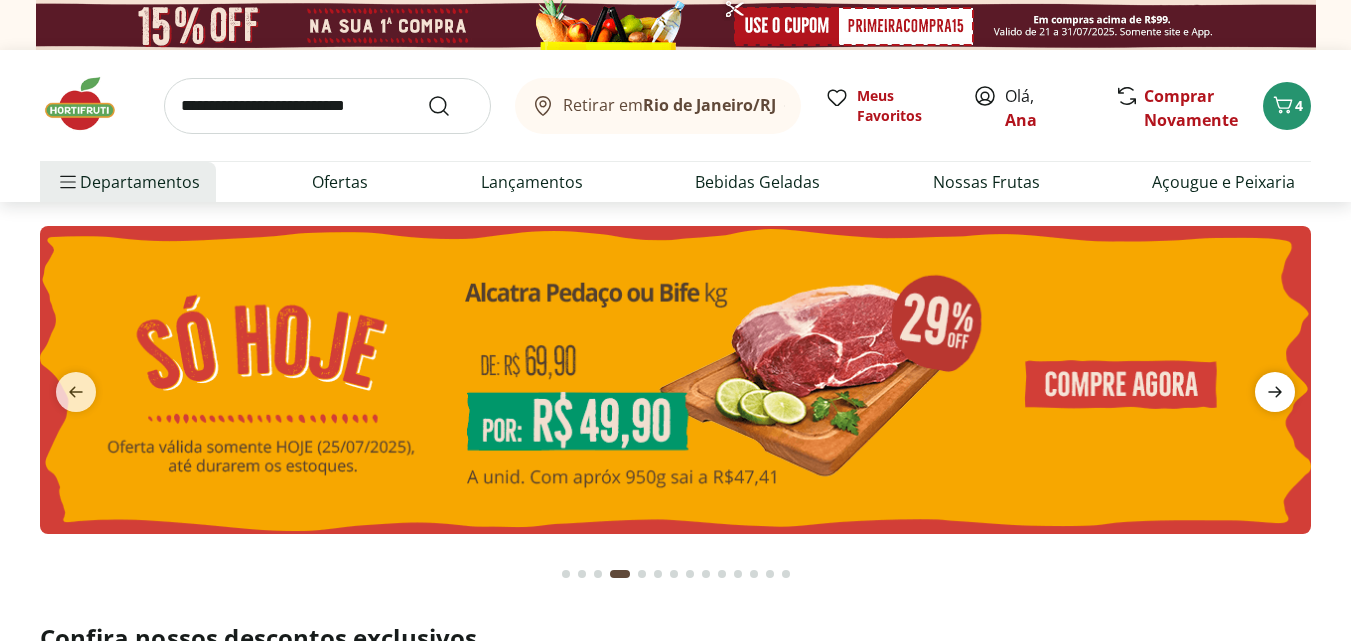 click 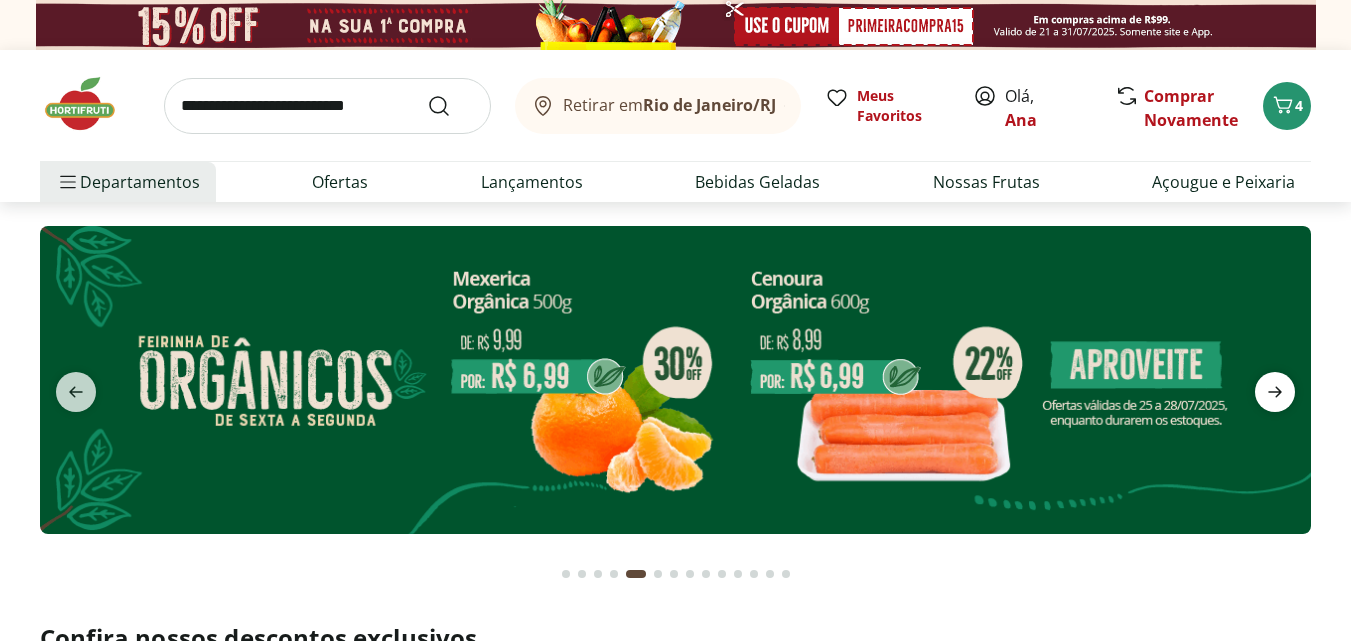 click 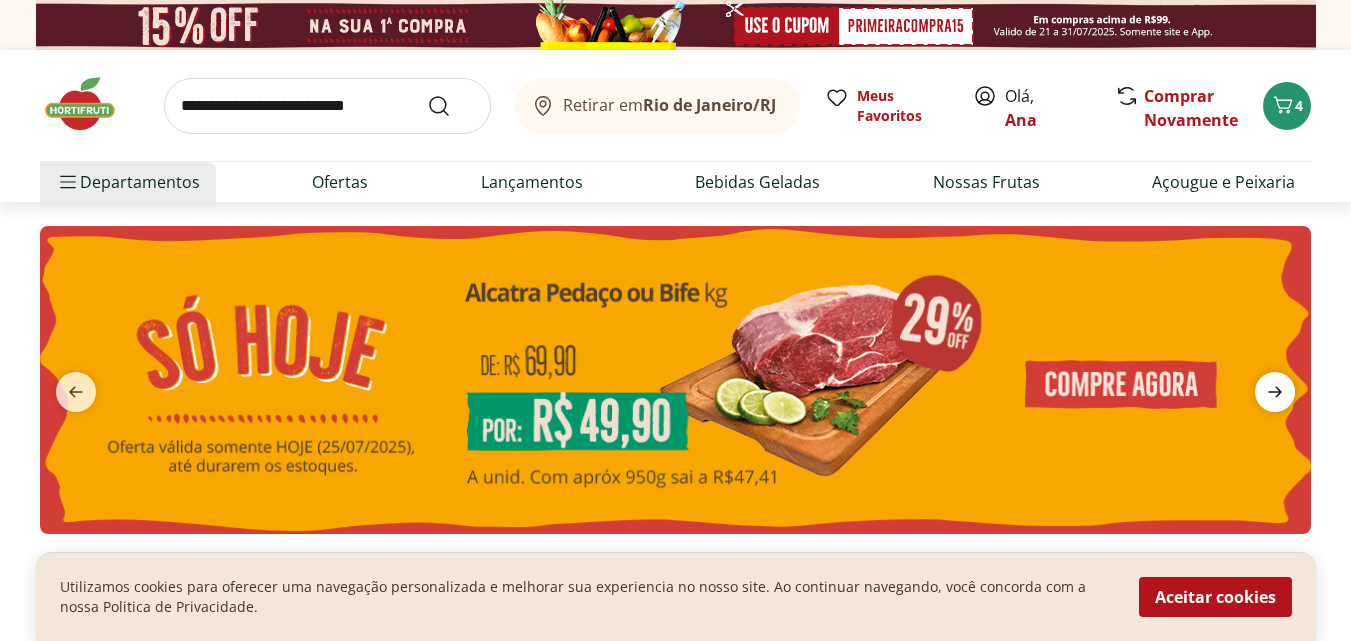click 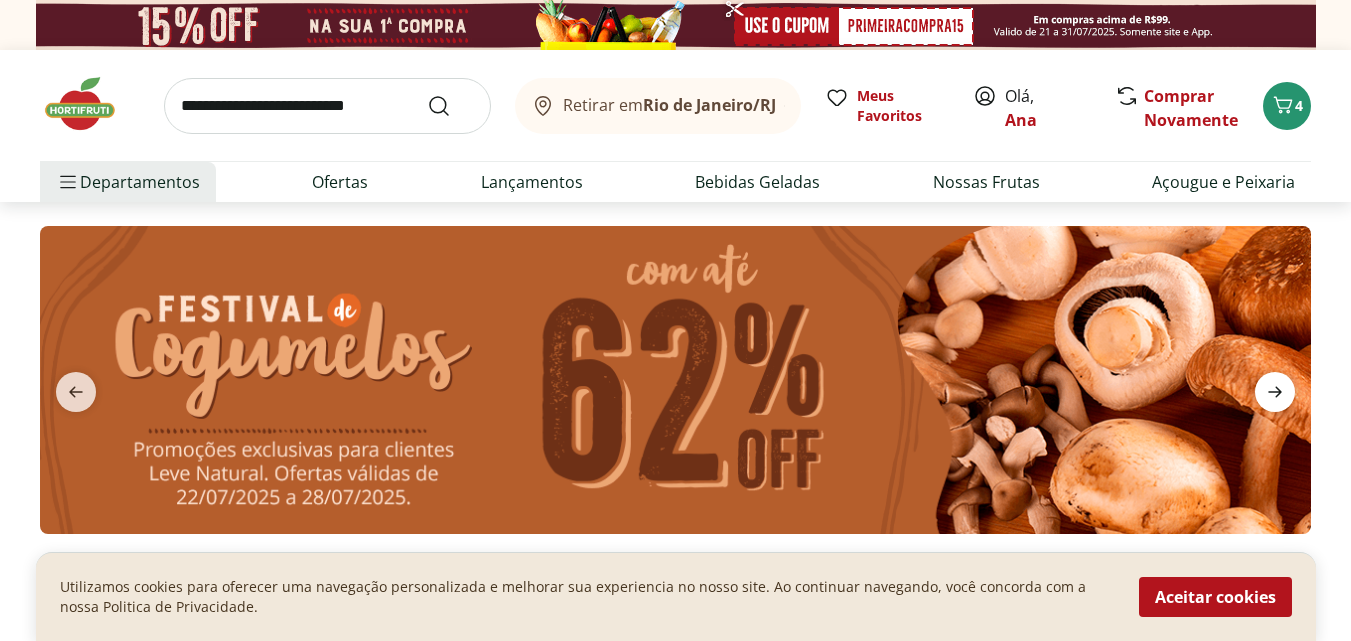 click 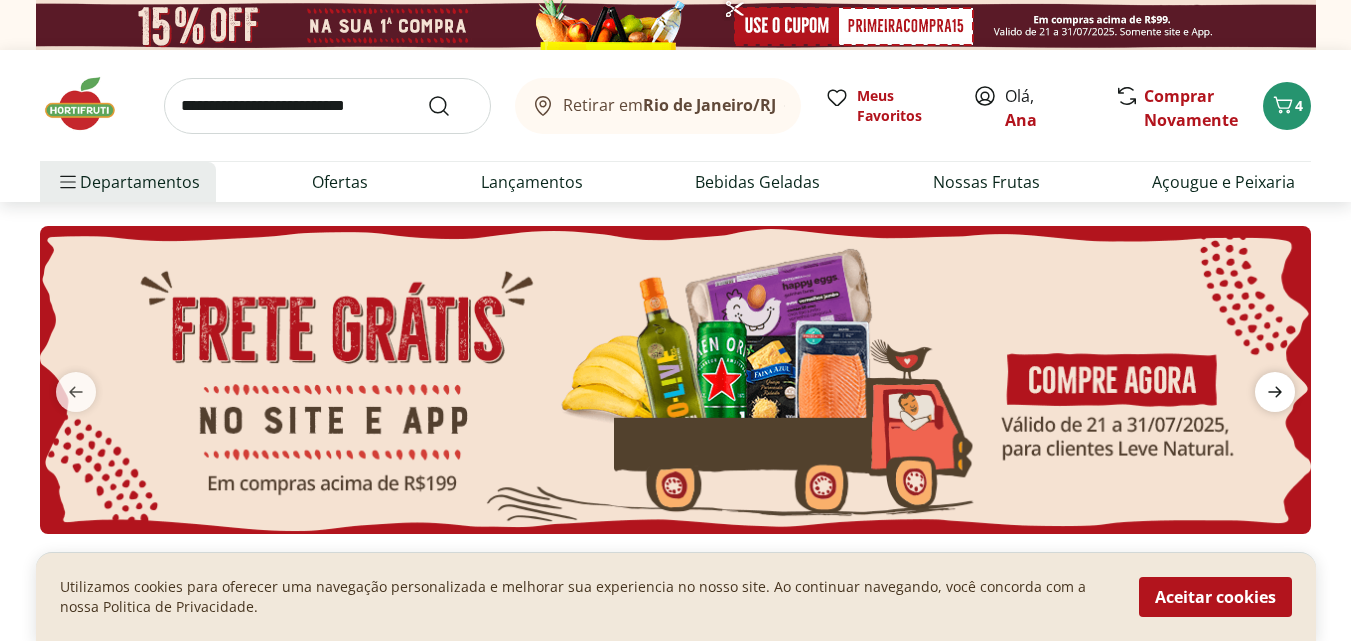scroll, scrollTop: 100, scrollLeft: 0, axis: vertical 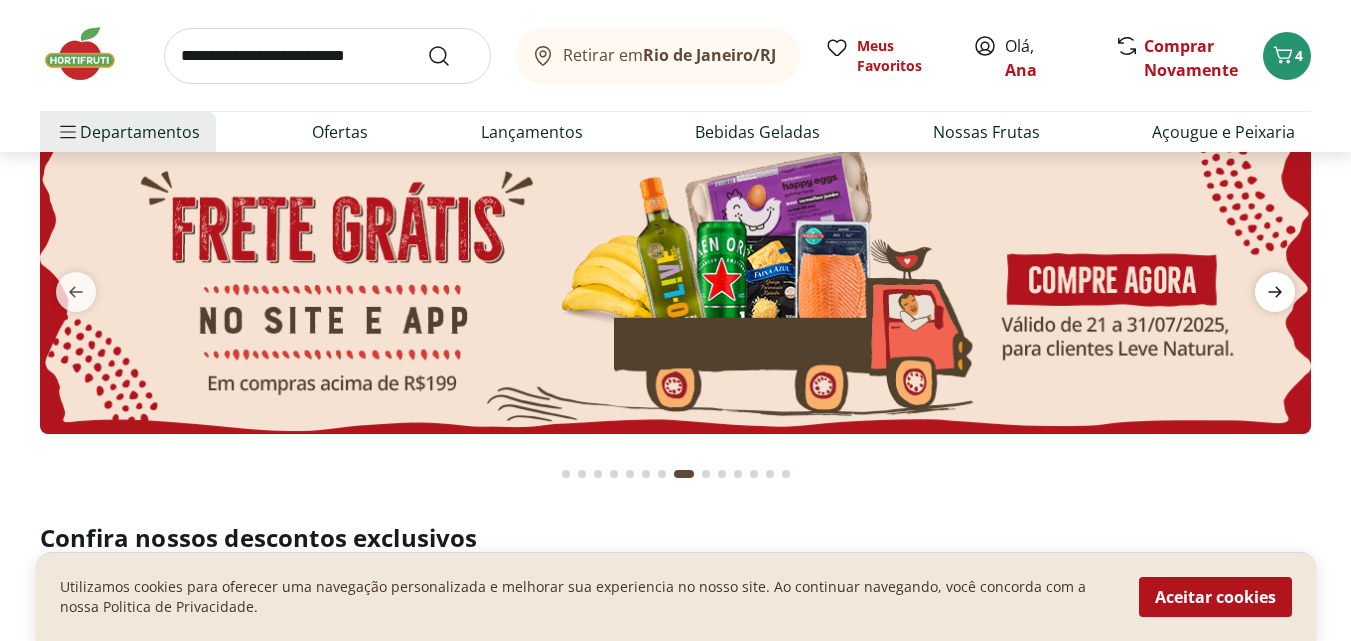 click 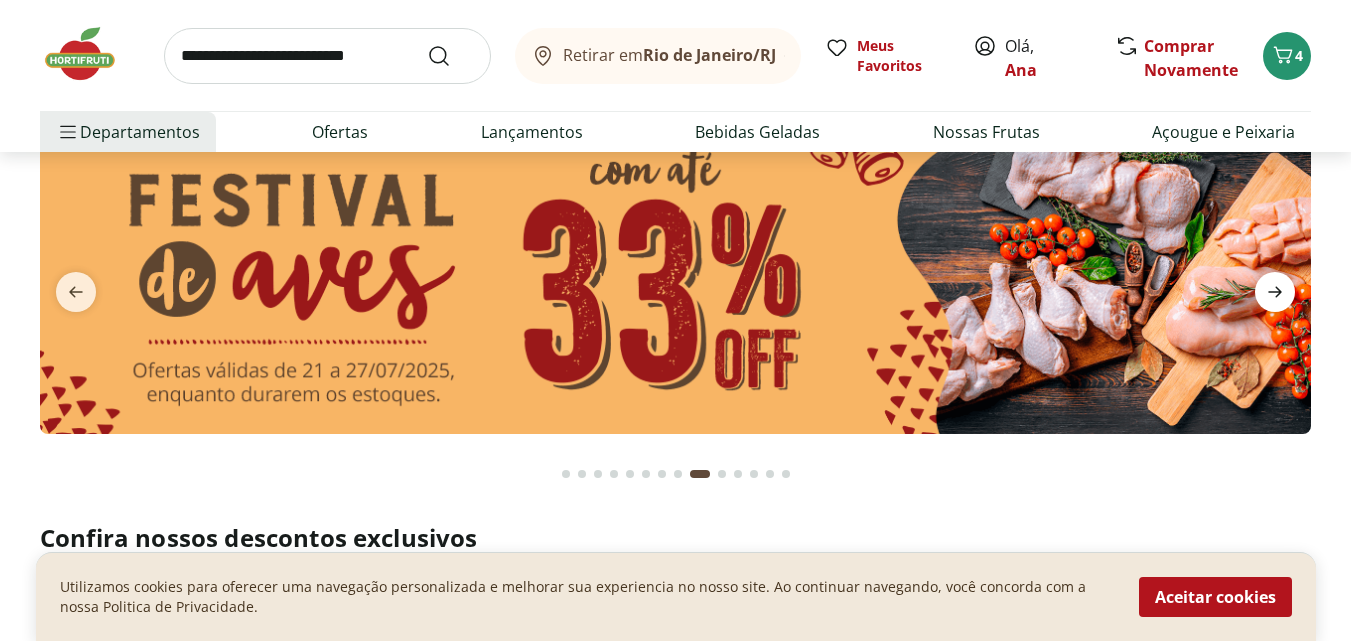 click 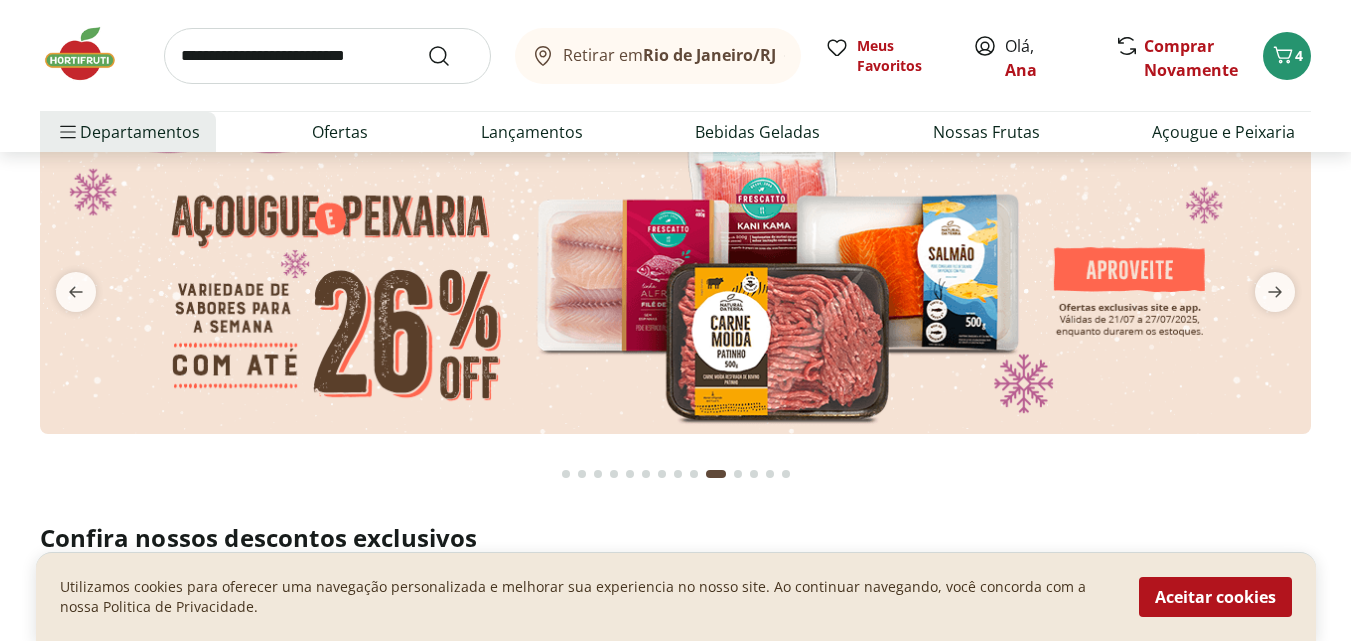 click at bounding box center [675, 280] 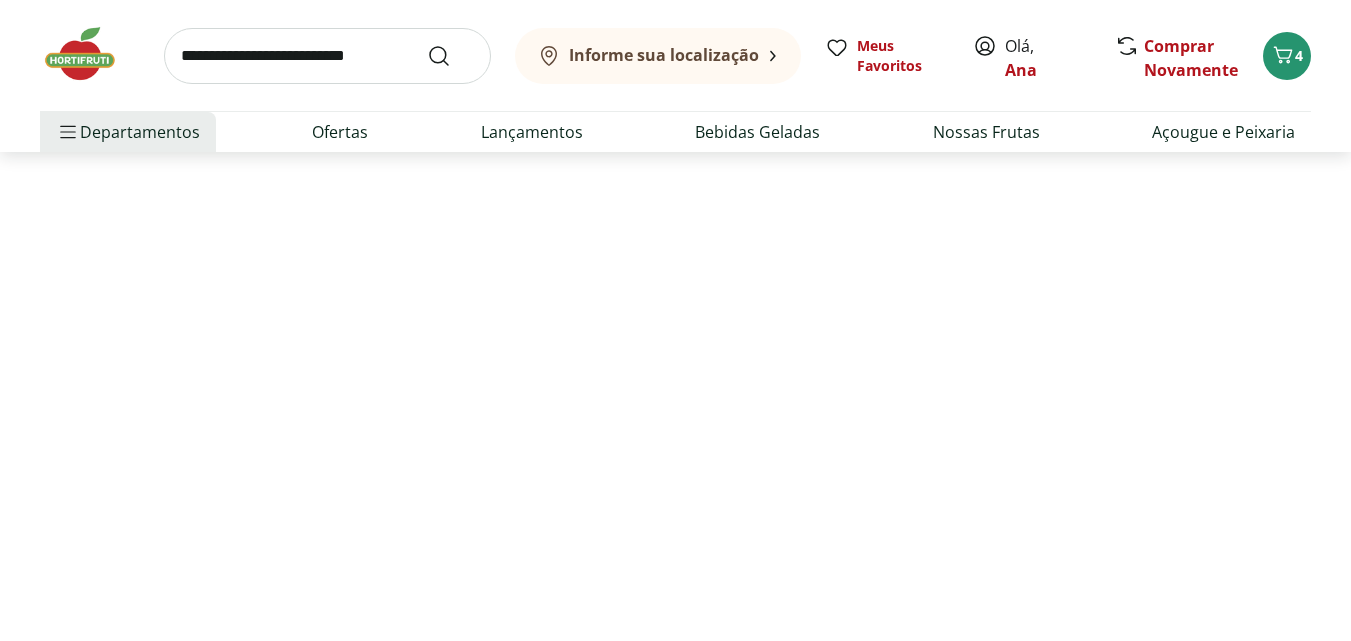 scroll, scrollTop: 0, scrollLeft: 0, axis: both 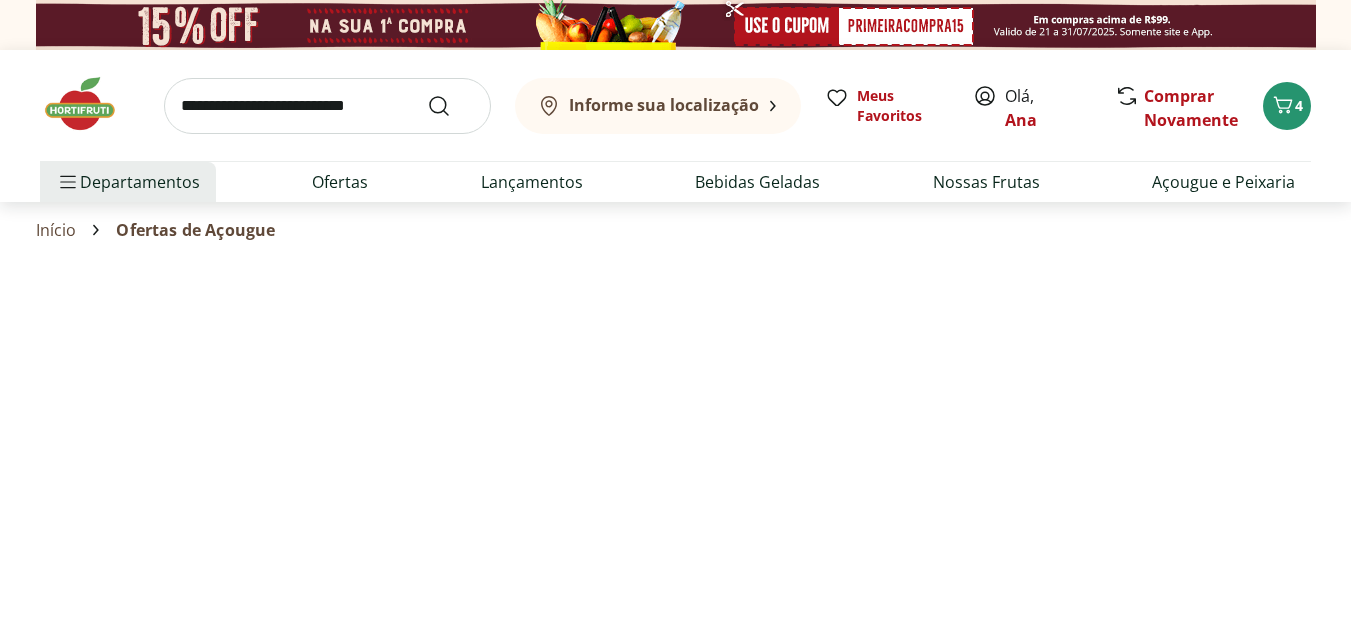 select on "**********" 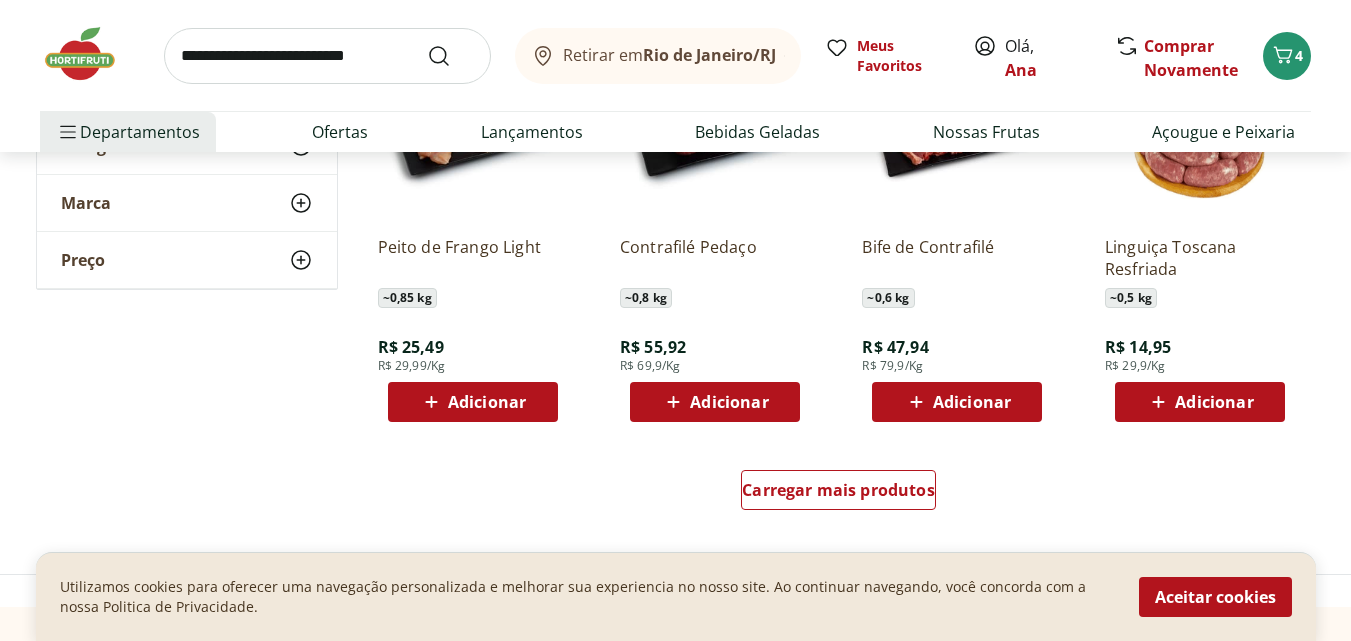 scroll, scrollTop: 1400, scrollLeft: 0, axis: vertical 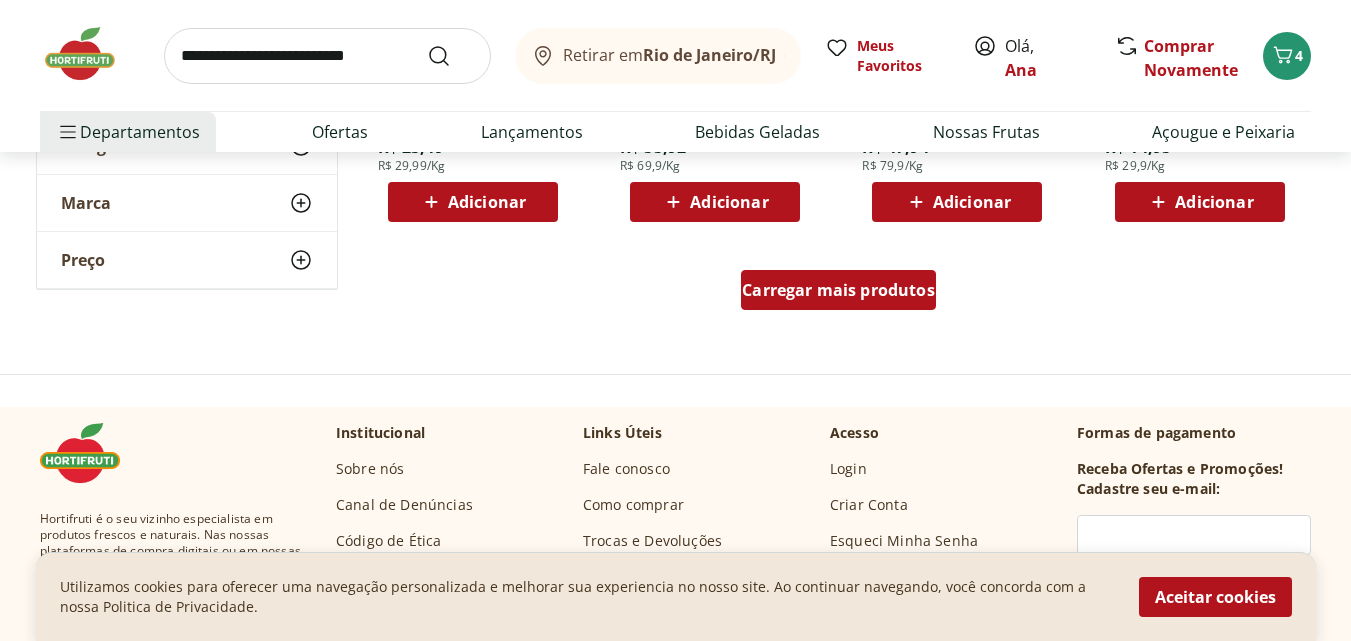 click on "Carregar mais produtos" at bounding box center (838, 290) 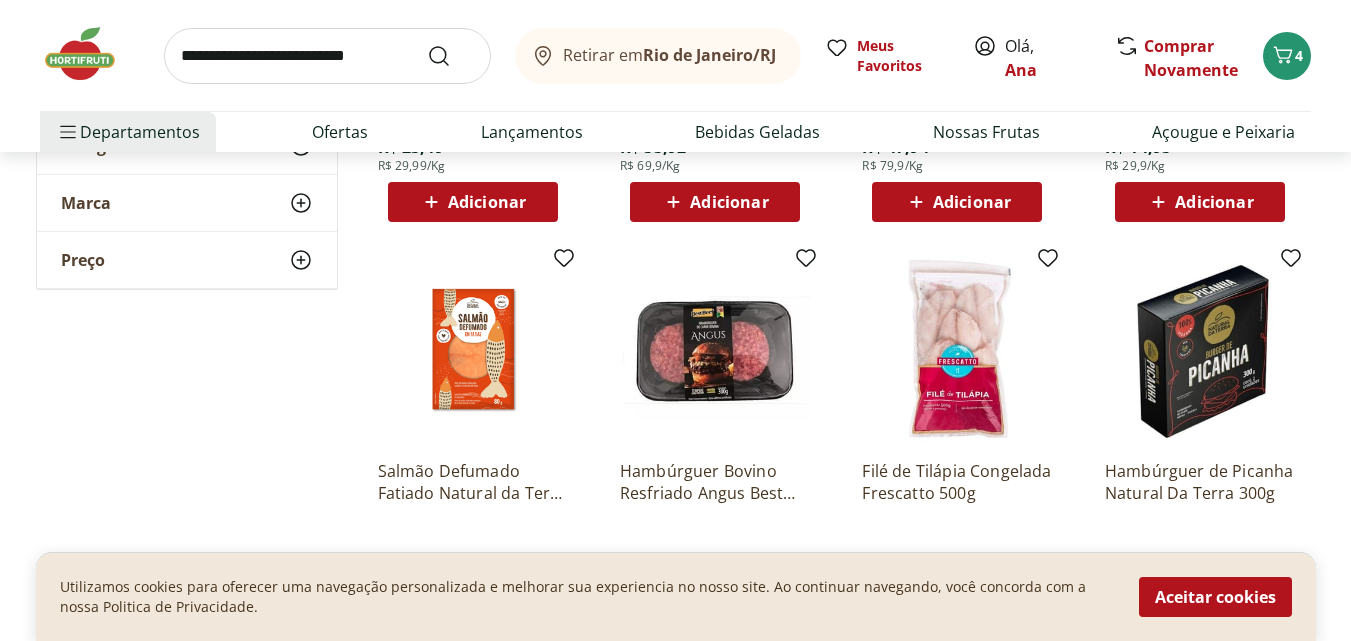 scroll, scrollTop: 1600, scrollLeft: 0, axis: vertical 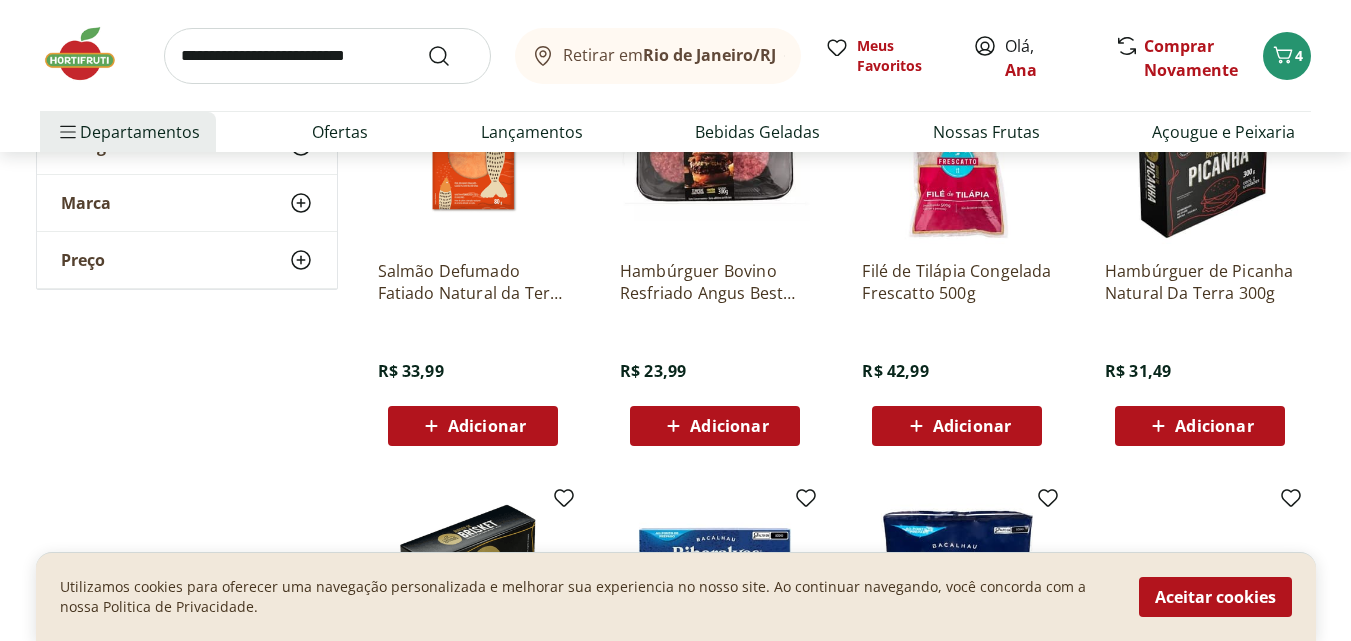 click at bounding box center (90, 54) 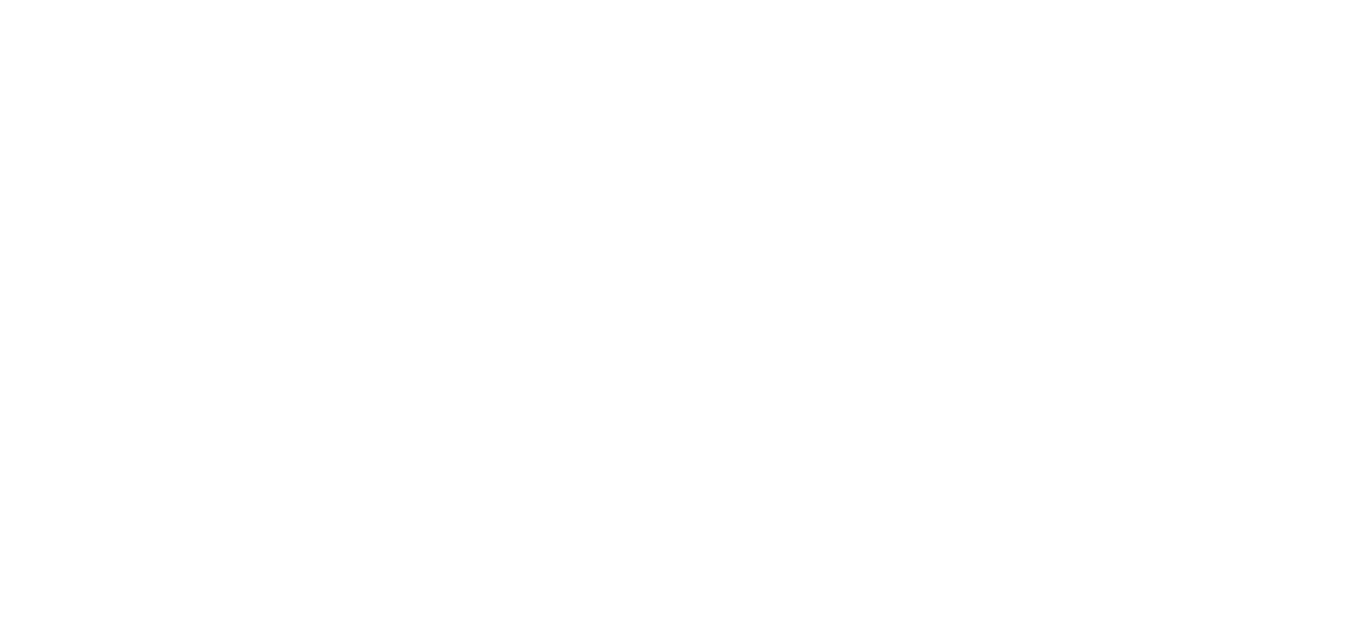 scroll, scrollTop: 0, scrollLeft: 0, axis: both 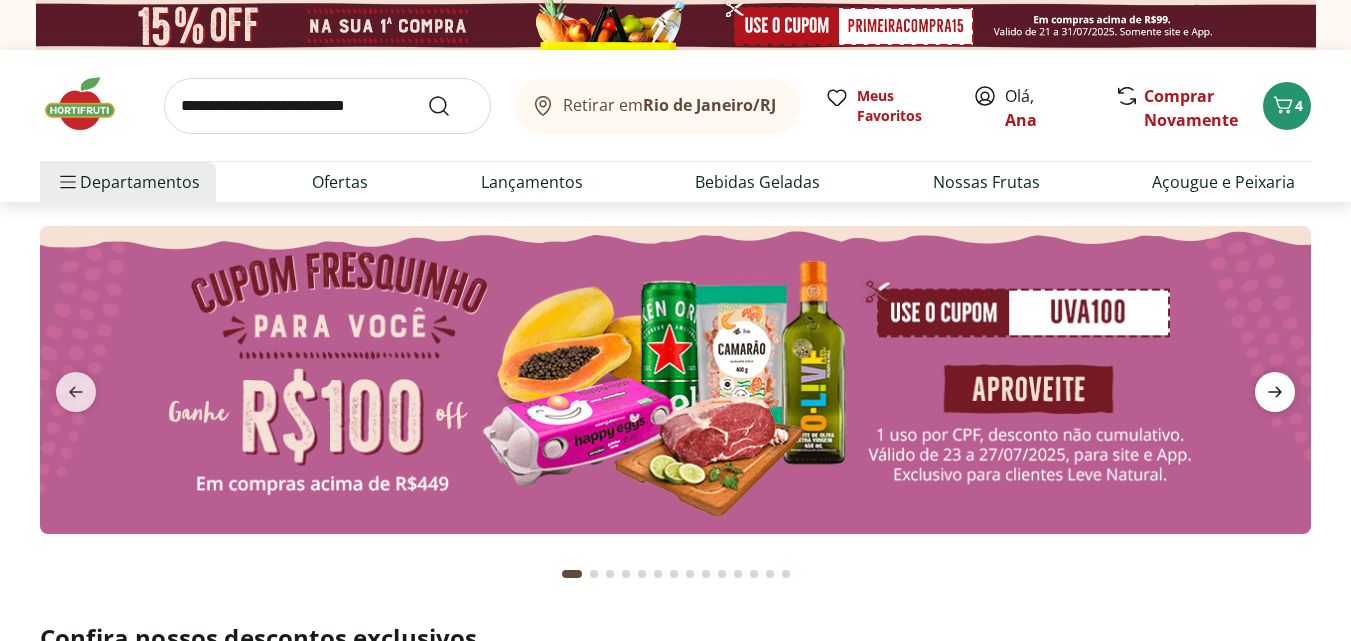 click at bounding box center (1275, 392) 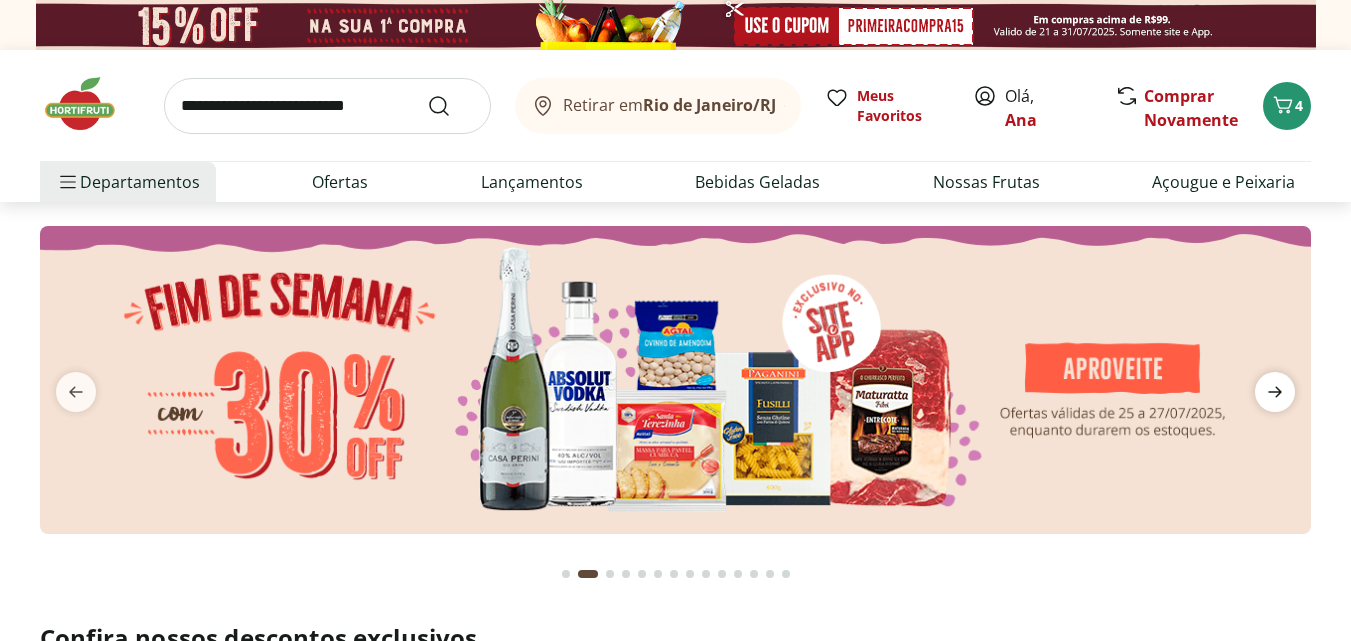 click at bounding box center (1275, 392) 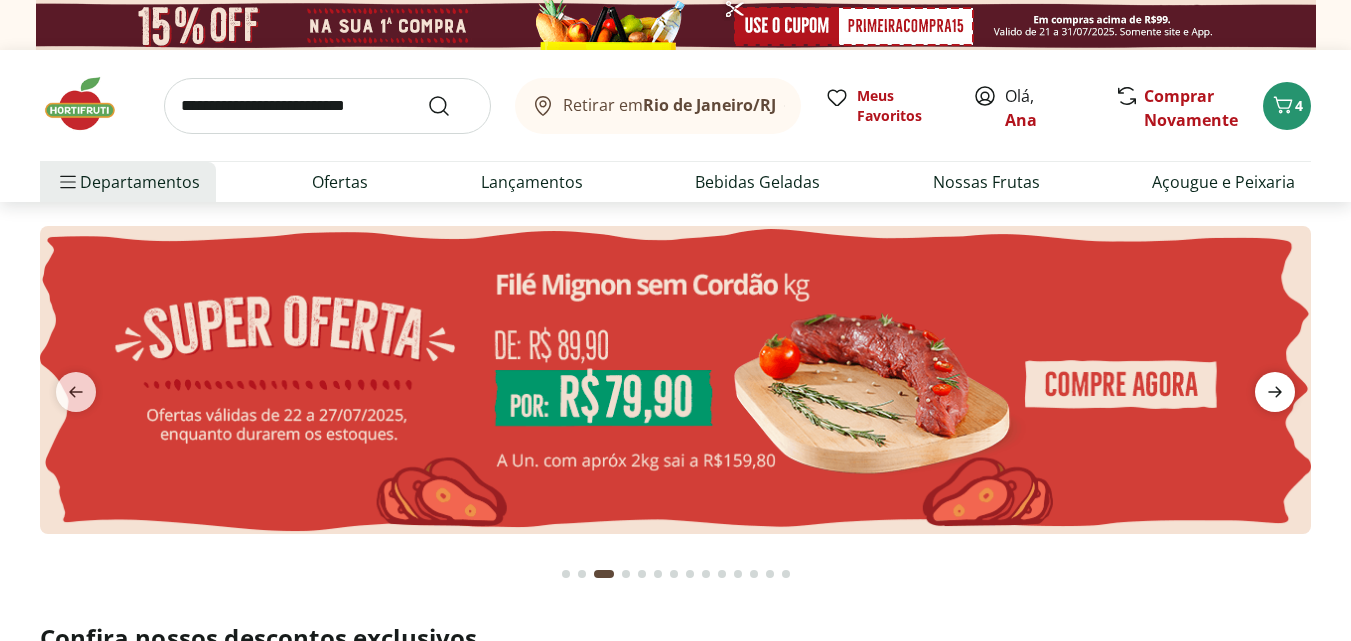 click at bounding box center [1275, 392] 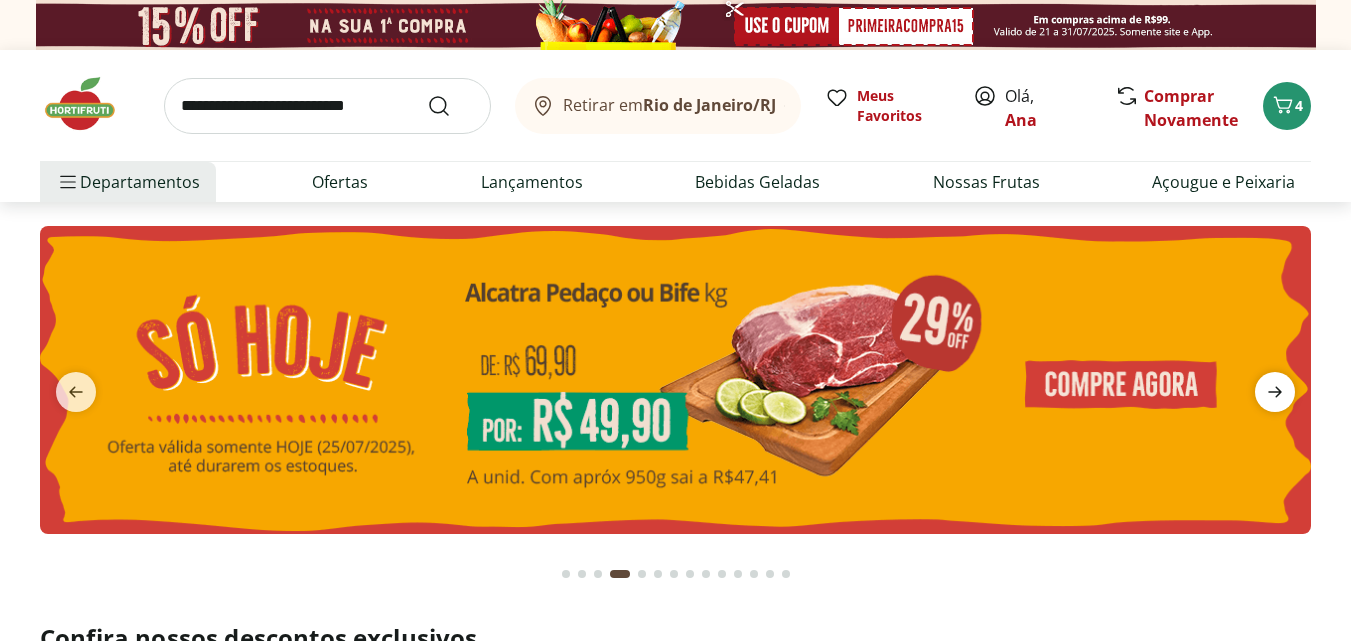 click at bounding box center (1275, 392) 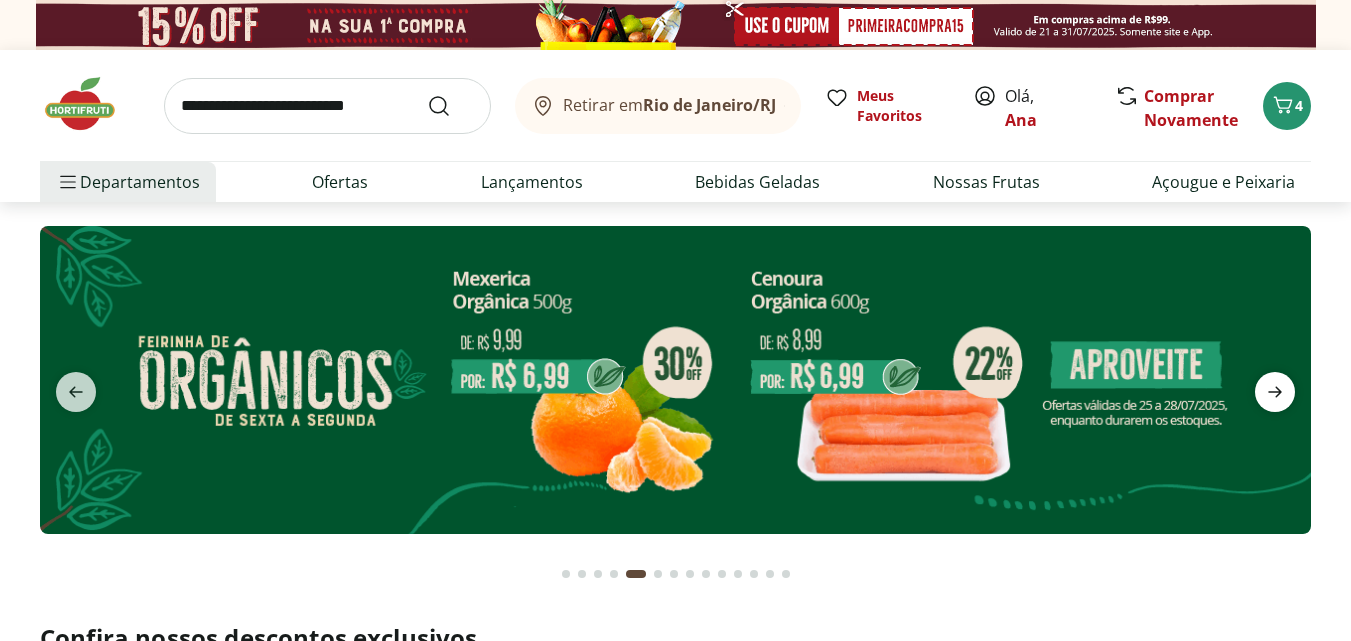 click at bounding box center (1275, 392) 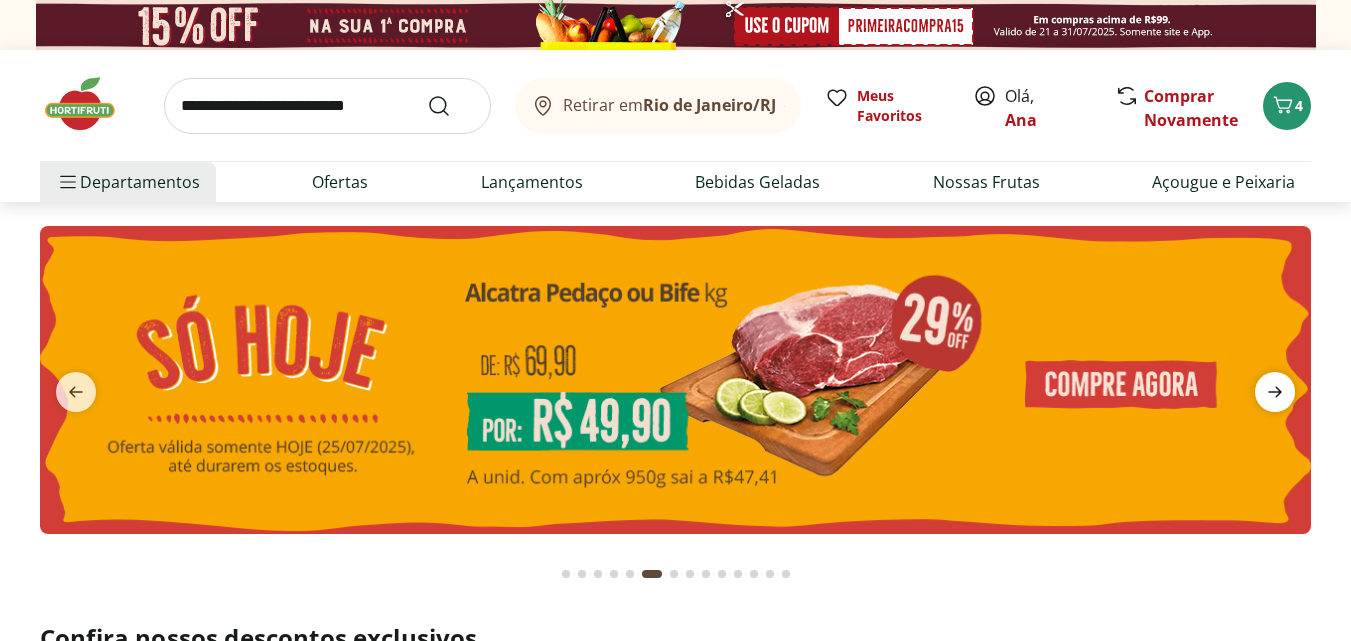 click at bounding box center (1275, 392) 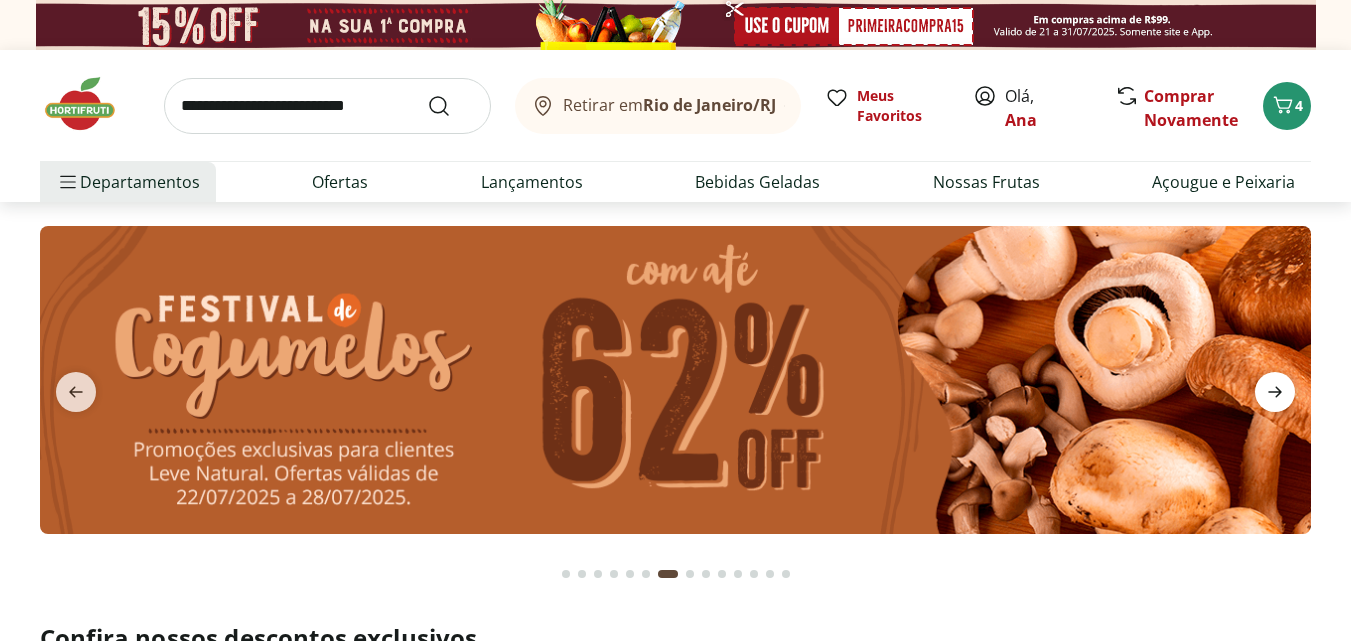 click at bounding box center (1275, 392) 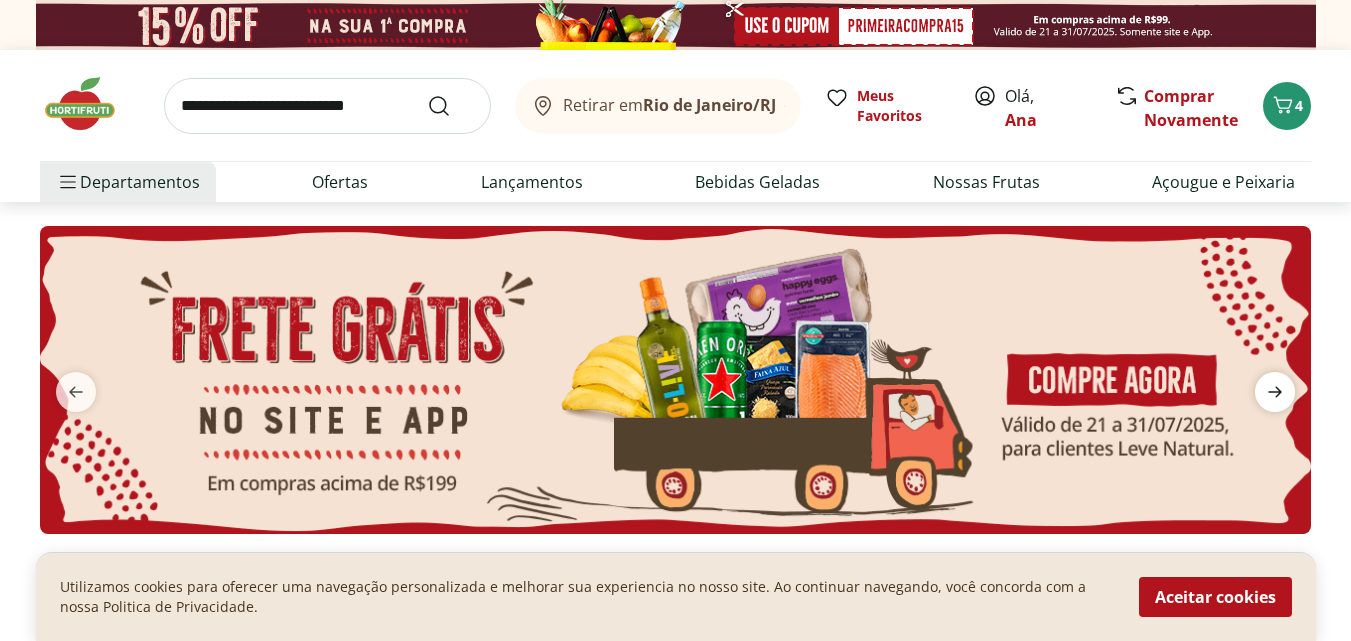 click at bounding box center [1275, 392] 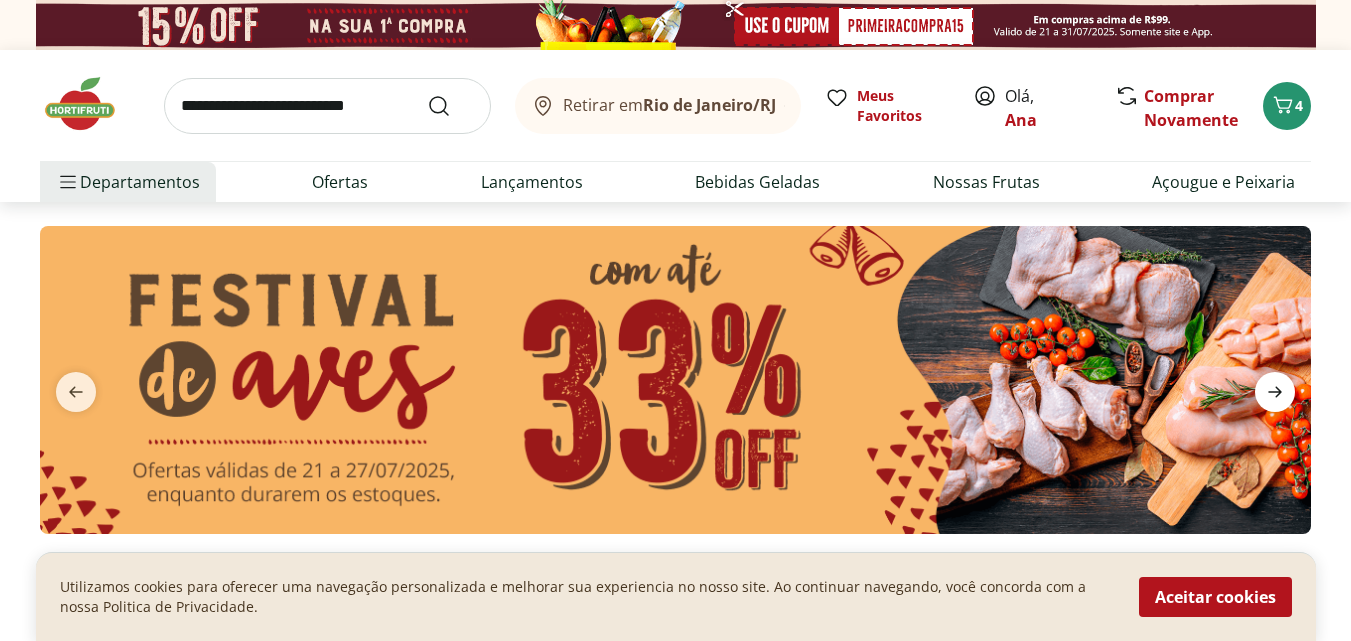 click 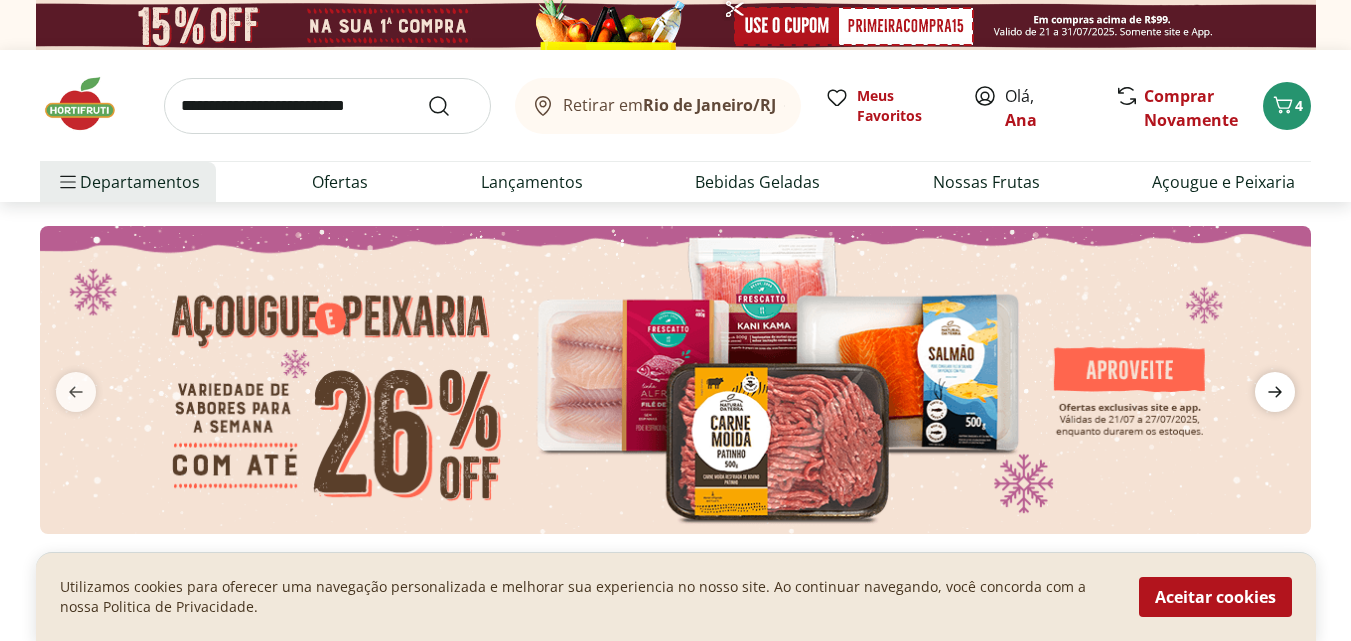 click 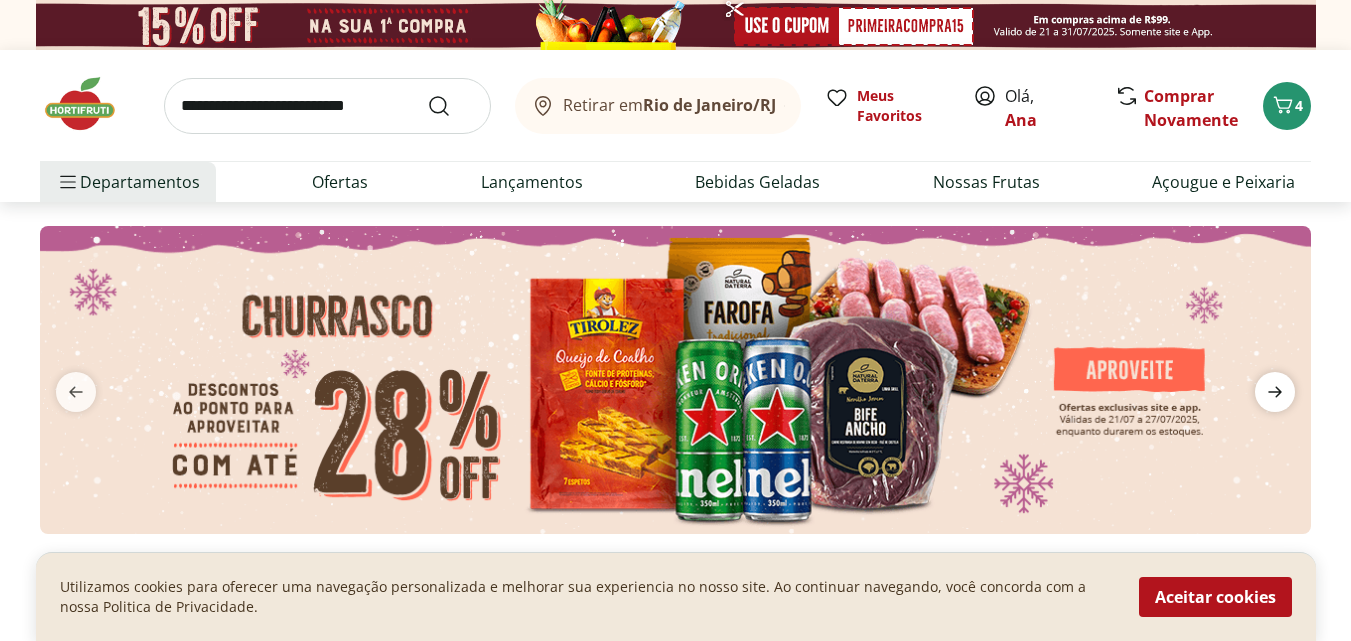 click 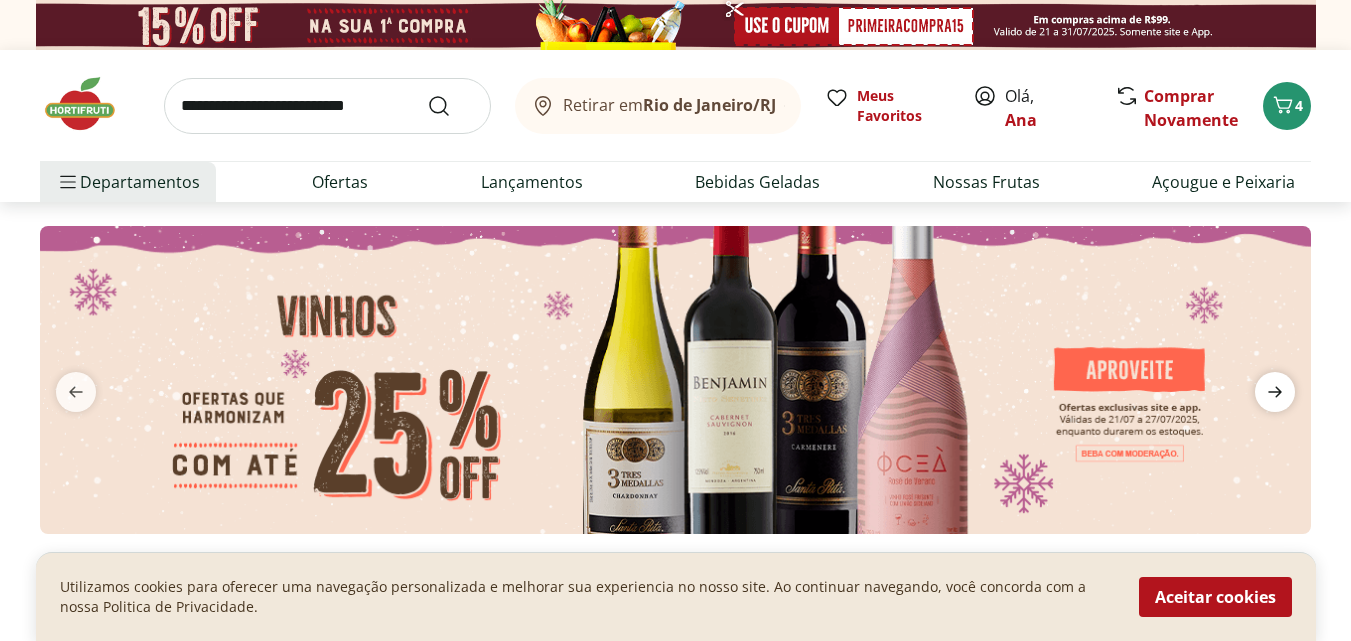 click 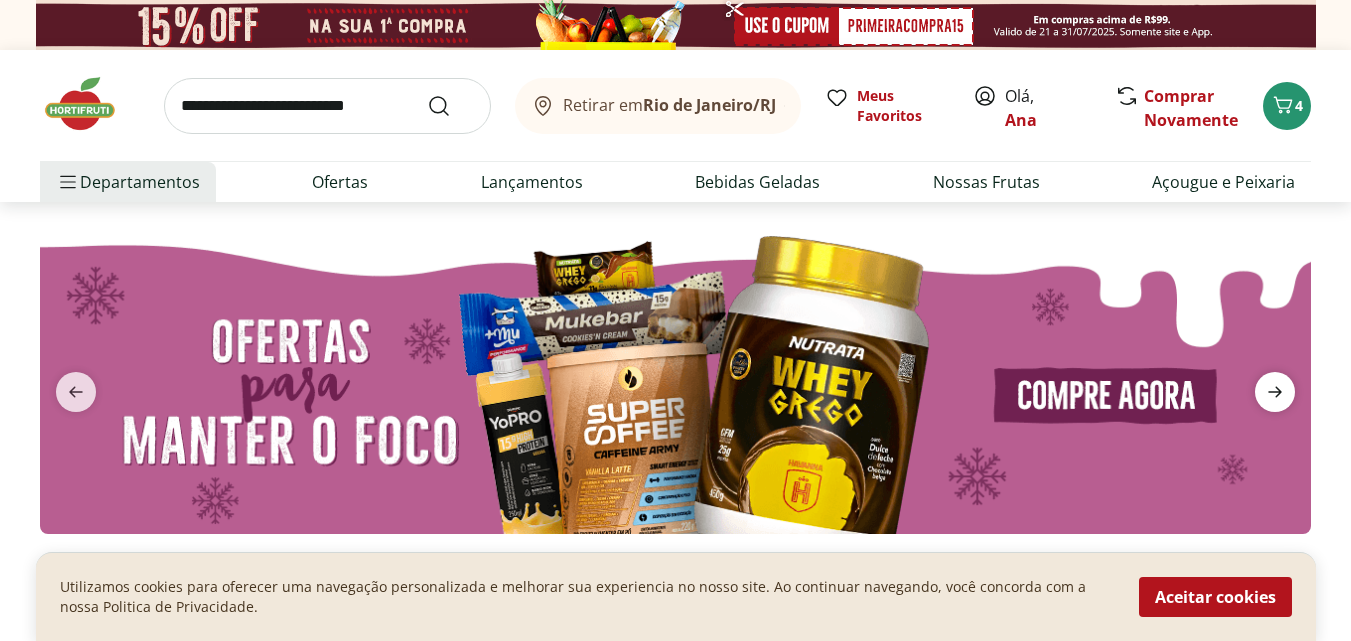 scroll, scrollTop: 100, scrollLeft: 0, axis: vertical 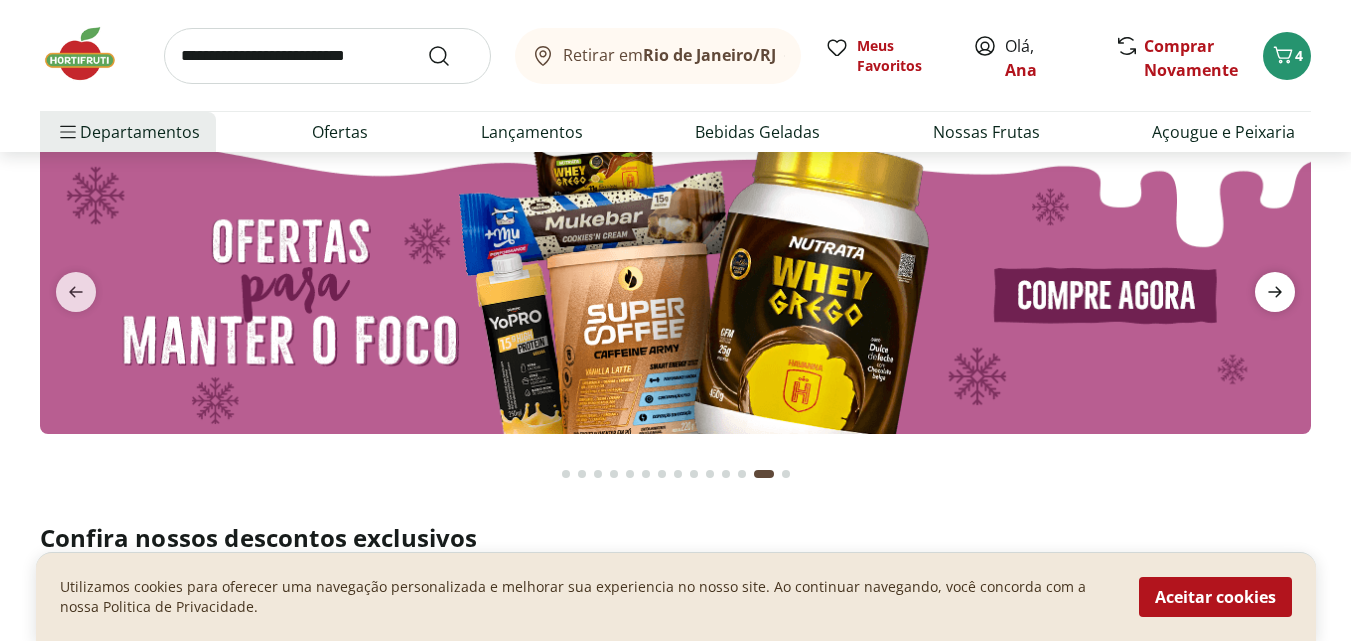 click at bounding box center (1275, 292) 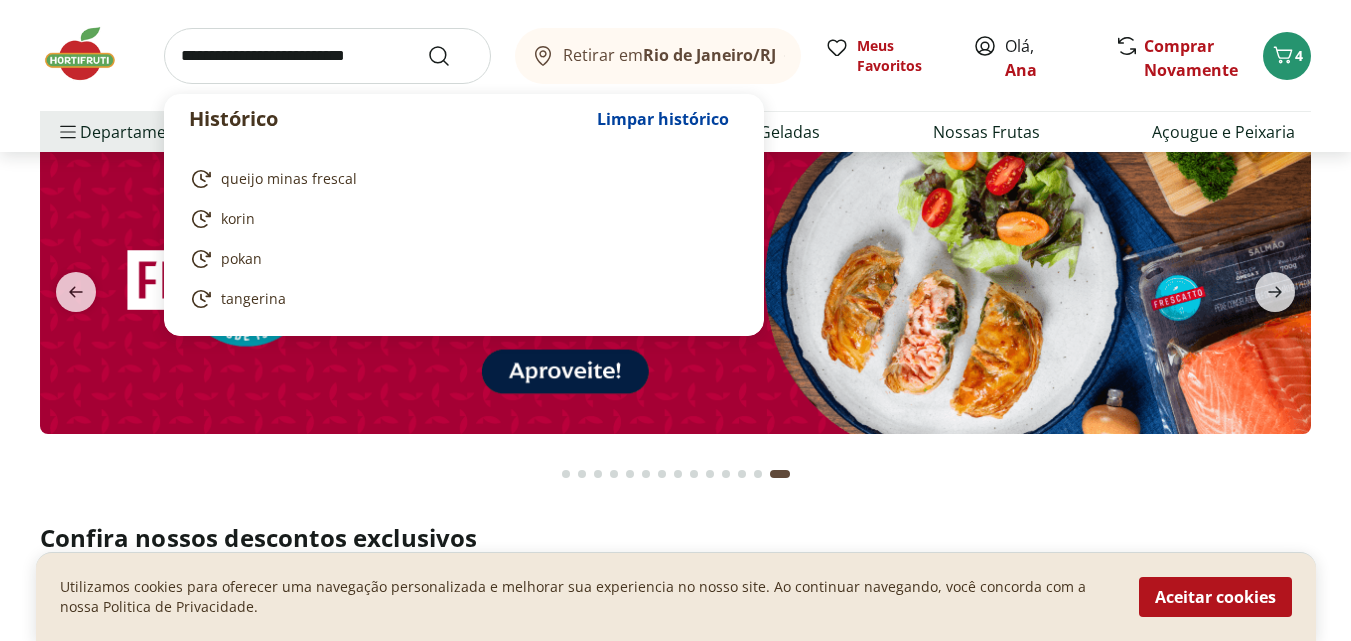 click at bounding box center [327, 56] 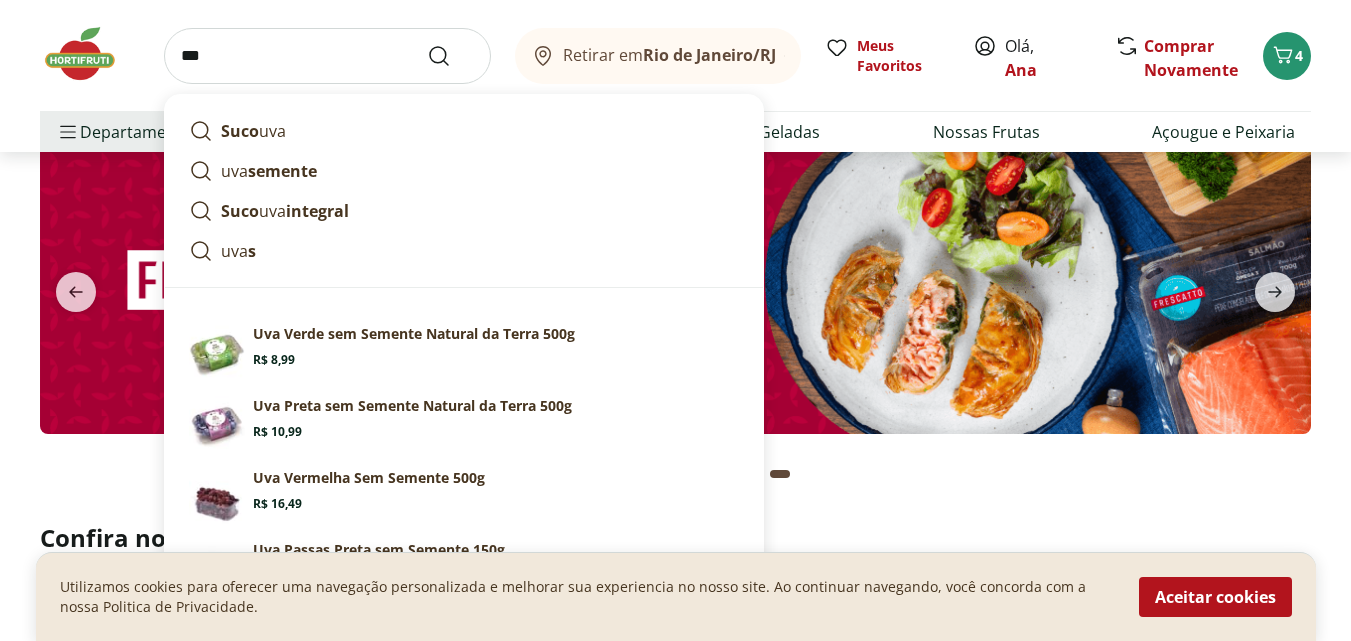 type on "***" 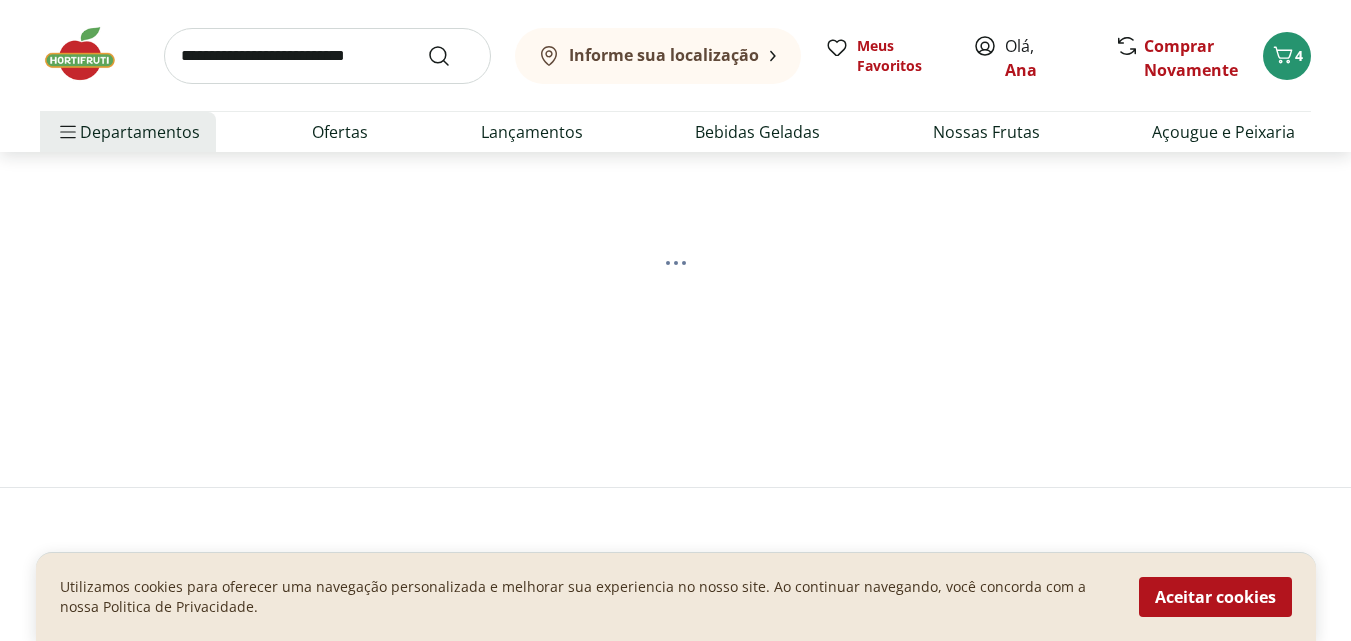 scroll, scrollTop: 0, scrollLeft: 0, axis: both 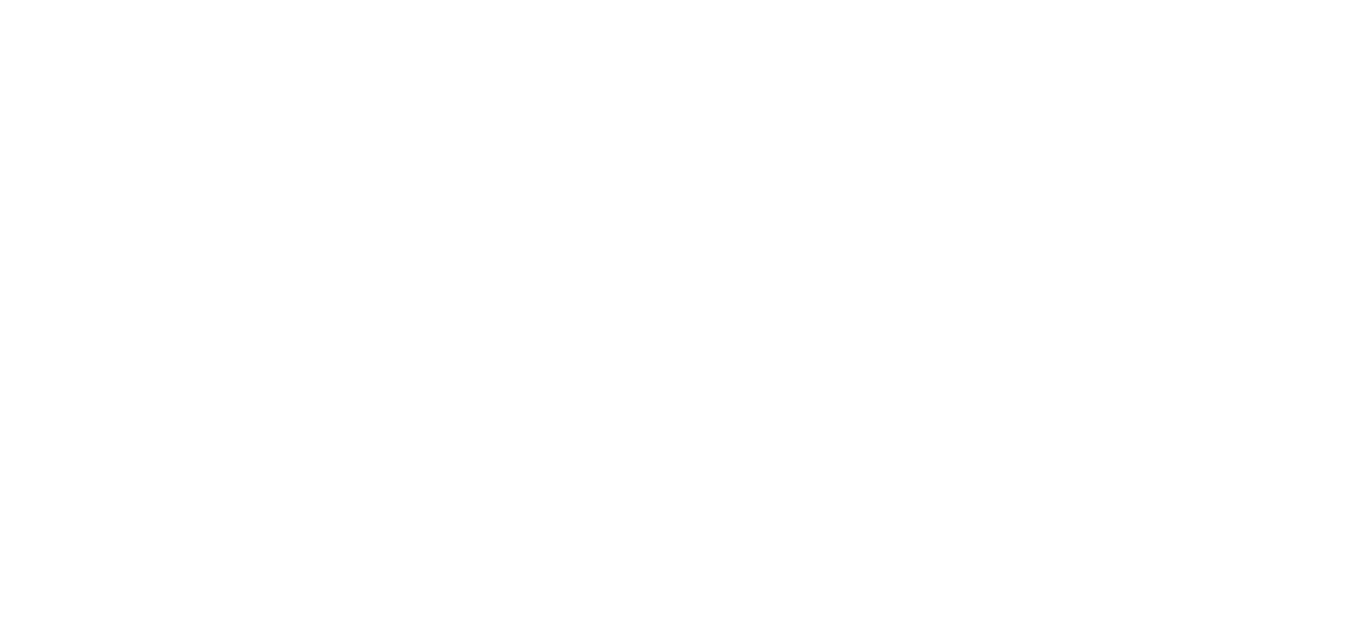 select on "**********" 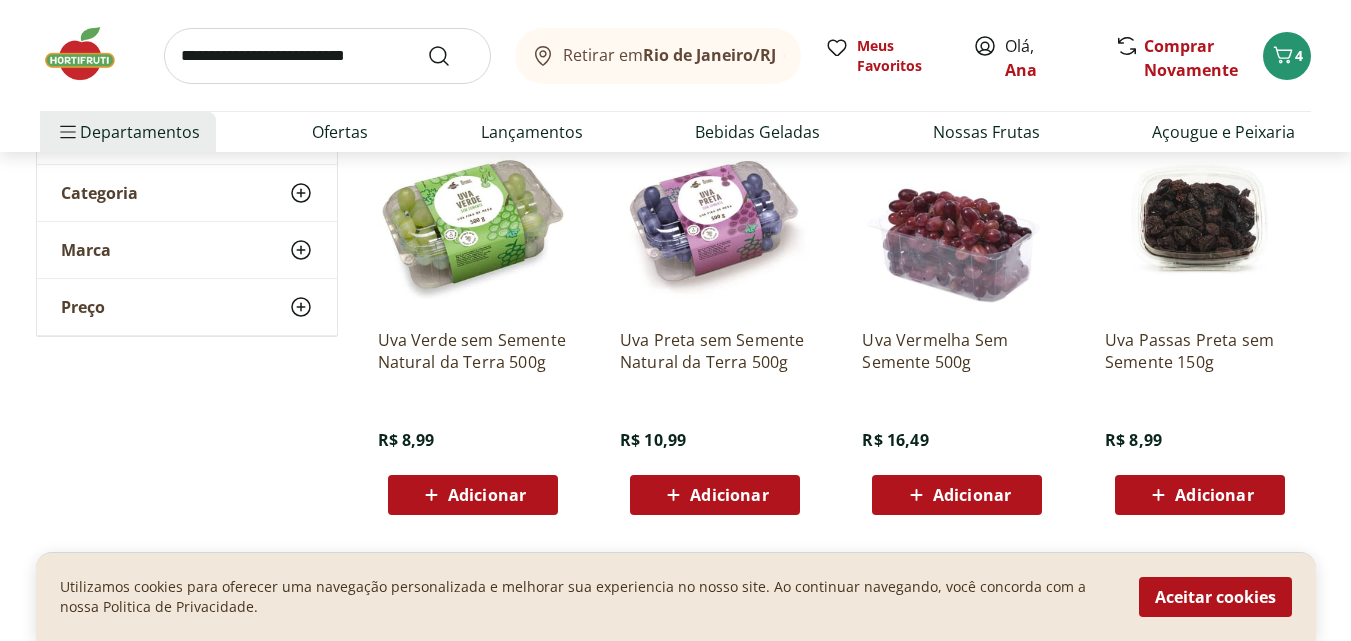 scroll, scrollTop: 400, scrollLeft: 0, axis: vertical 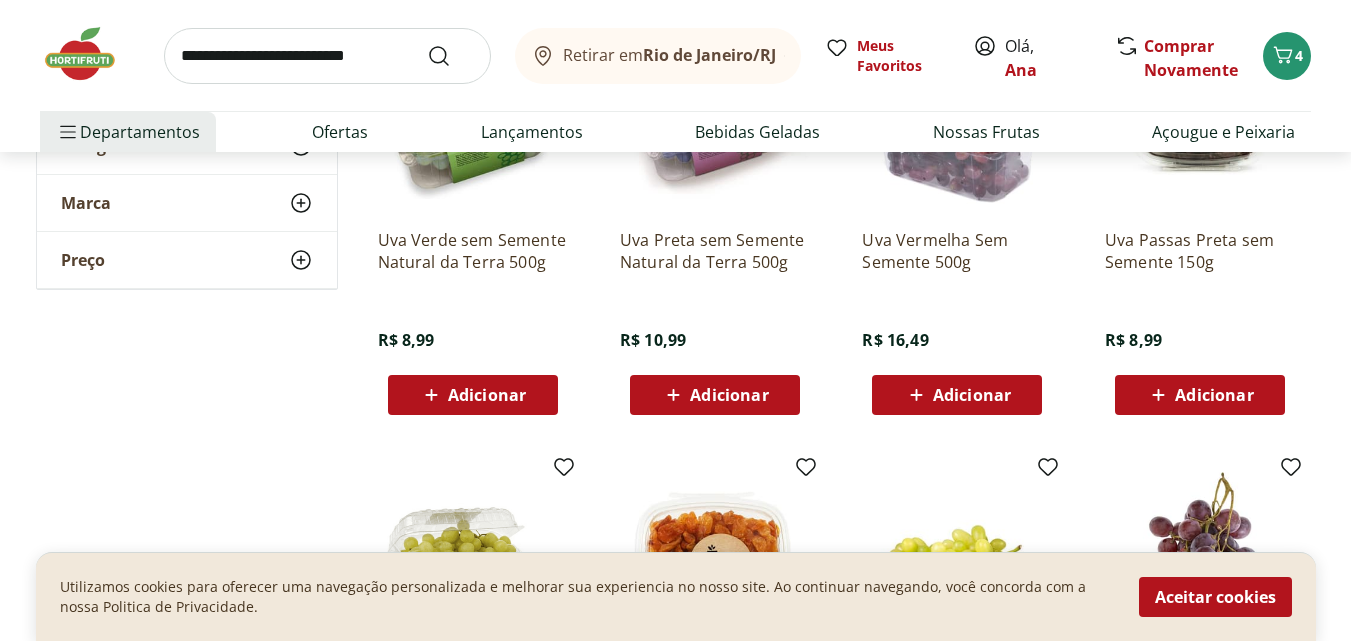 click 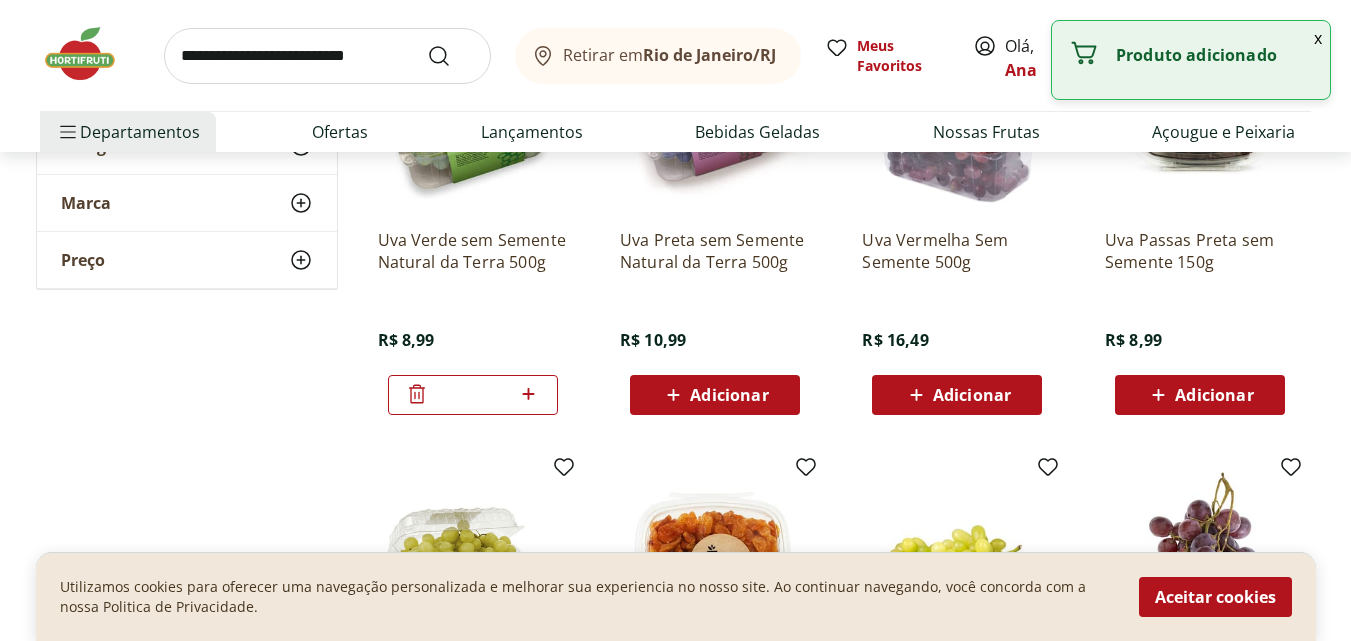 click at bounding box center [327, 56] 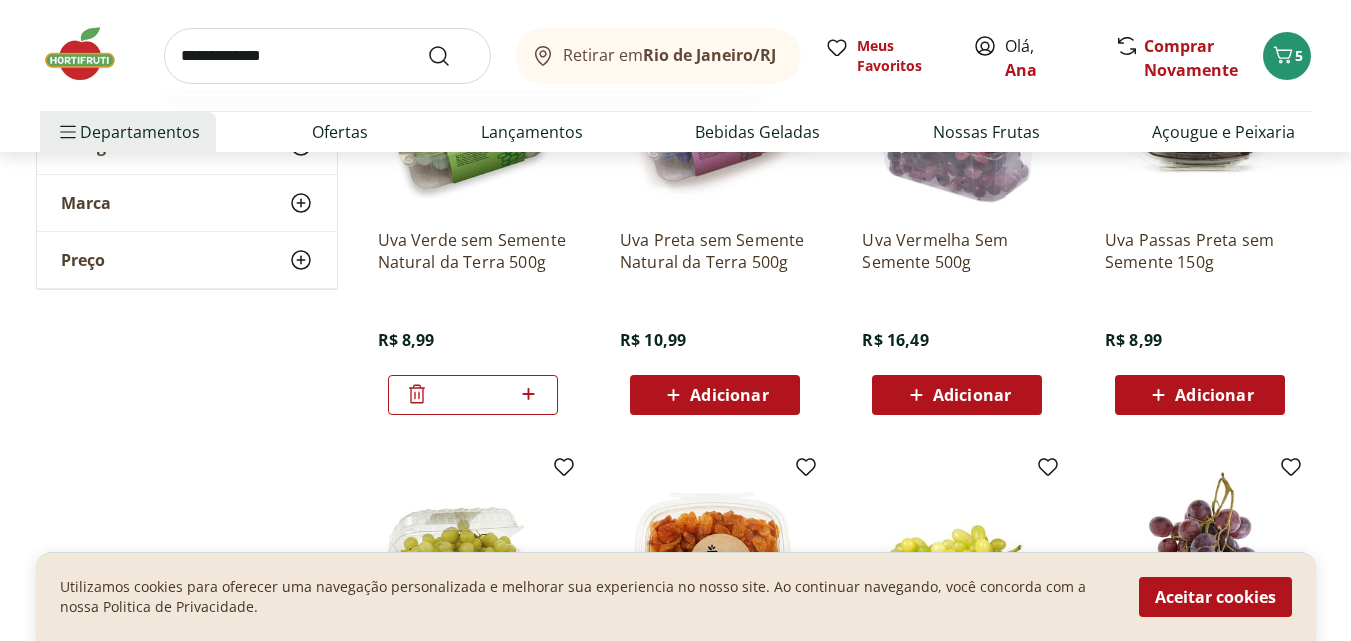 type on "**********" 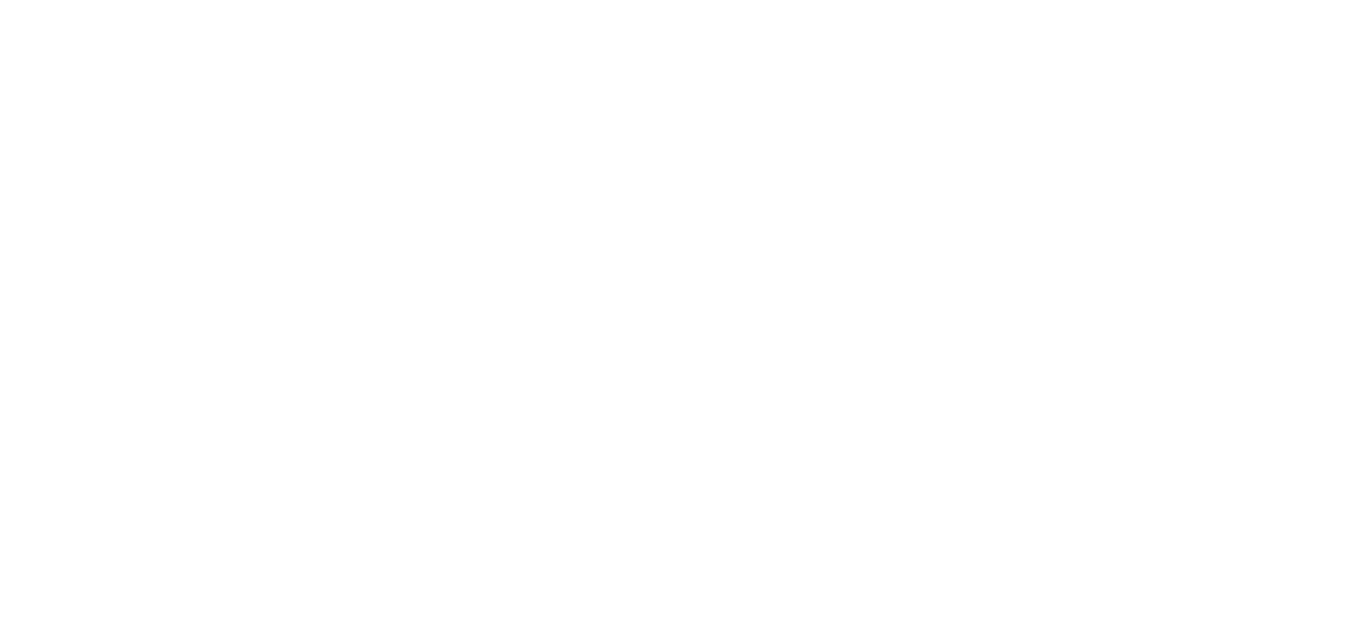 scroll, scrollTop: 0, scrollLeft: 0, axis: both 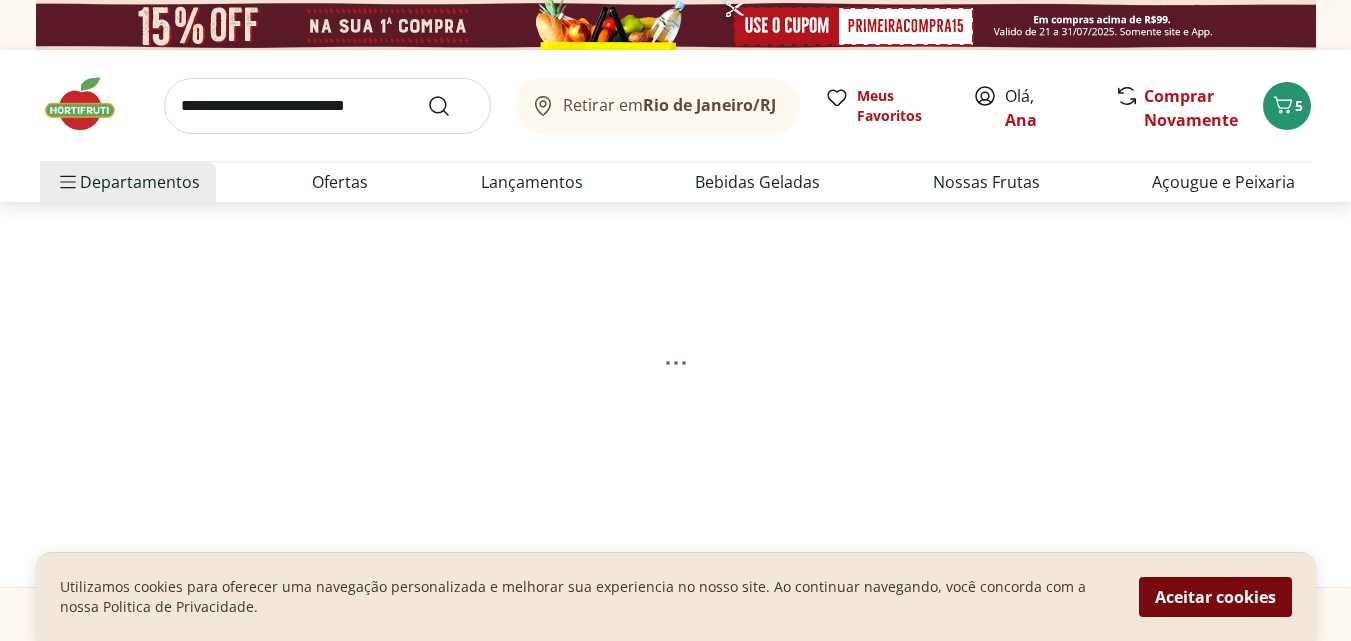 drag, startPoint x: 1191, startPoint y: 591, endPoint x: 1050, endPoint y: 637, distance: 148.31386 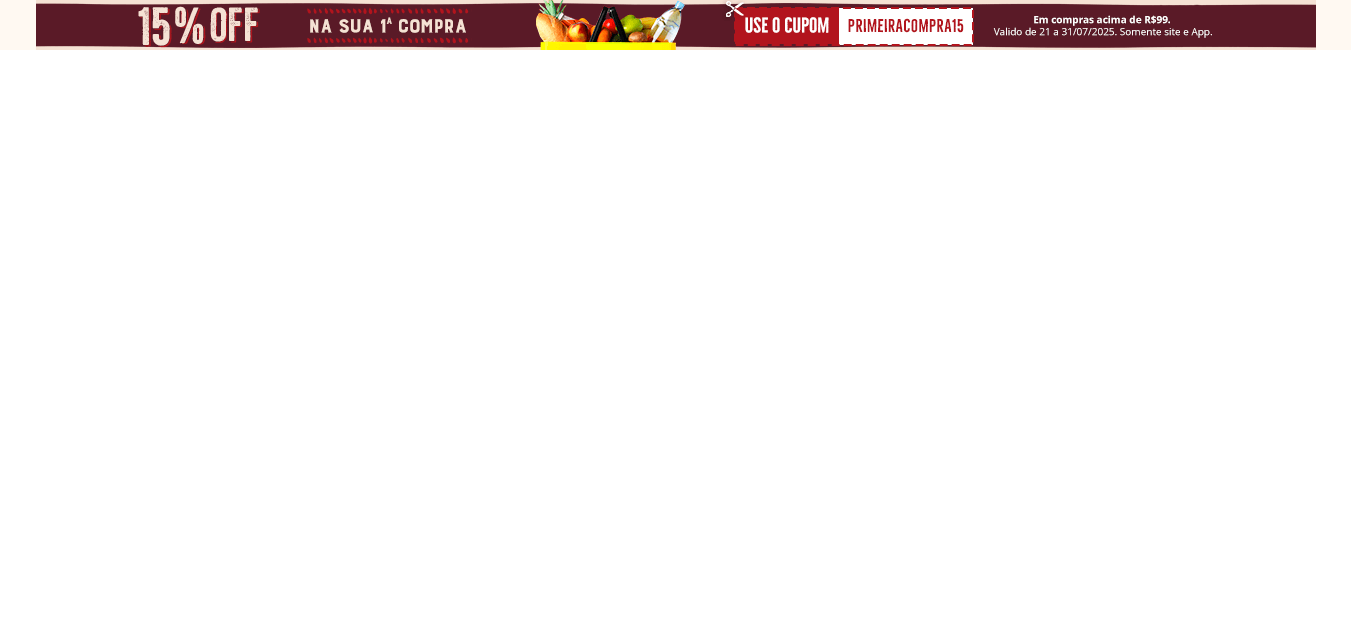 select on "**********" 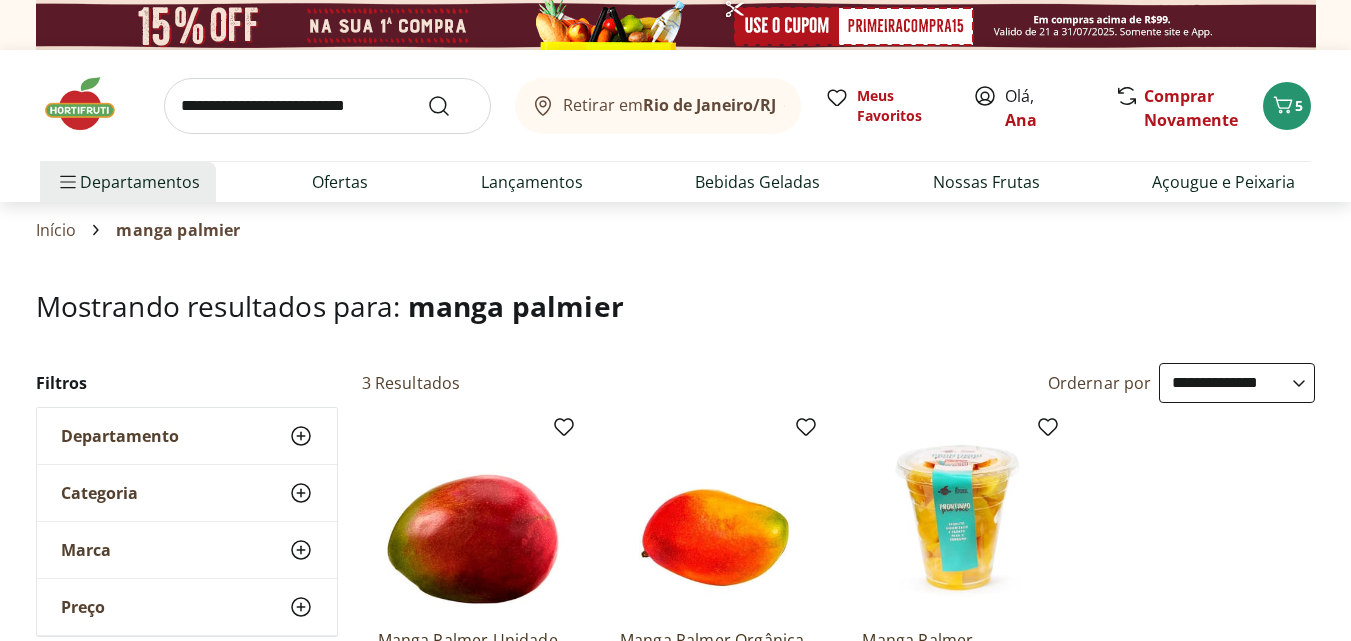 select on "**********" 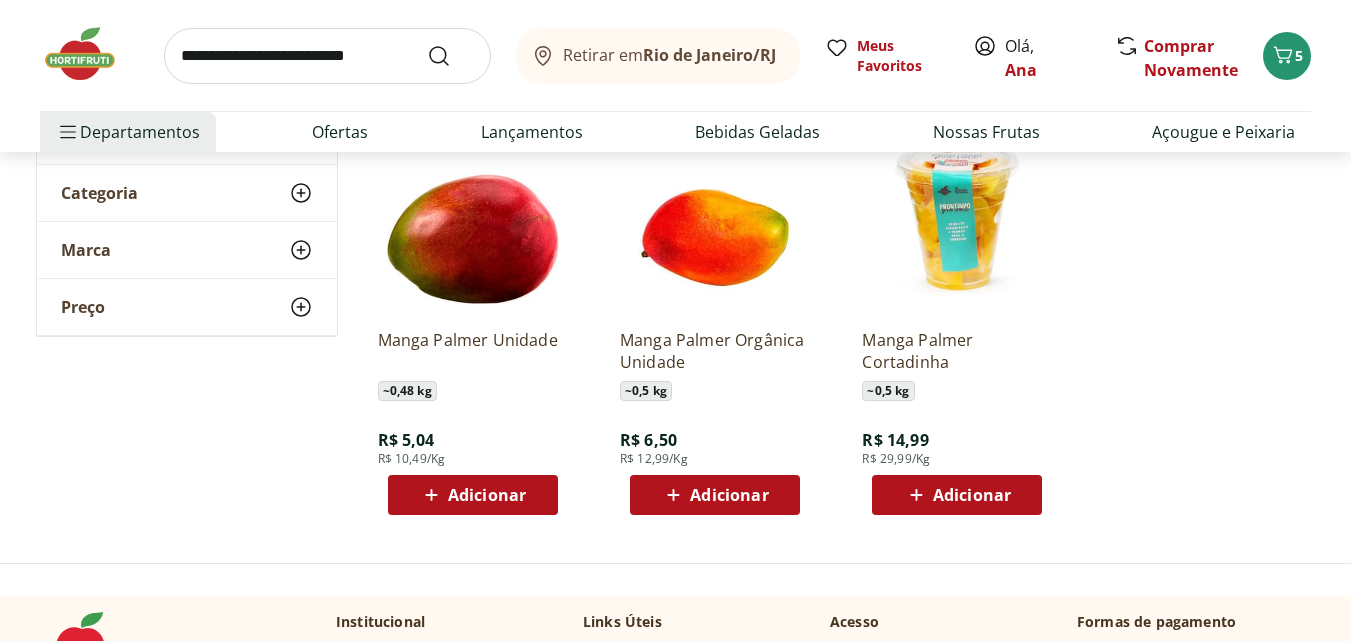 click on "Adicionar" at bounding box center [487, 495] 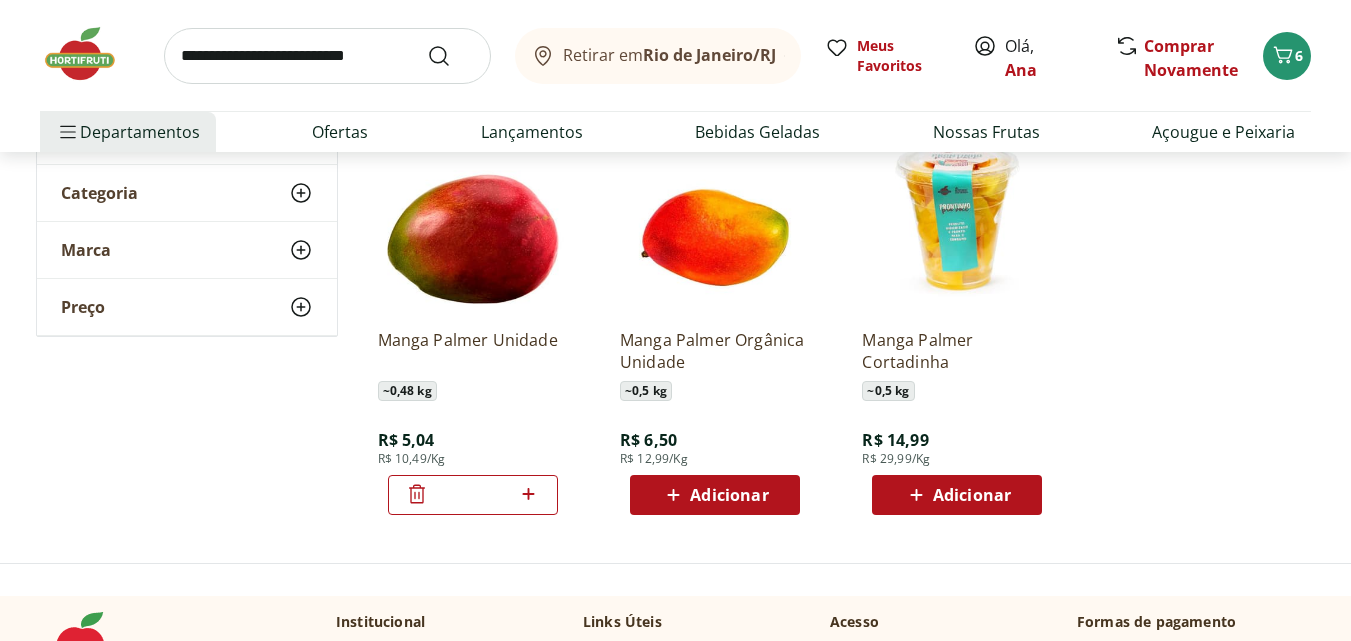 click at bounding box center [327, 56] 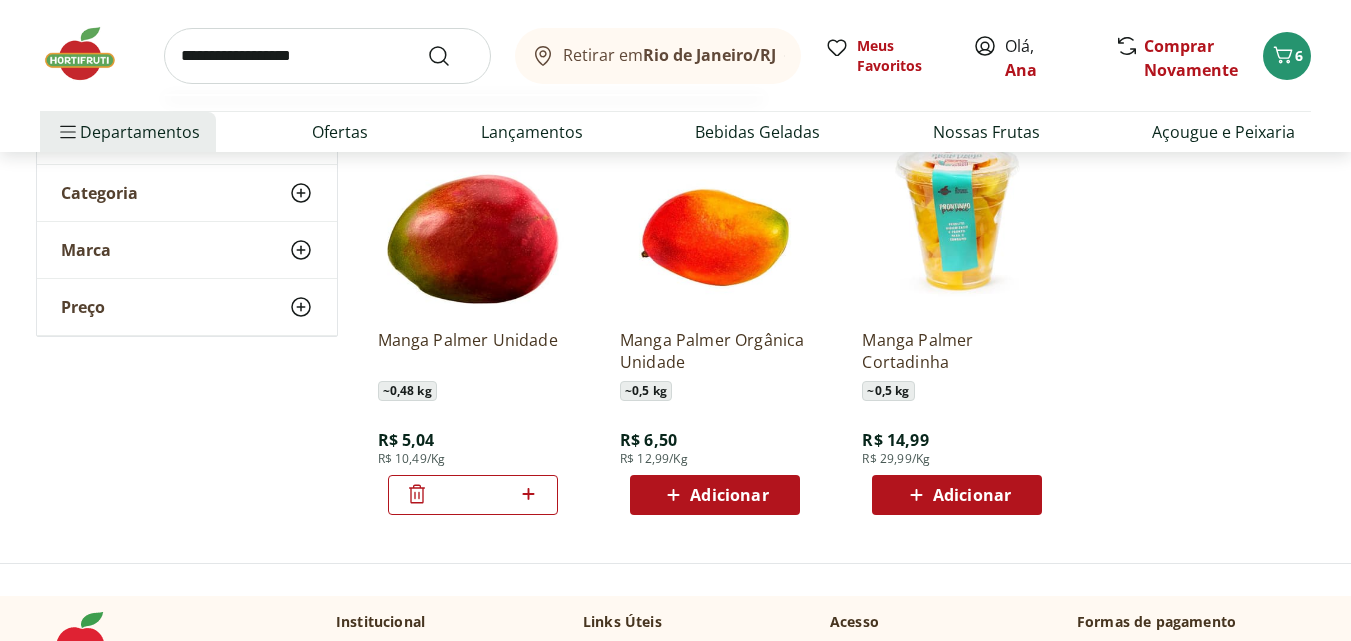 type on "**********" 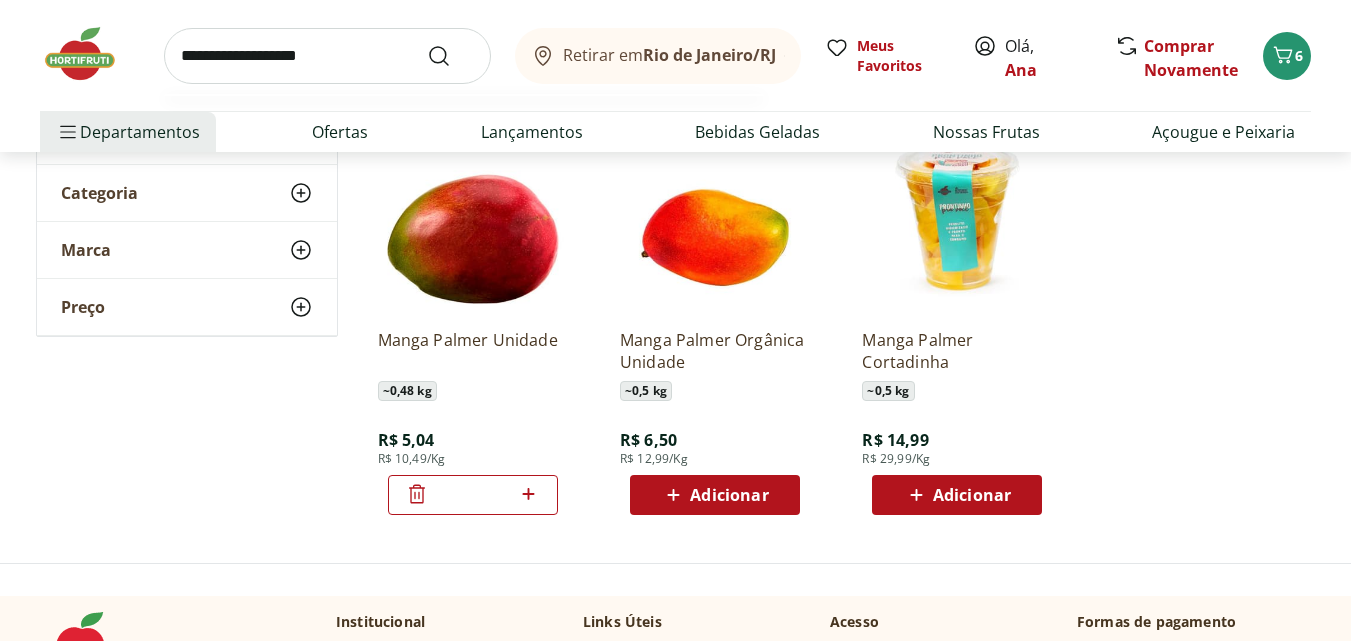 click at bounding box center (451, 56) 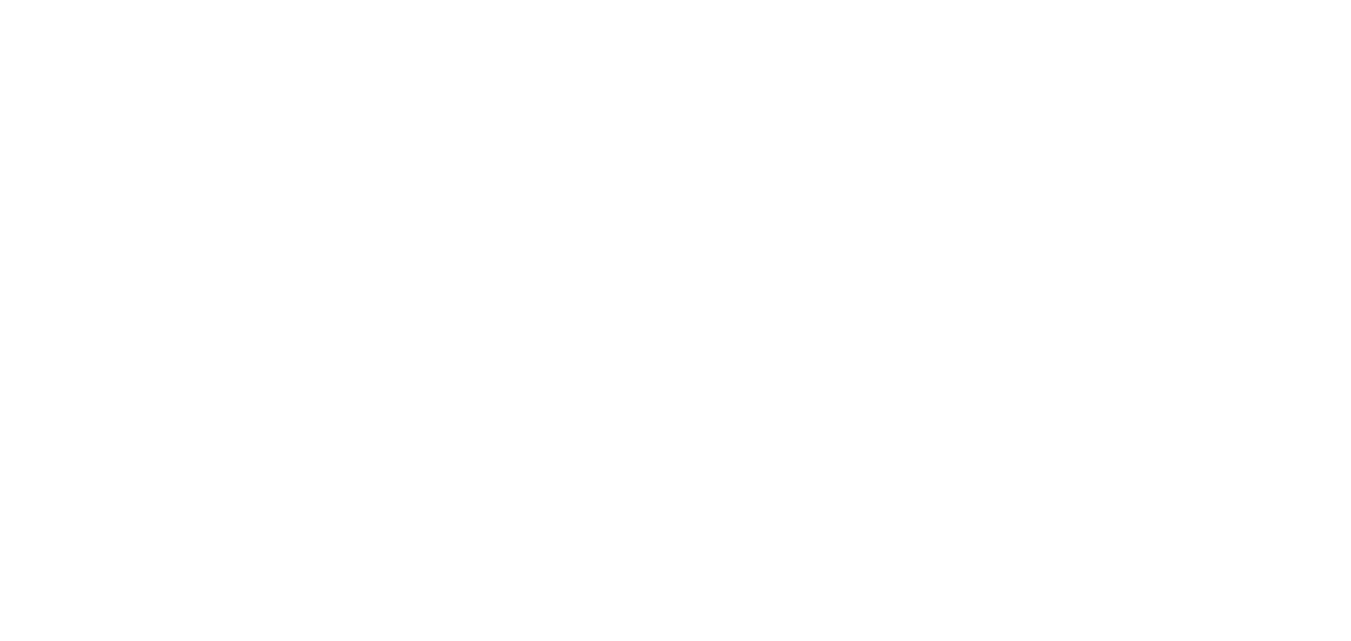 scroll, scrollTop: 0, scrollLeft: 0, axis: both 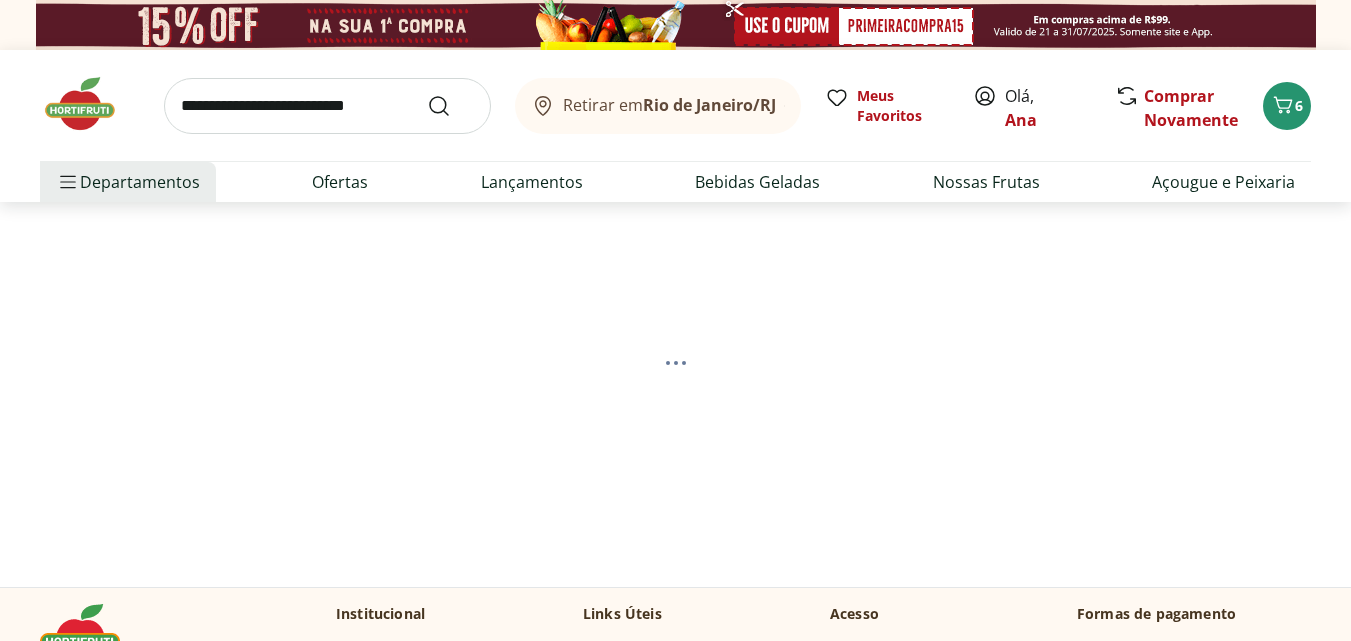 select on "**********" 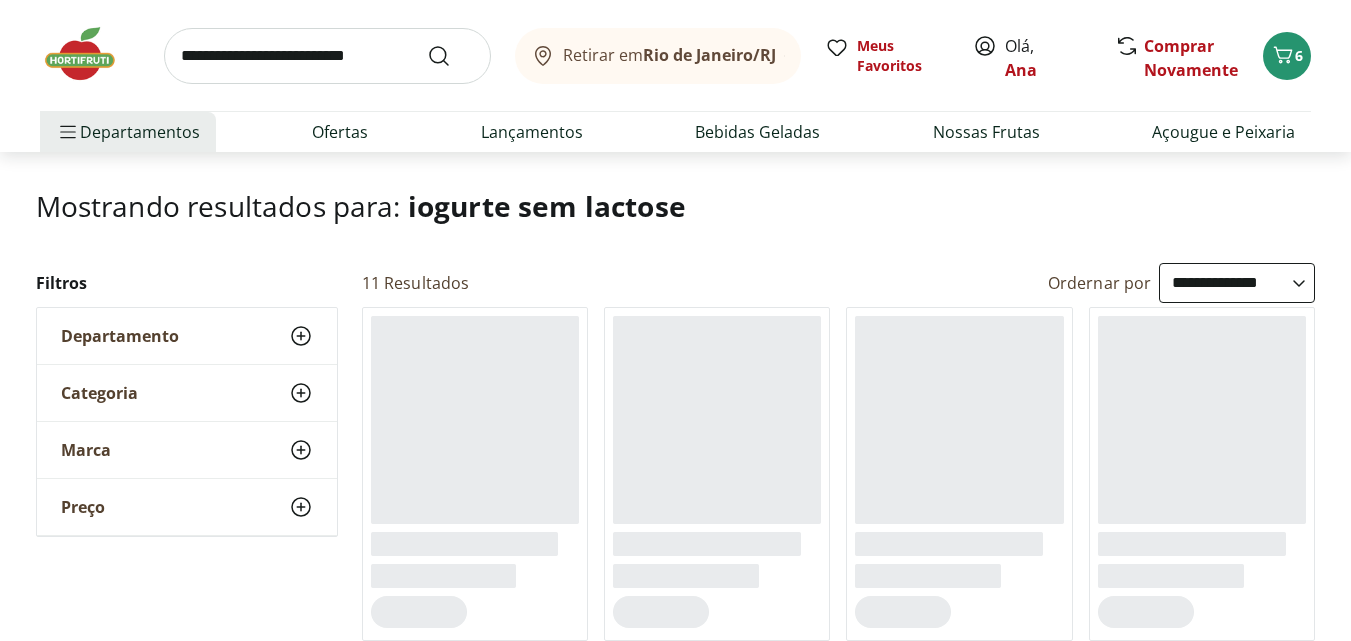 scroll, scrollTop: 300, scrollLeft: 0, axis: vertical 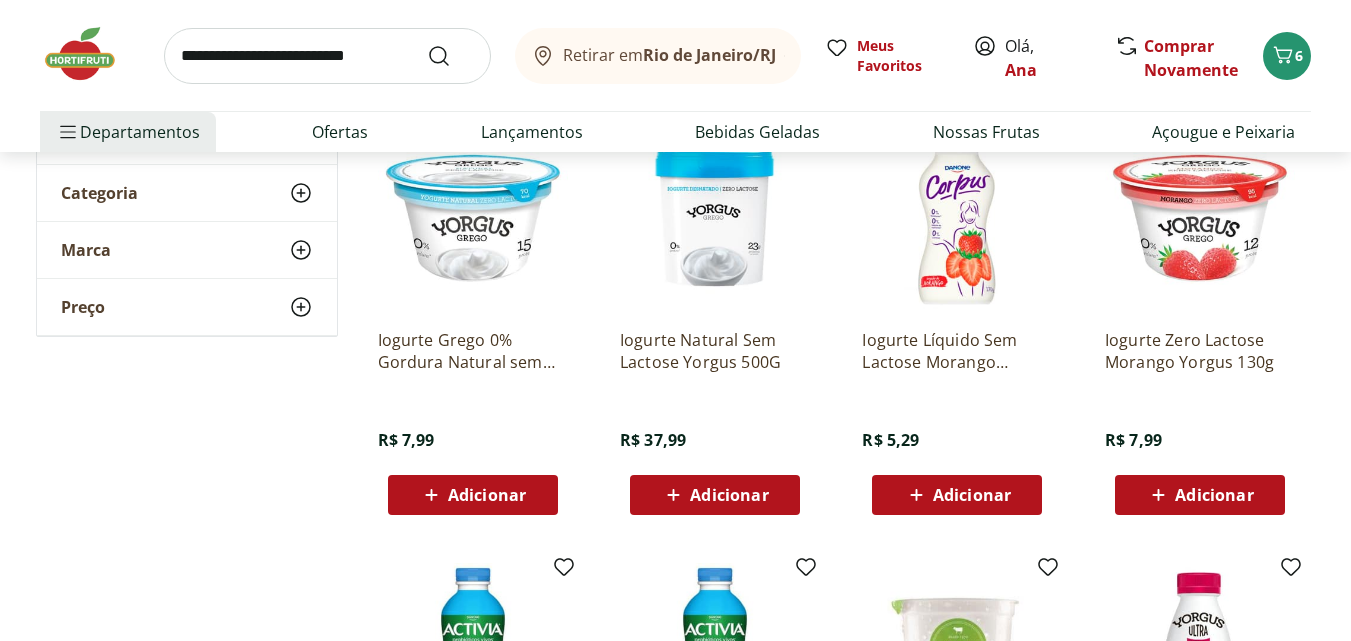 click on "Adicionar" at bounding box center [729, 495] 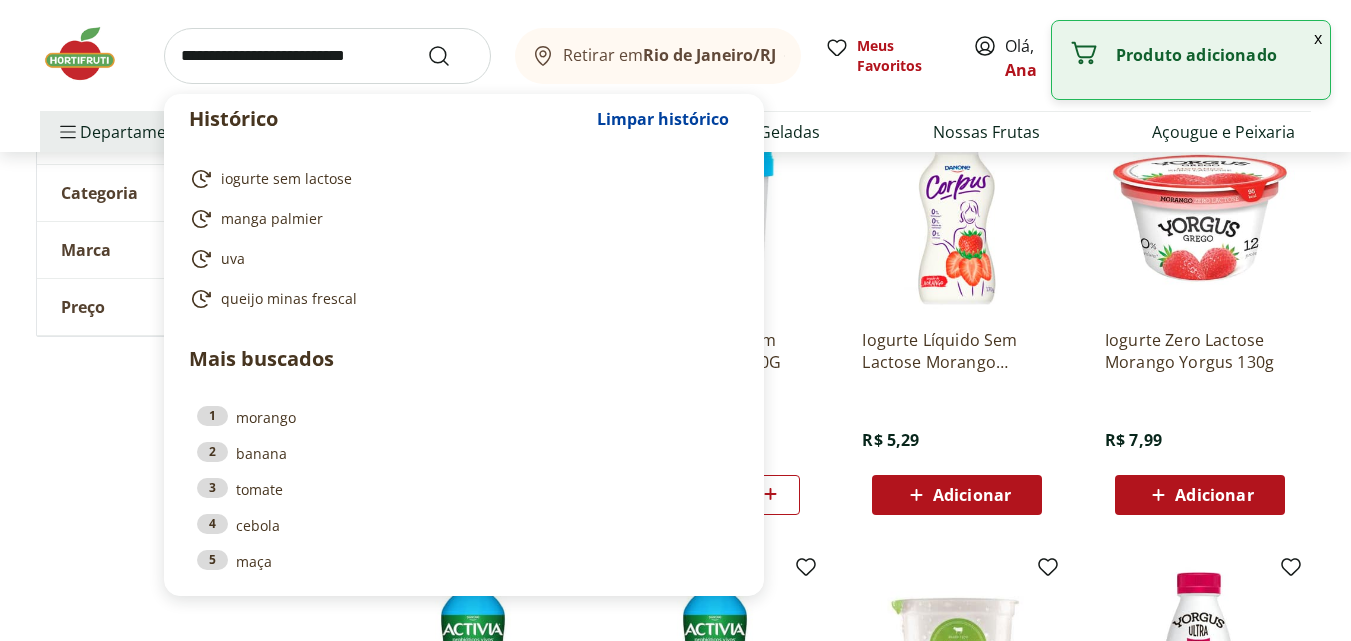 click at bounding box center (327, 56) 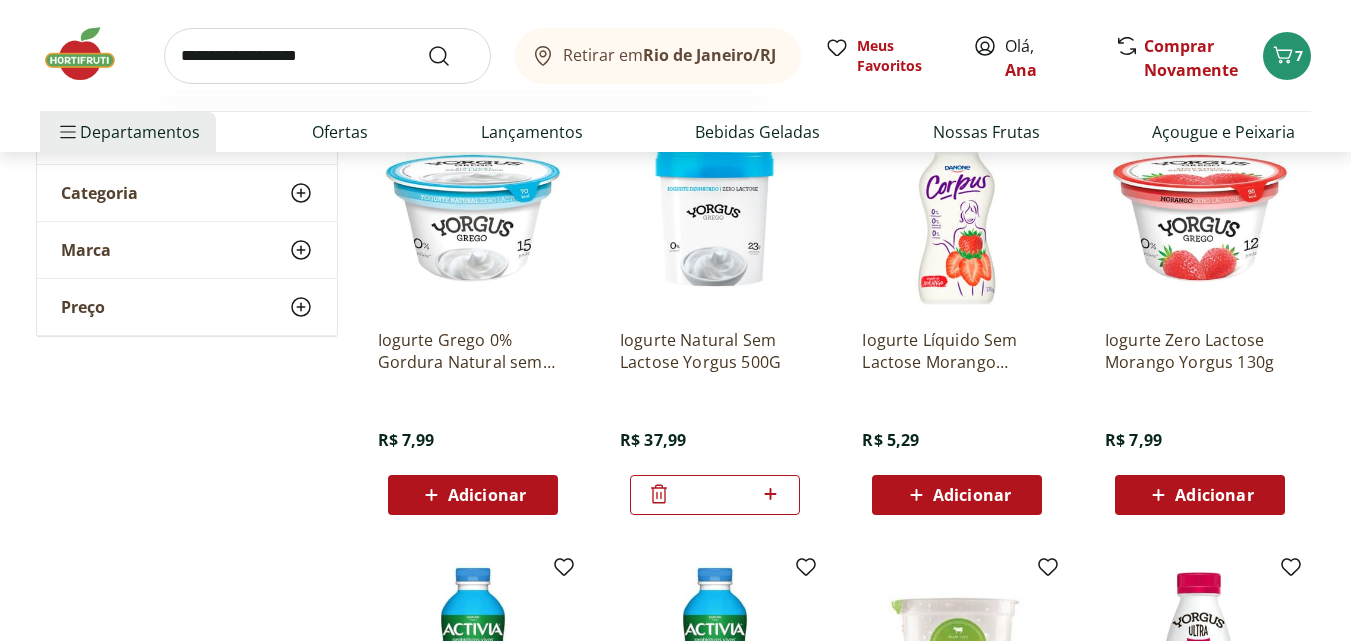 type on "**********" 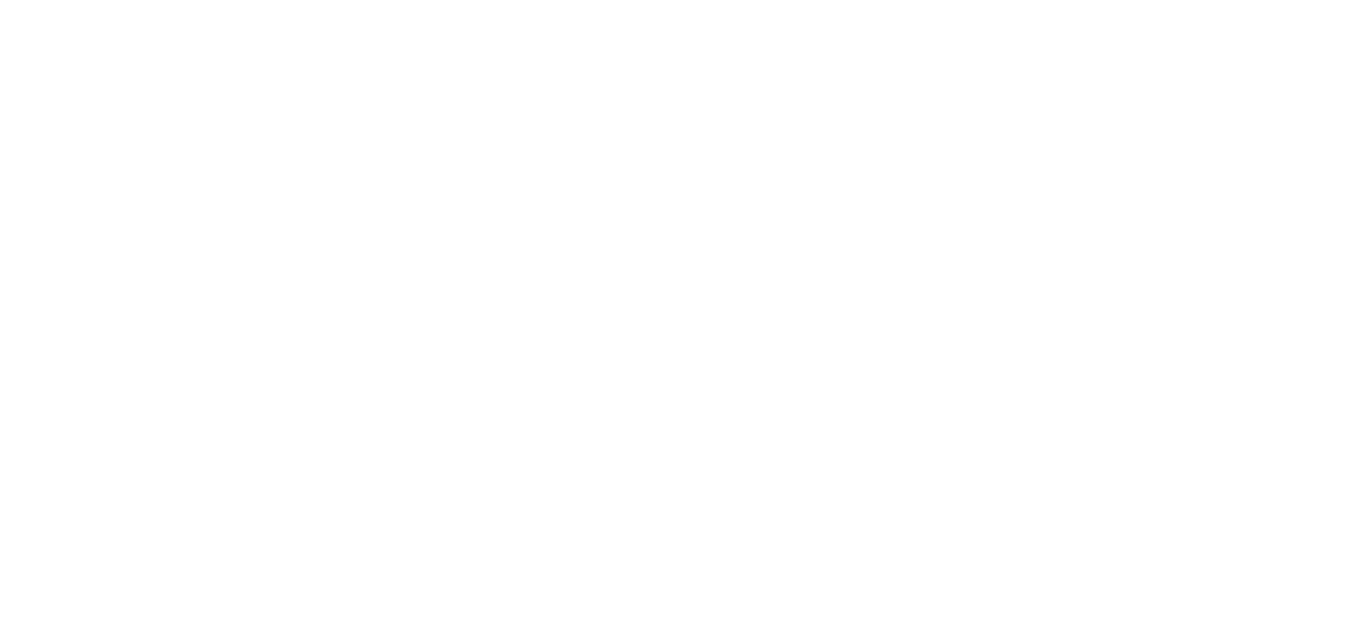 scroll, scrollTop: 0, scrollLeft: 0, axis: both 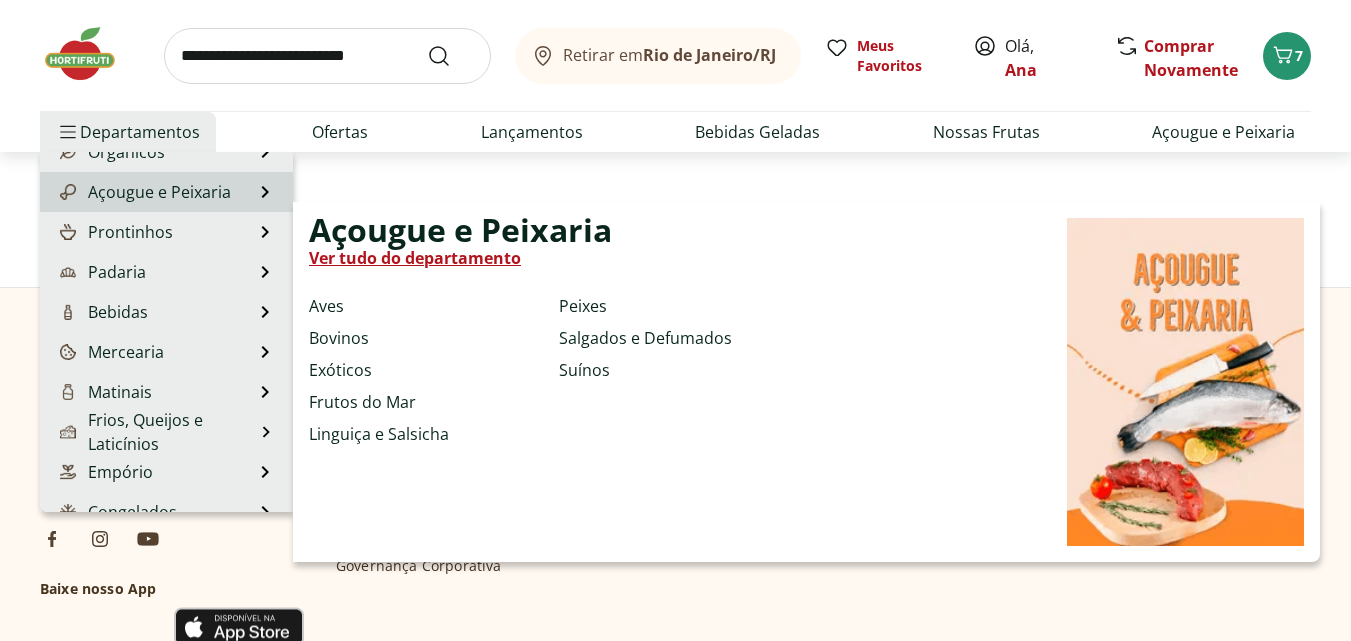 select on "**********" 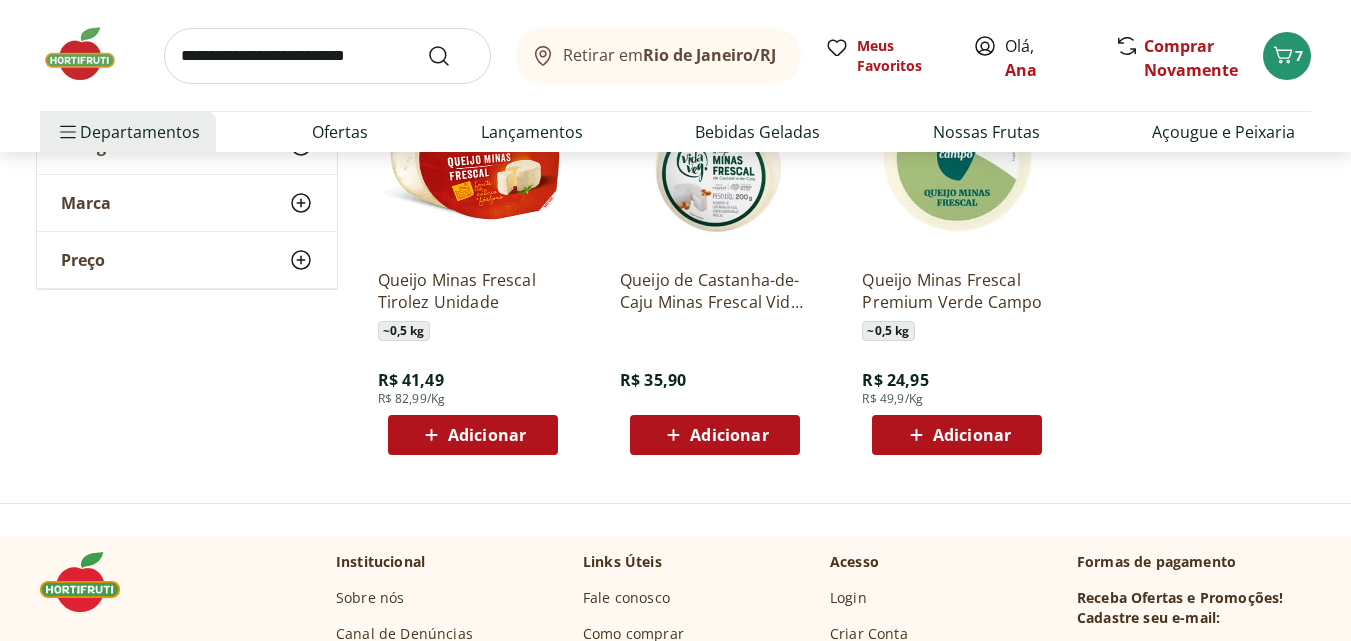 scroll, scrollTop: 200, scrollLeft: 0, axis: vertical 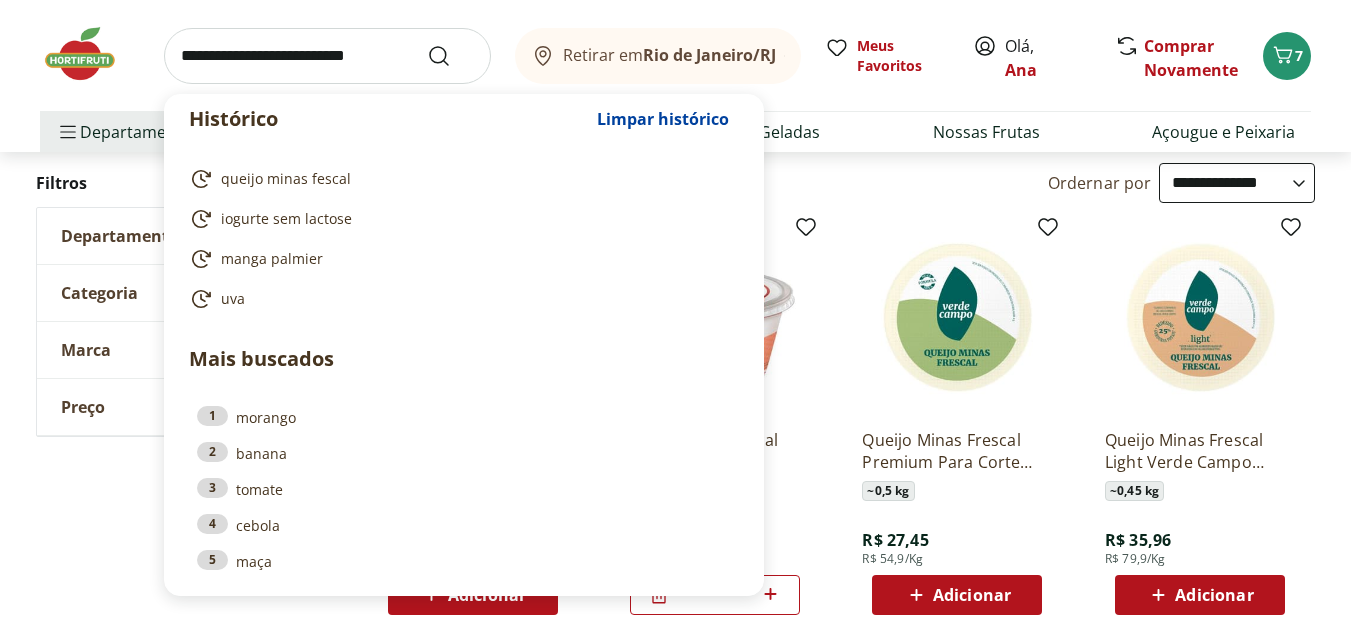 click at bounding box center (327, 56) 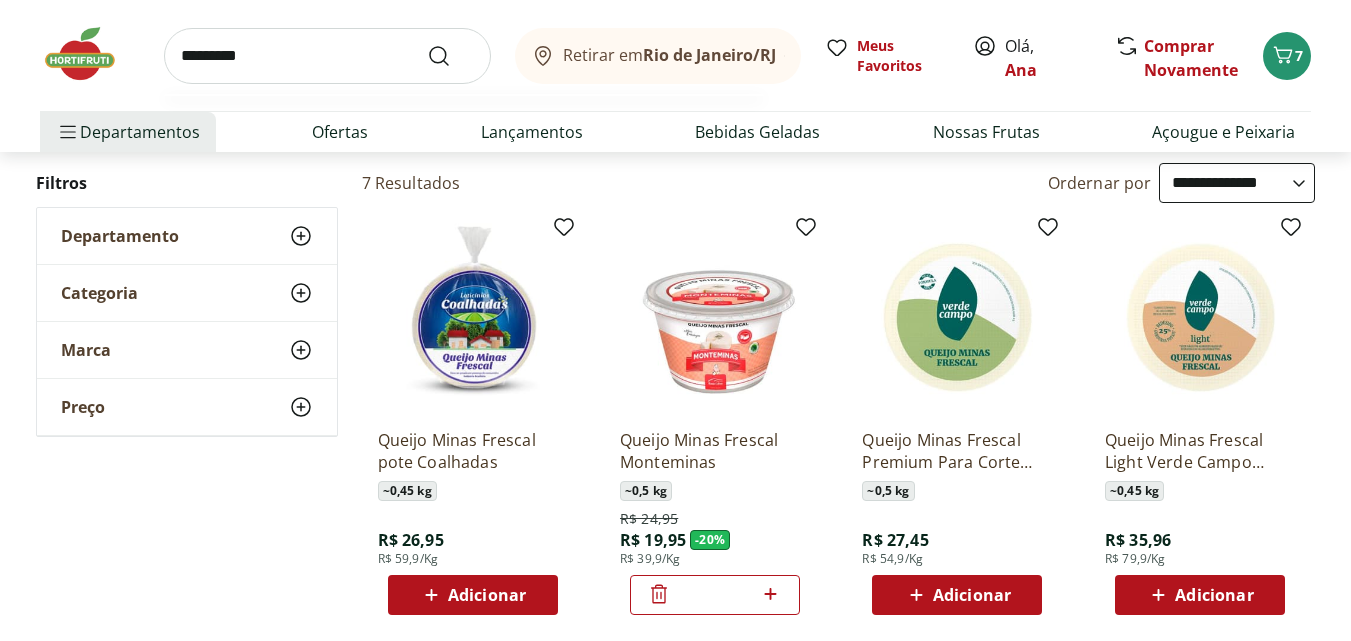 type on "*********" 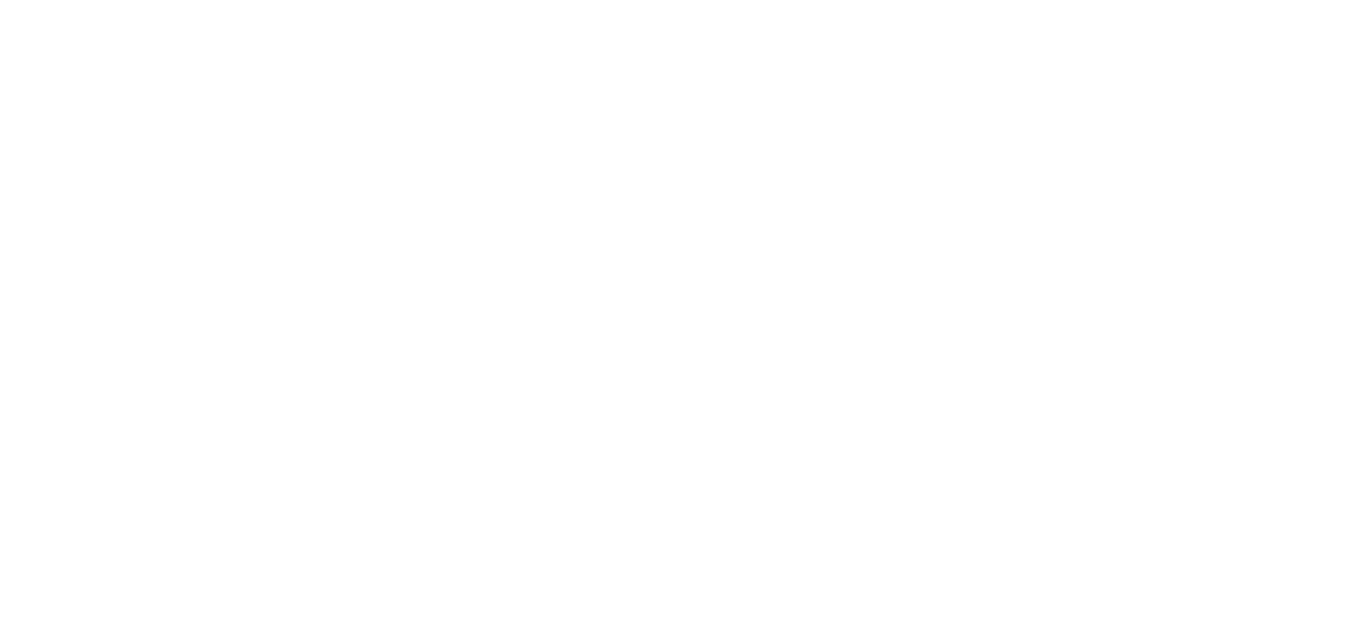 scroll, scrollTop: 0, scrollLeft: 0, axis: both 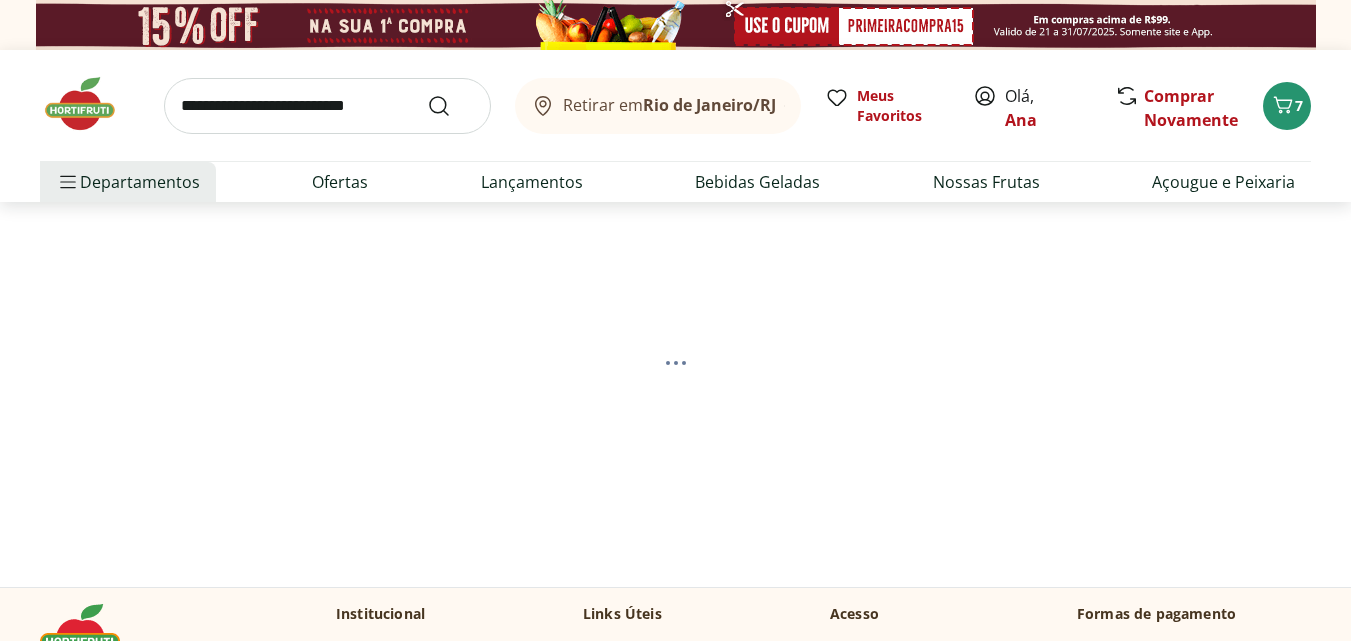 select on "**********" 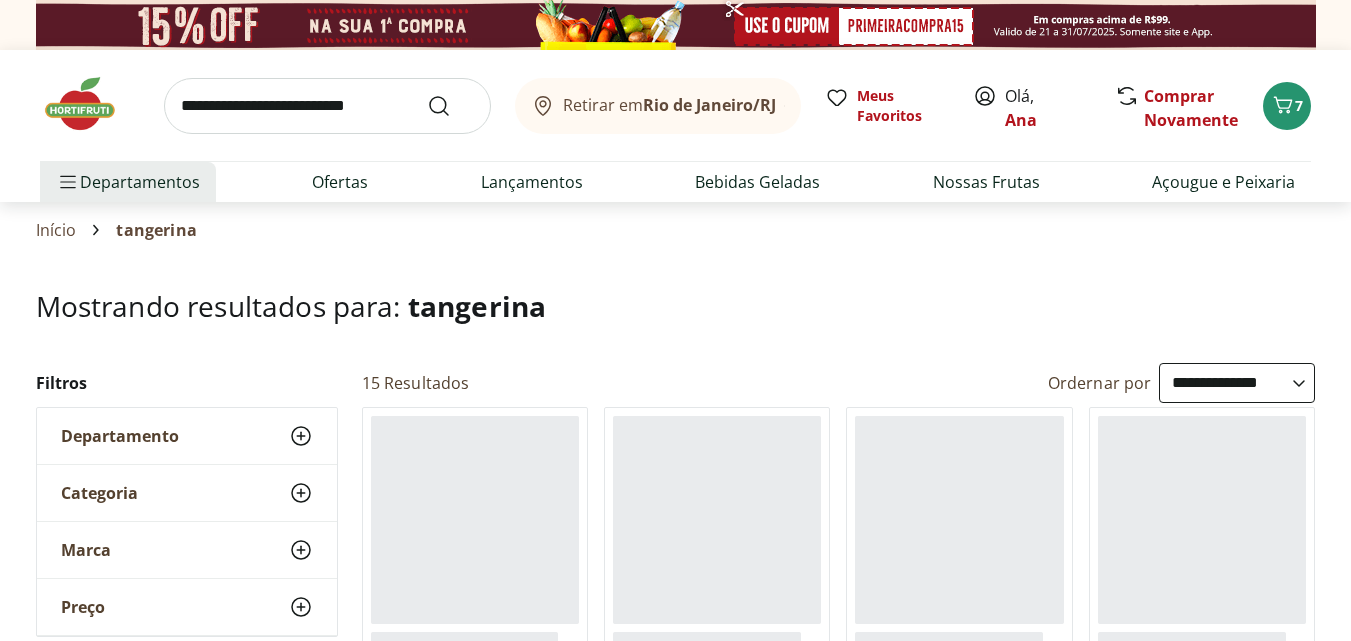 scroll, scrollTop: 200, scrollLeft: 0, axis: vertical 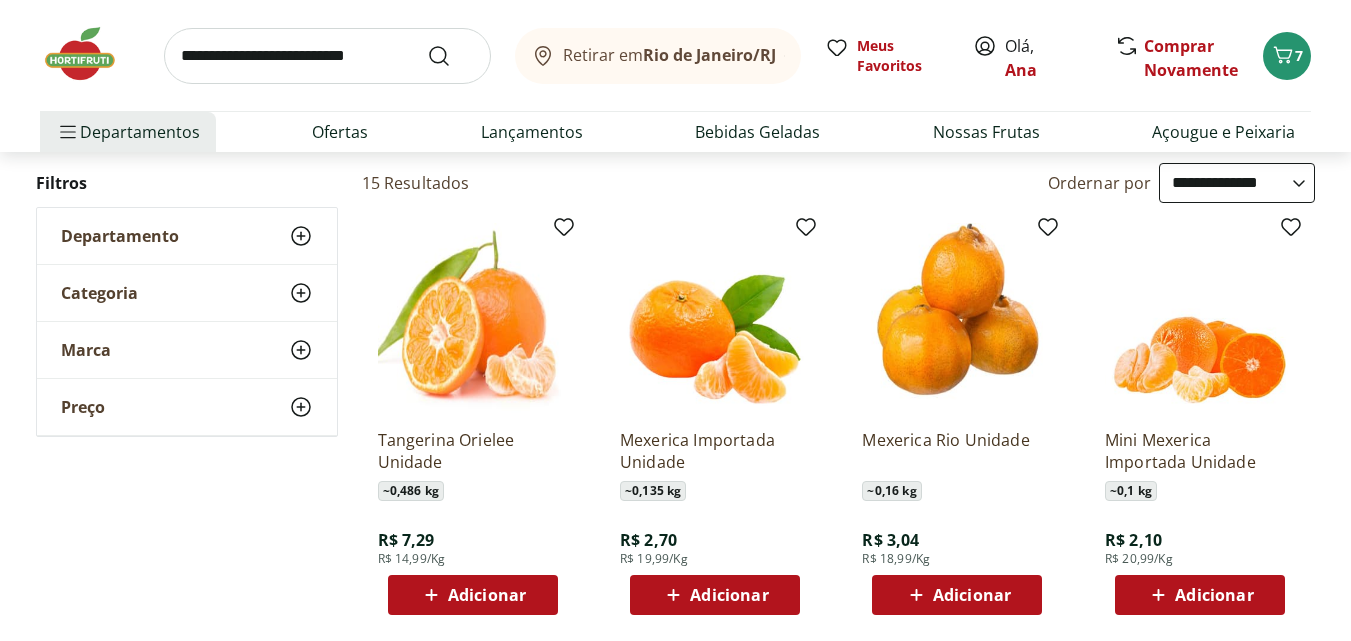 type on "*" 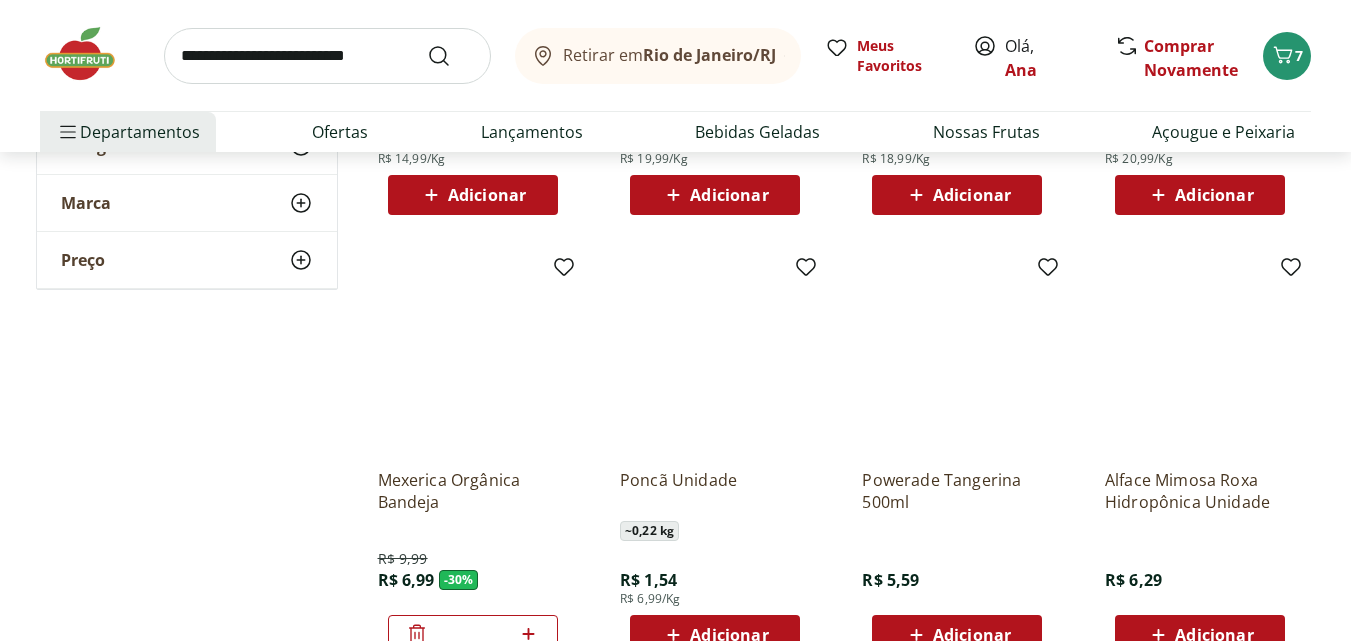 scroll, scrollTop: 700, scrollLeft: 0, axis: vertical 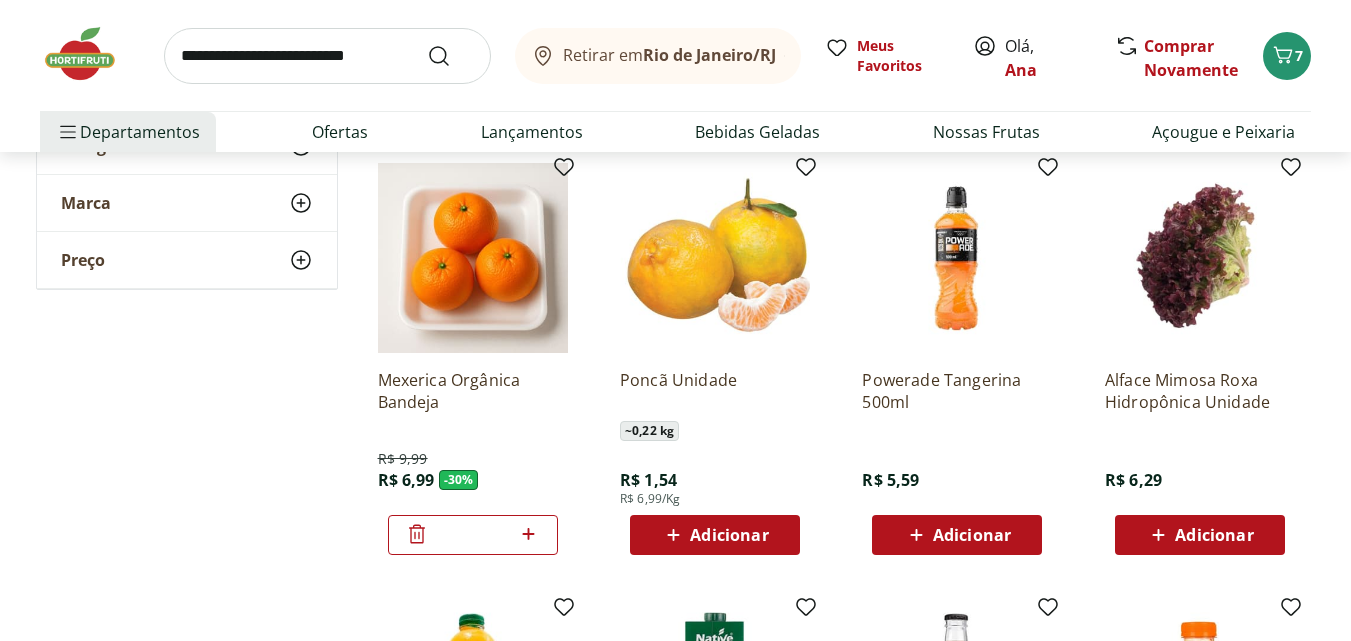 click on "Adicionar" at bounding box center (715, 535) 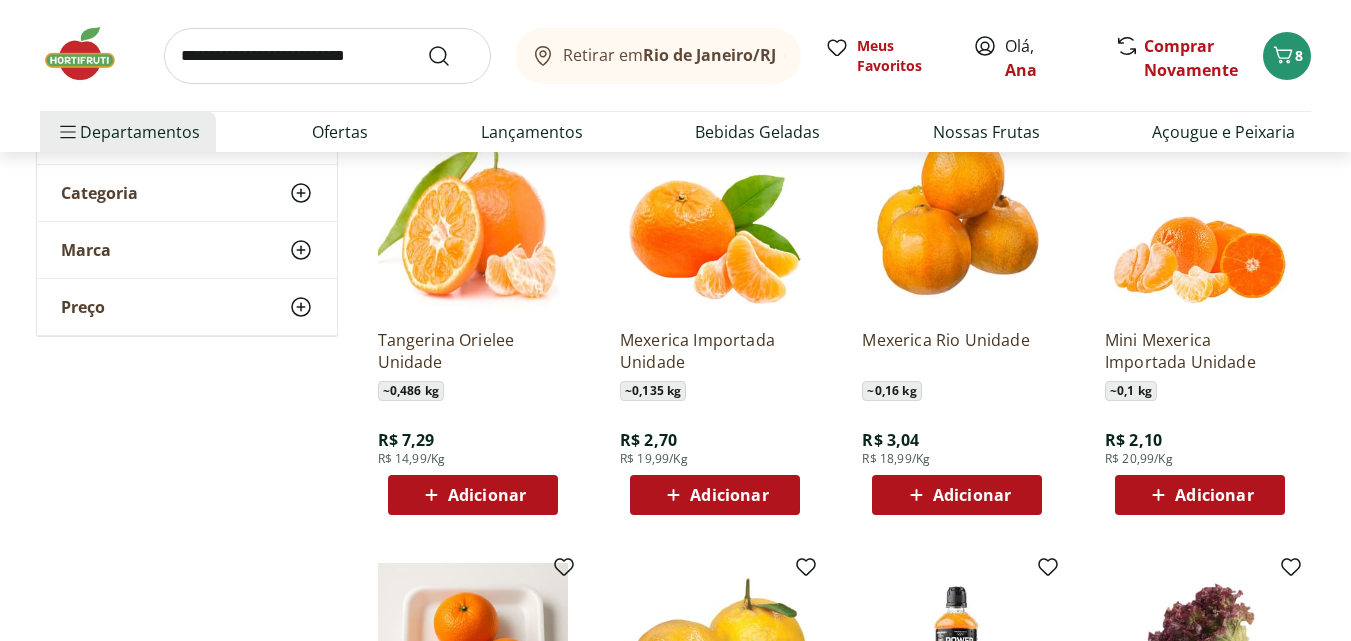 scroll, scrollTop: 0, scrollLeft: 0, axis: both 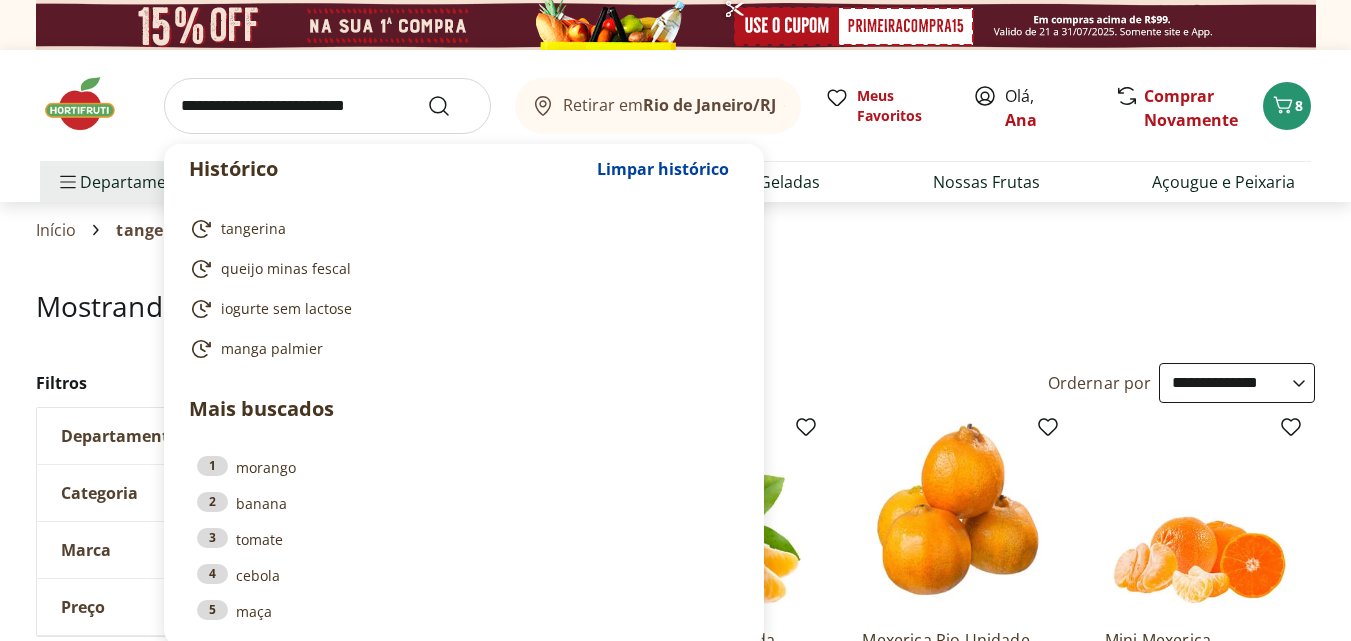 click at bounding box center [327, 106] 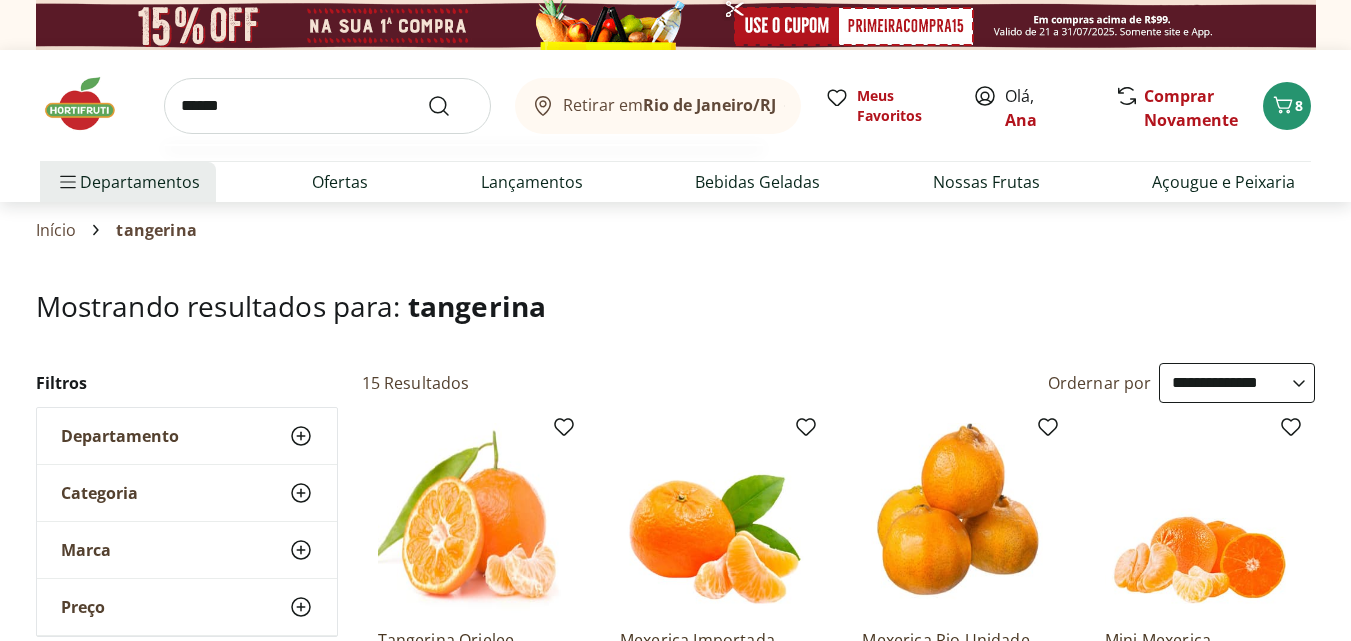 type on "******" 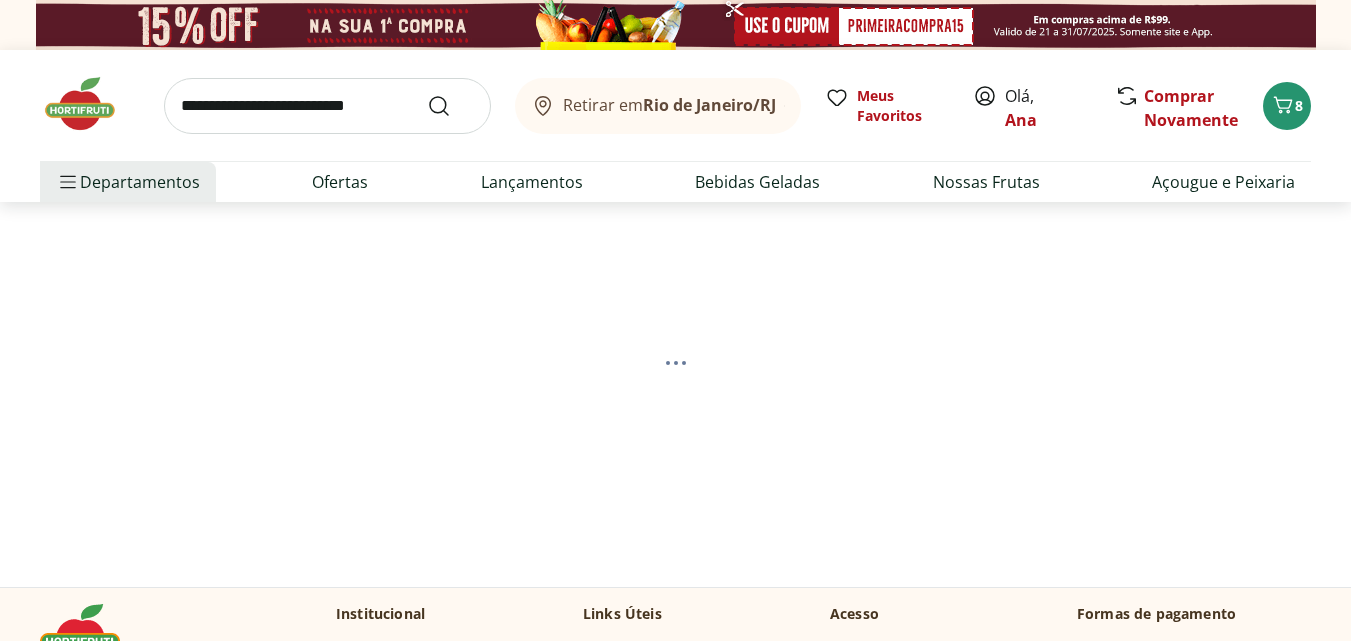 scroll, scrollTop: 100, scrollLeft: 0, axis: vertical 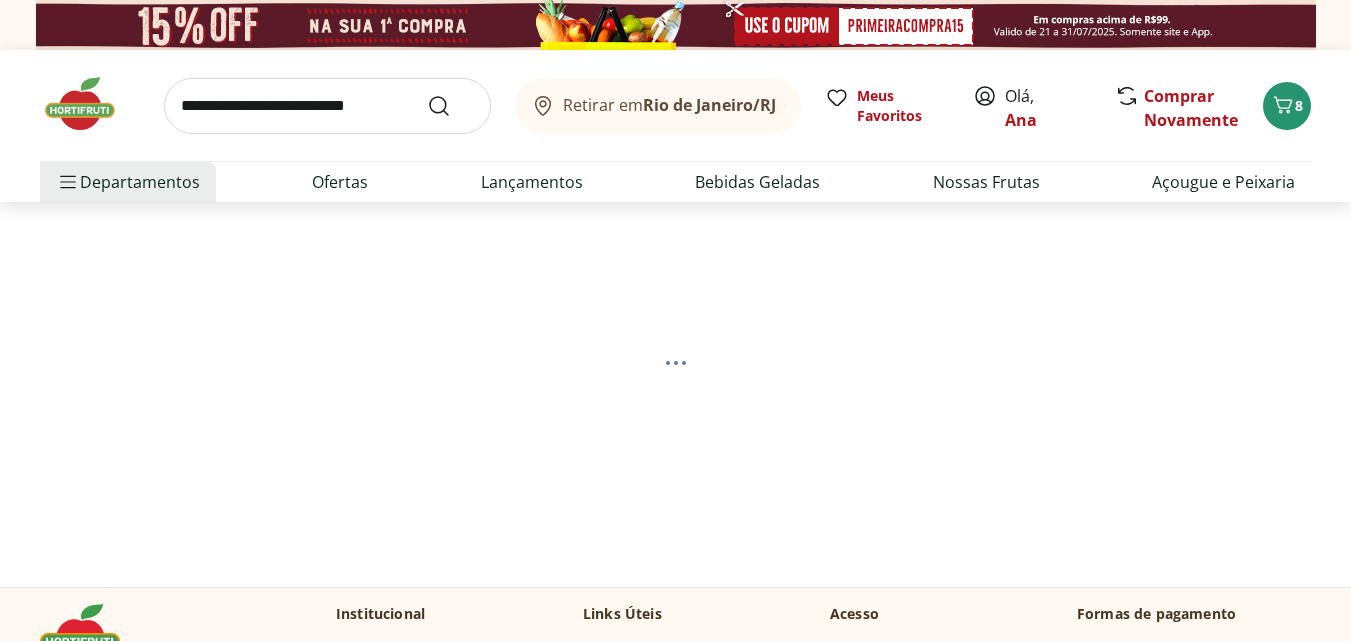 select on "**********" 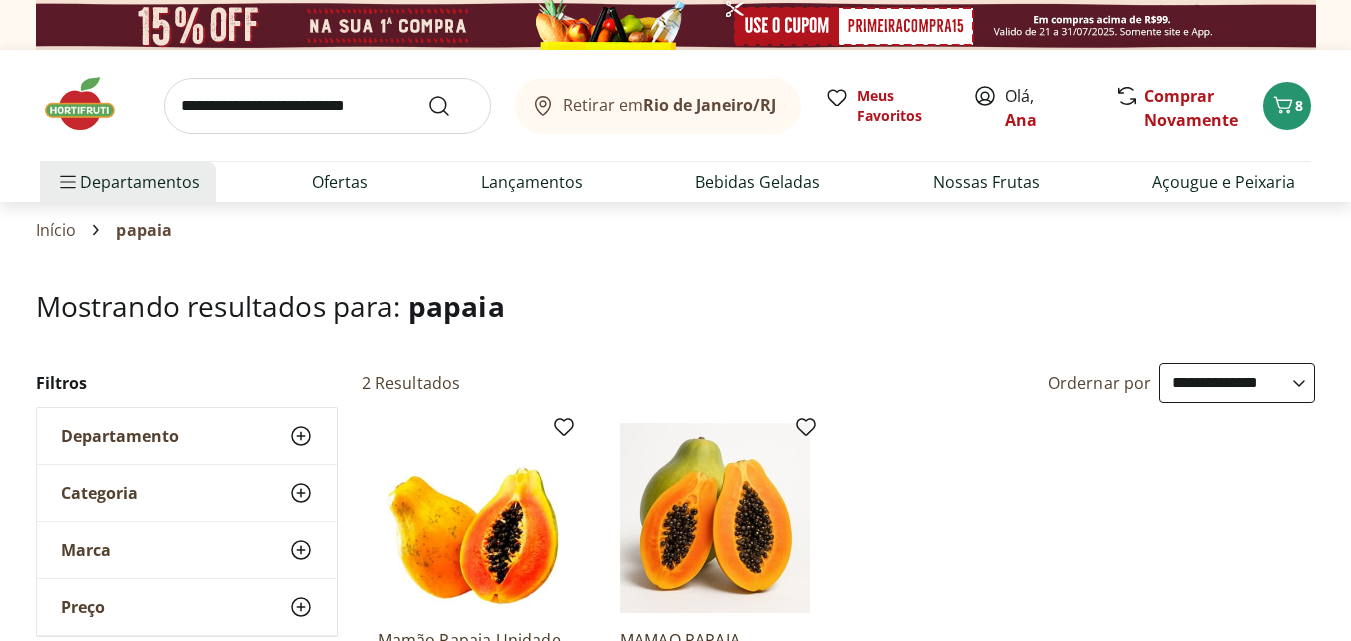 scroll, scrollTop: 200, scrollLeft: 0, axis: vertical 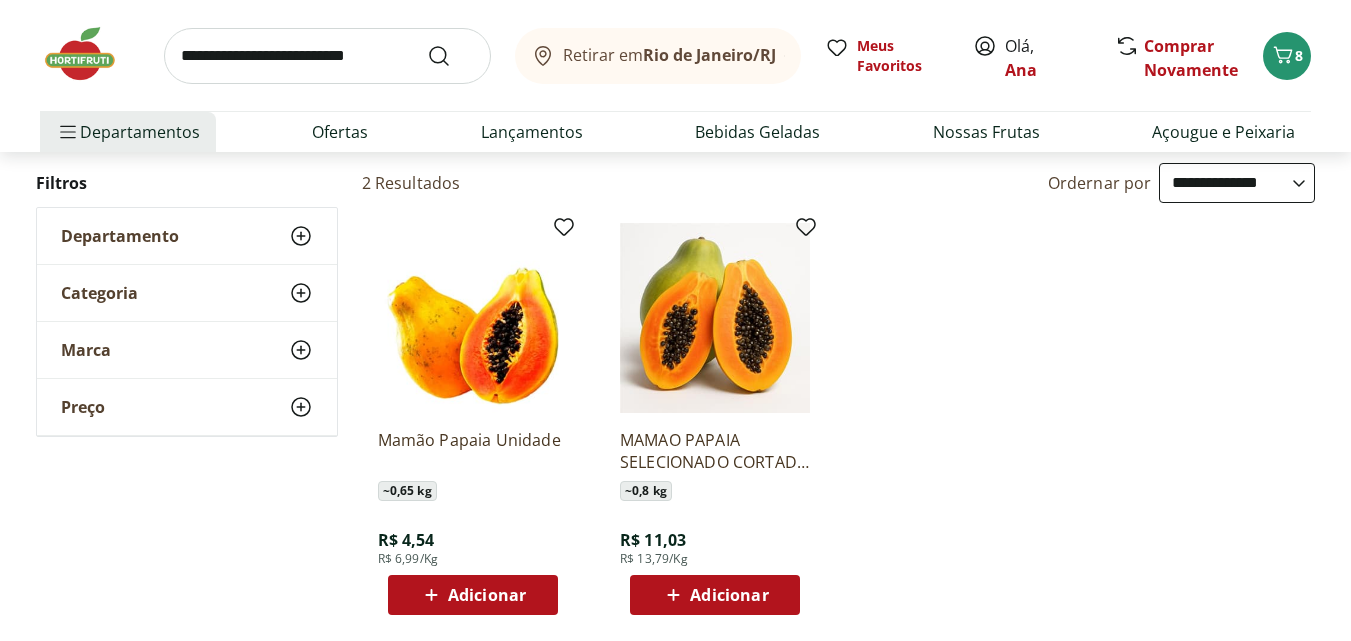 click on "Adicionar" at bounding box center (487, 595) 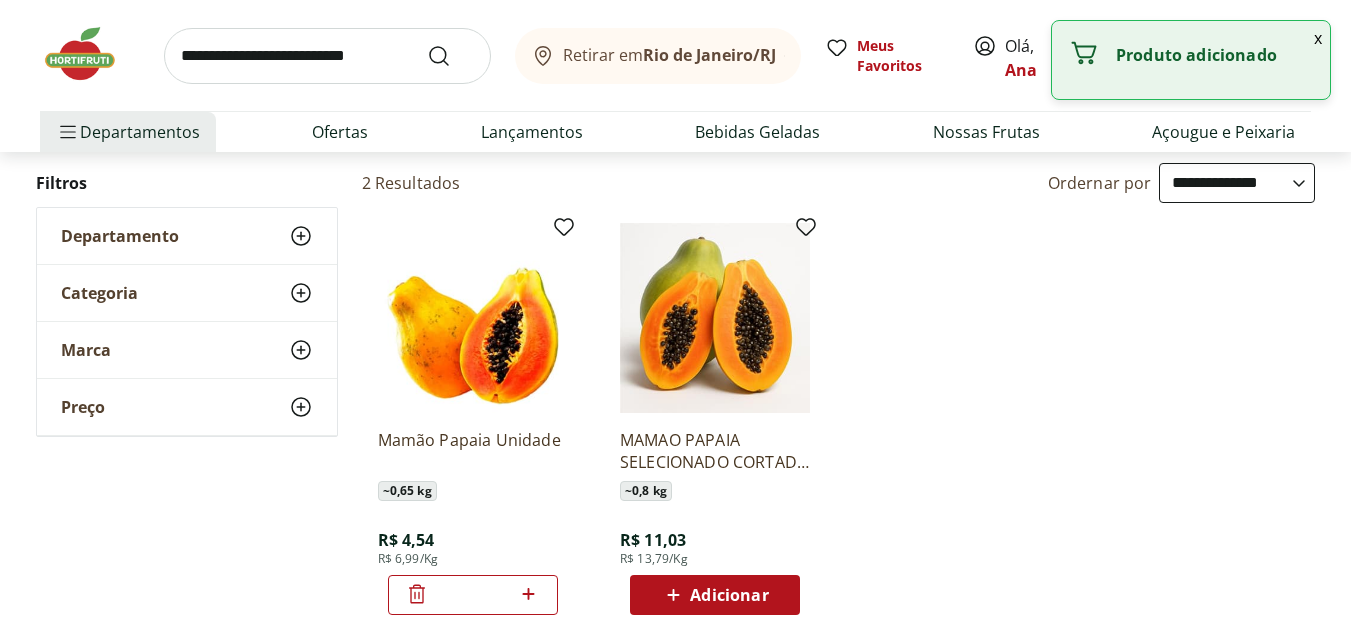 scroll, scrollTop: 500, scrollLeft: 0, axis: vertical 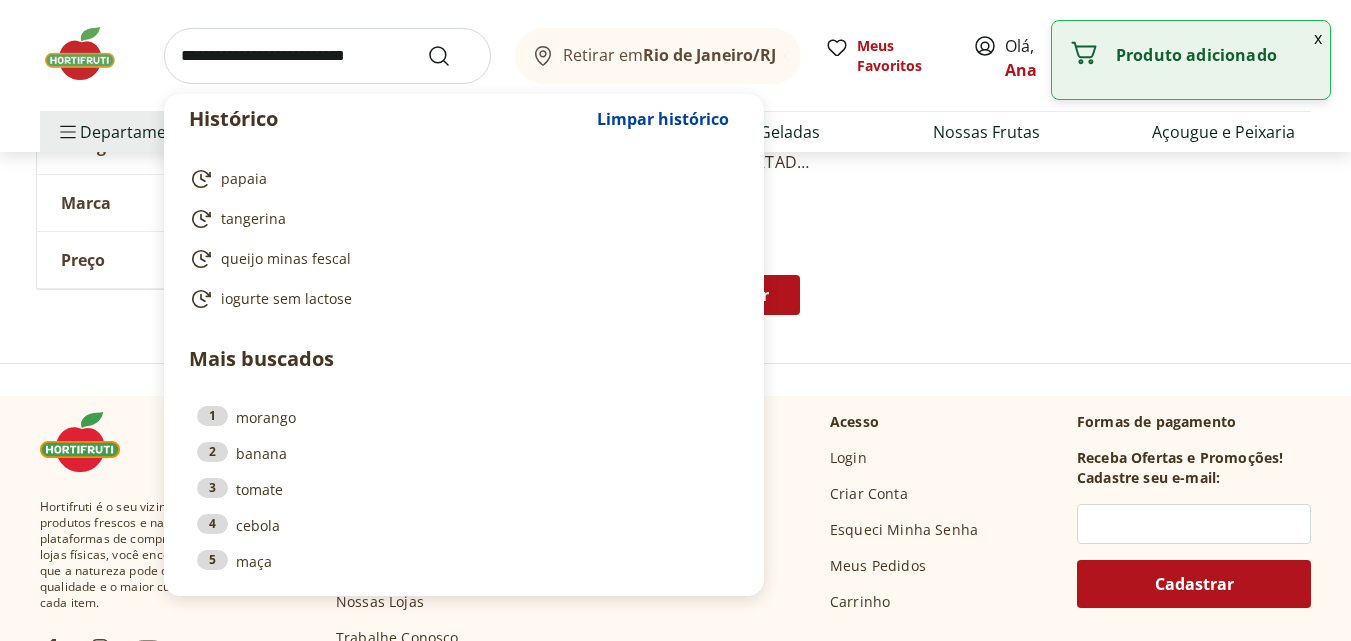 click at bounding box center (327, 56) 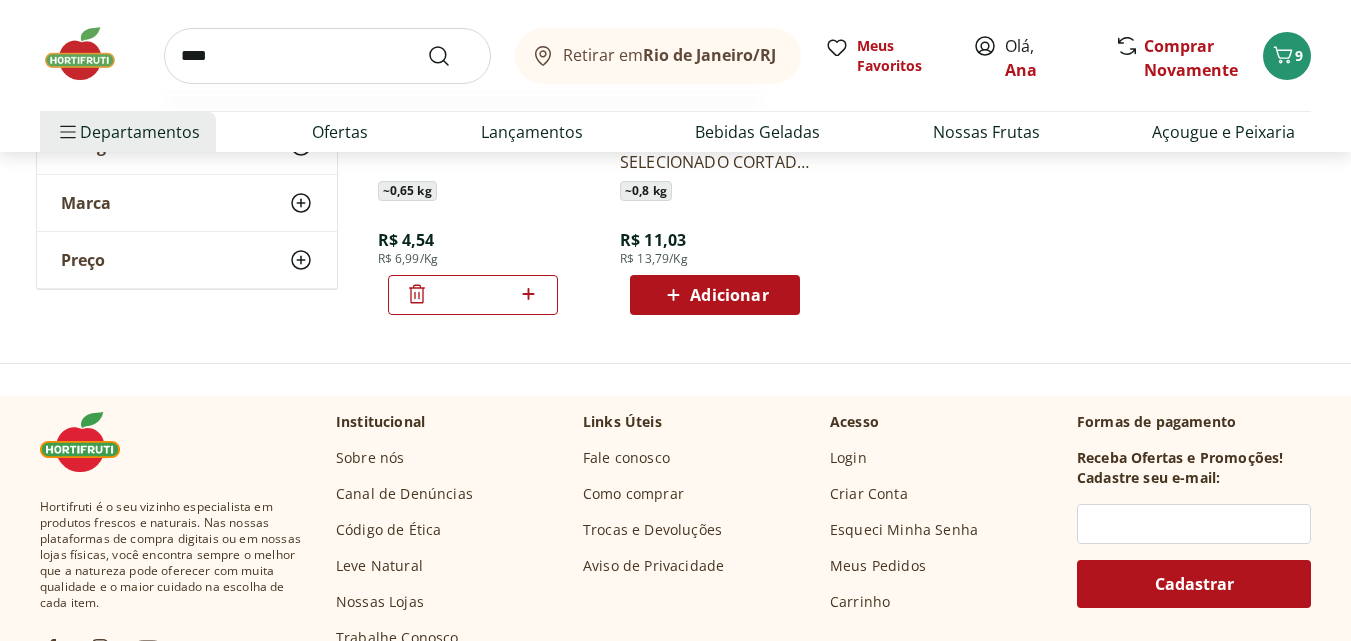 type on "*****" 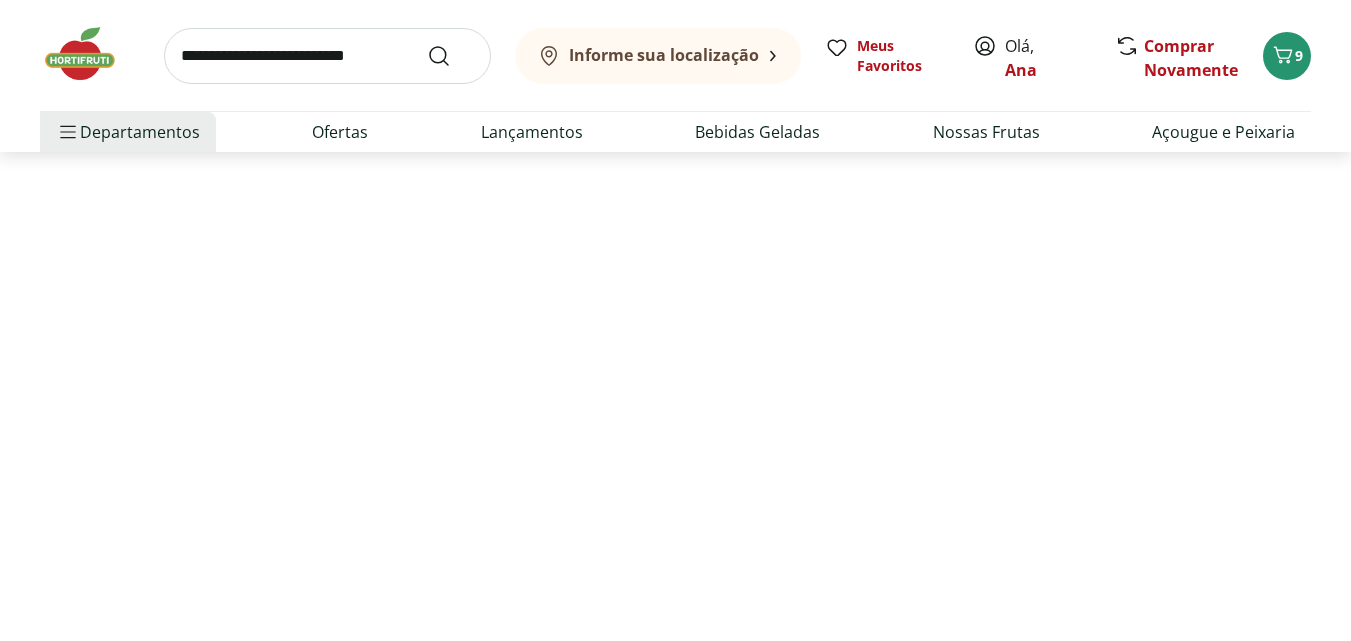 scroll, scrollTop: 0, scrollLeft: 0, axis: both 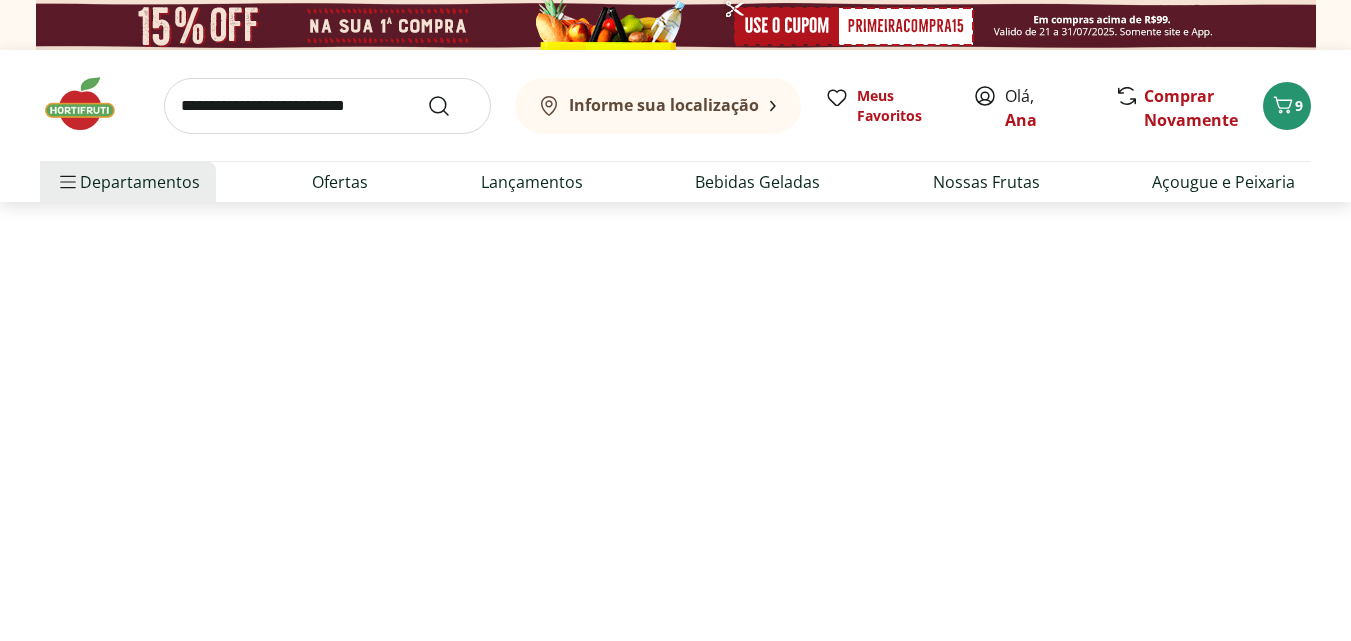 select on "**********" 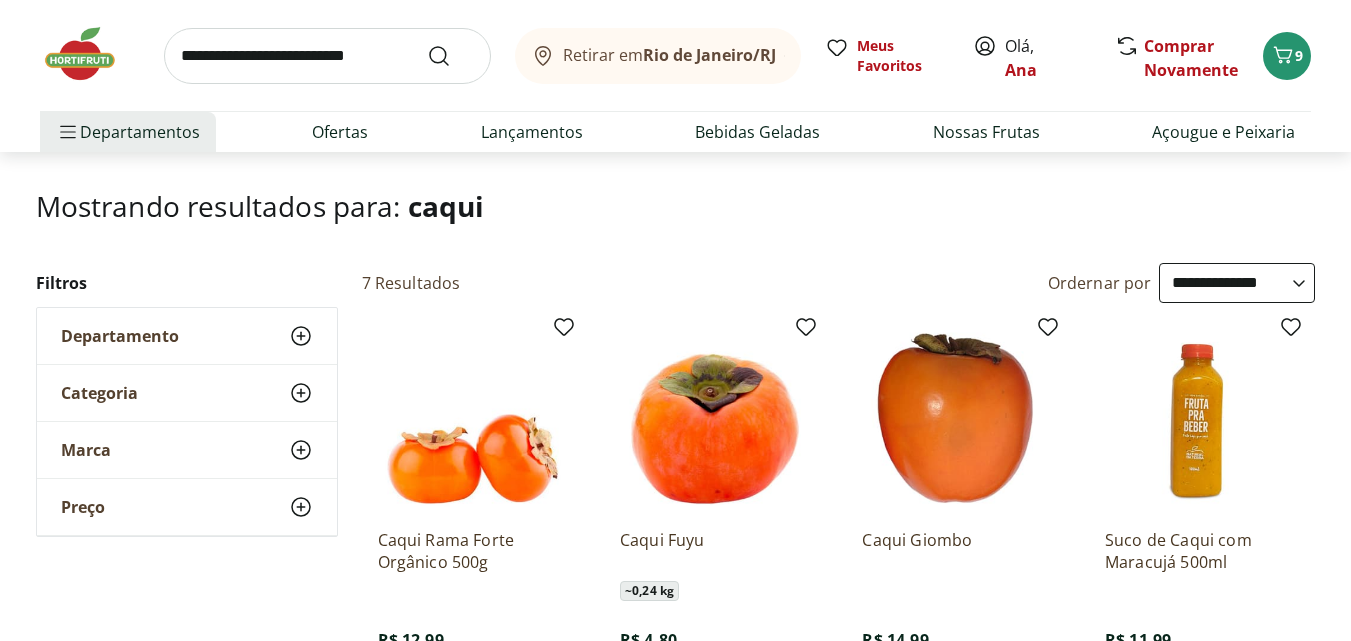 scroll, scrollTop: 200, scrollLeft: 0, axis: vertical 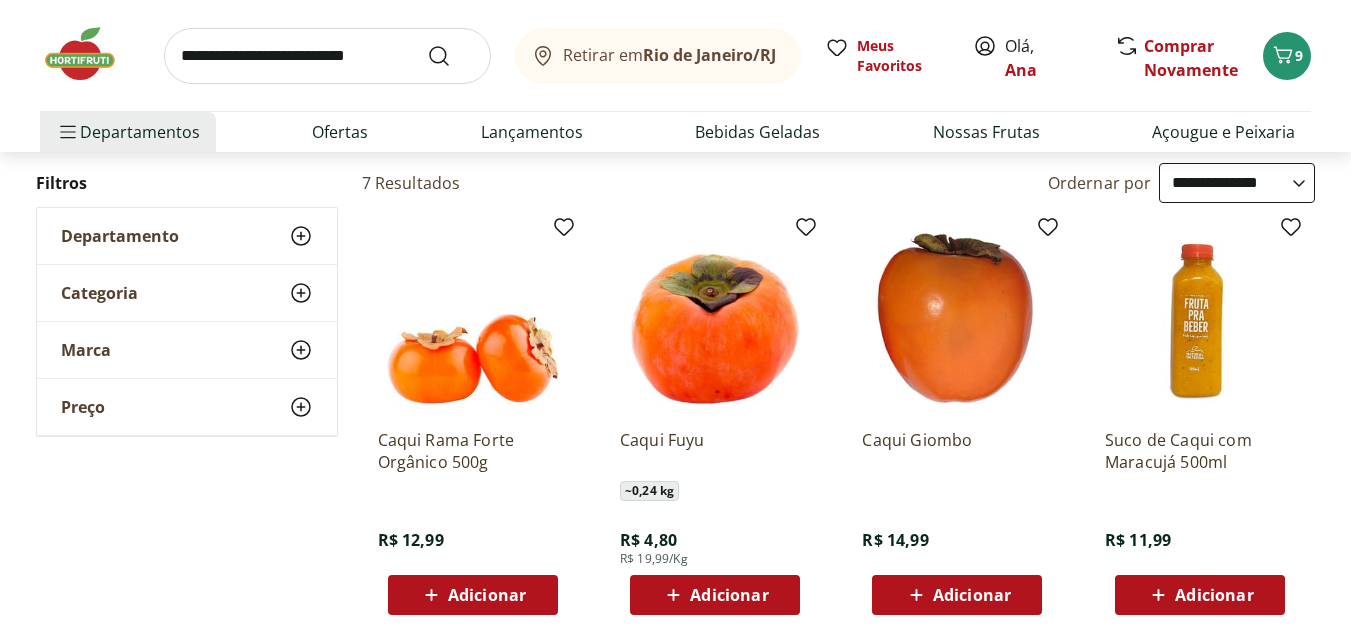 click on "Adicionar" at bounding box center (473, 595) 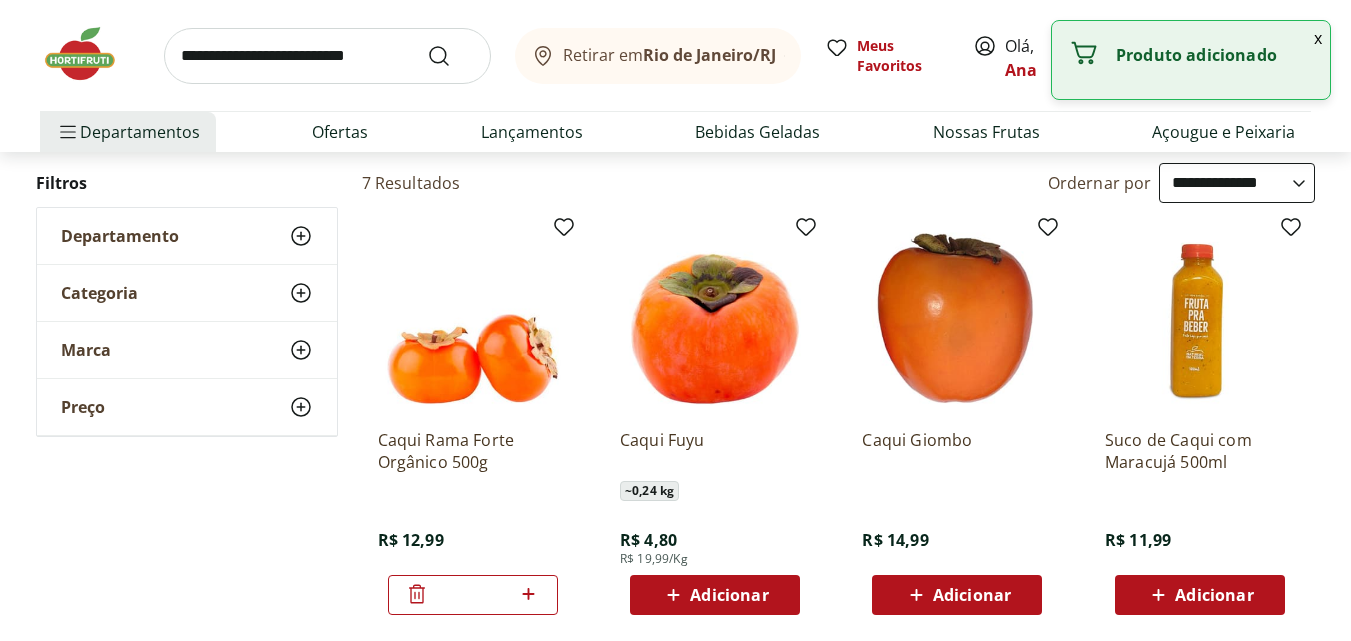 click 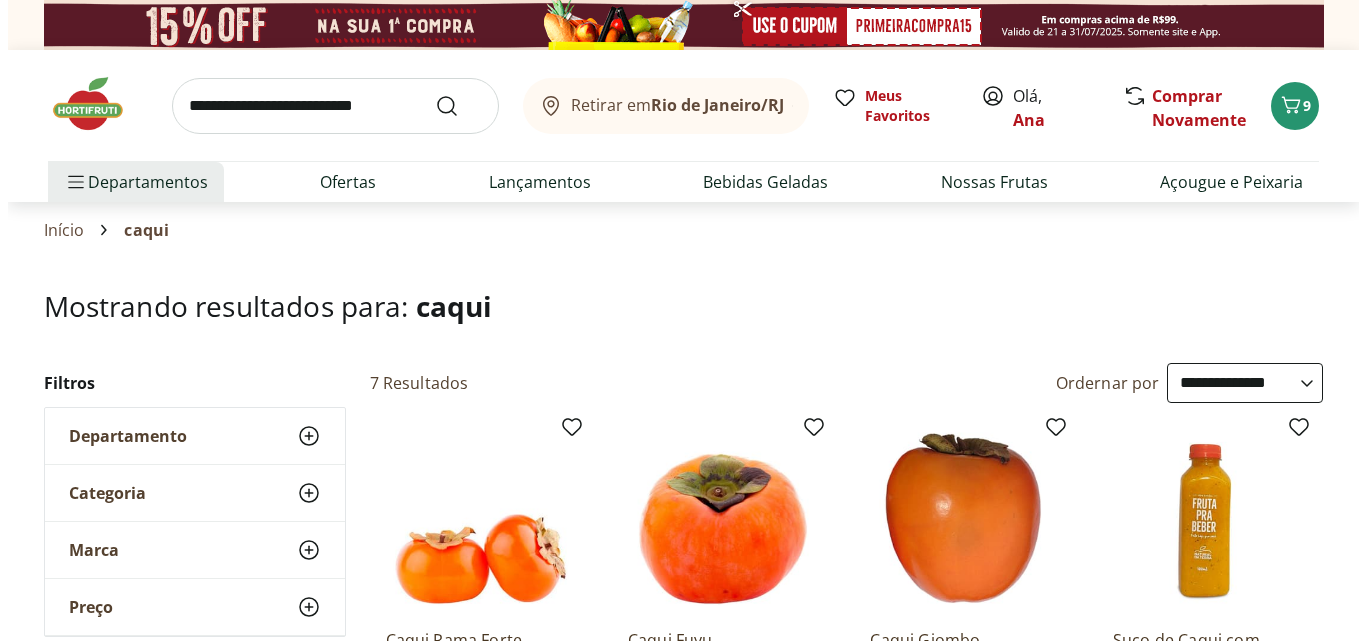 scroll, scrollTop: 200, scrollLeft: 0, axis: vertical 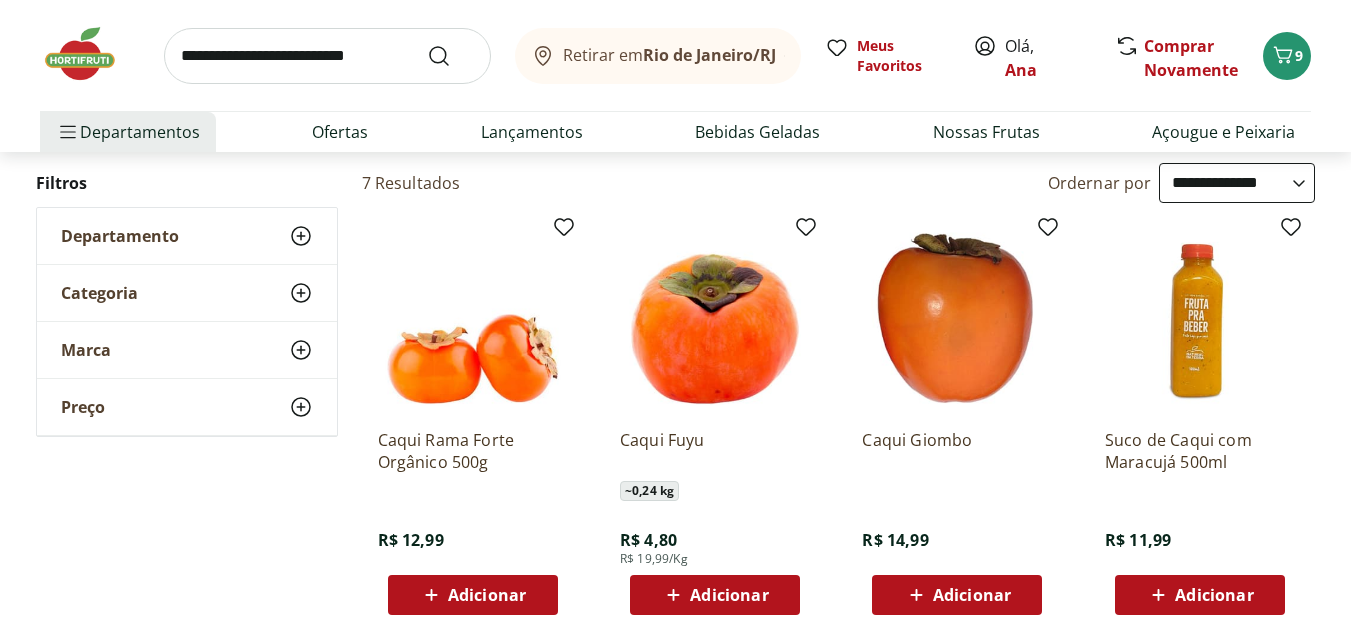 click on "Adicionar" at bounding box center (487, 595) 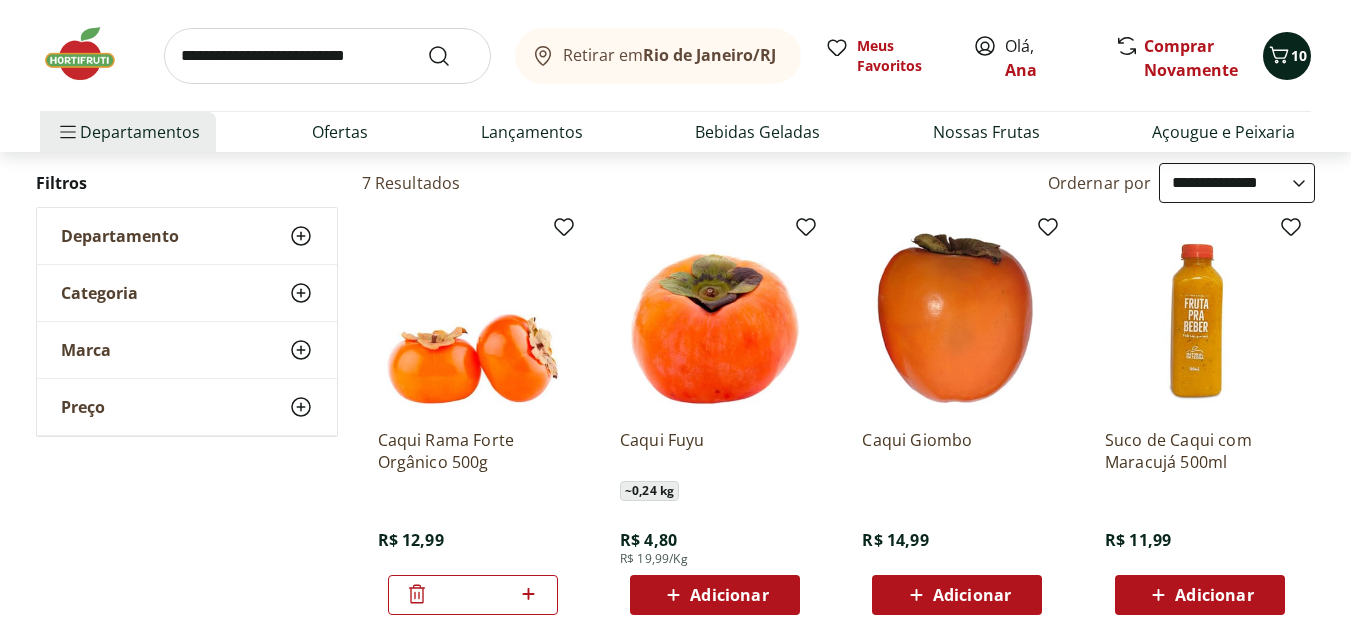 click on "10" at bounding box center [1299, 55] 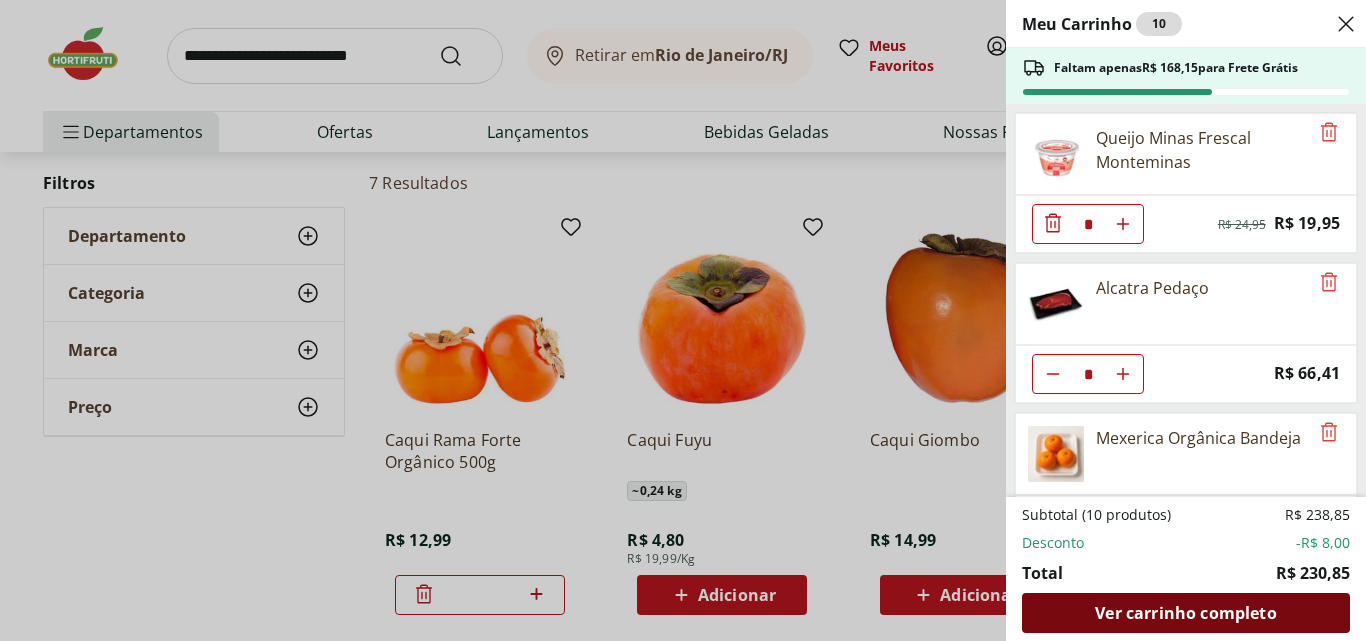 click on "Ver carrinho completo" at bounding box center [1185, 613] 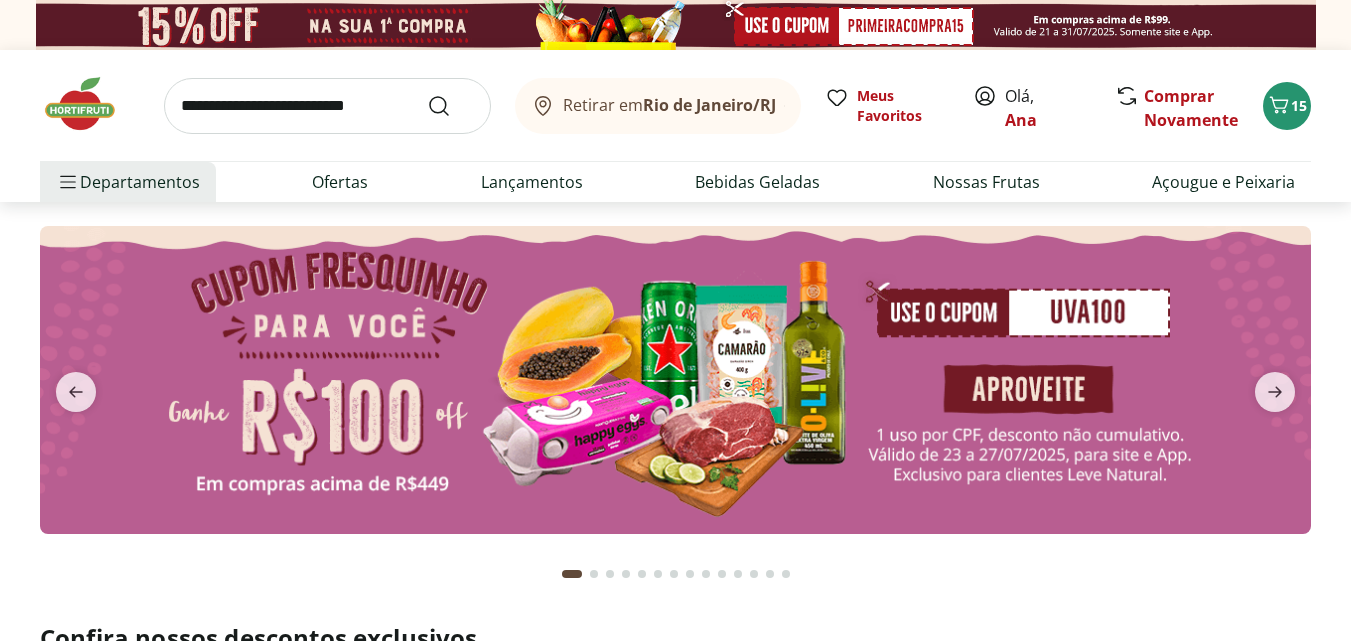 scroll, scrollTop: 0, scrollLeft: 0, axis: both 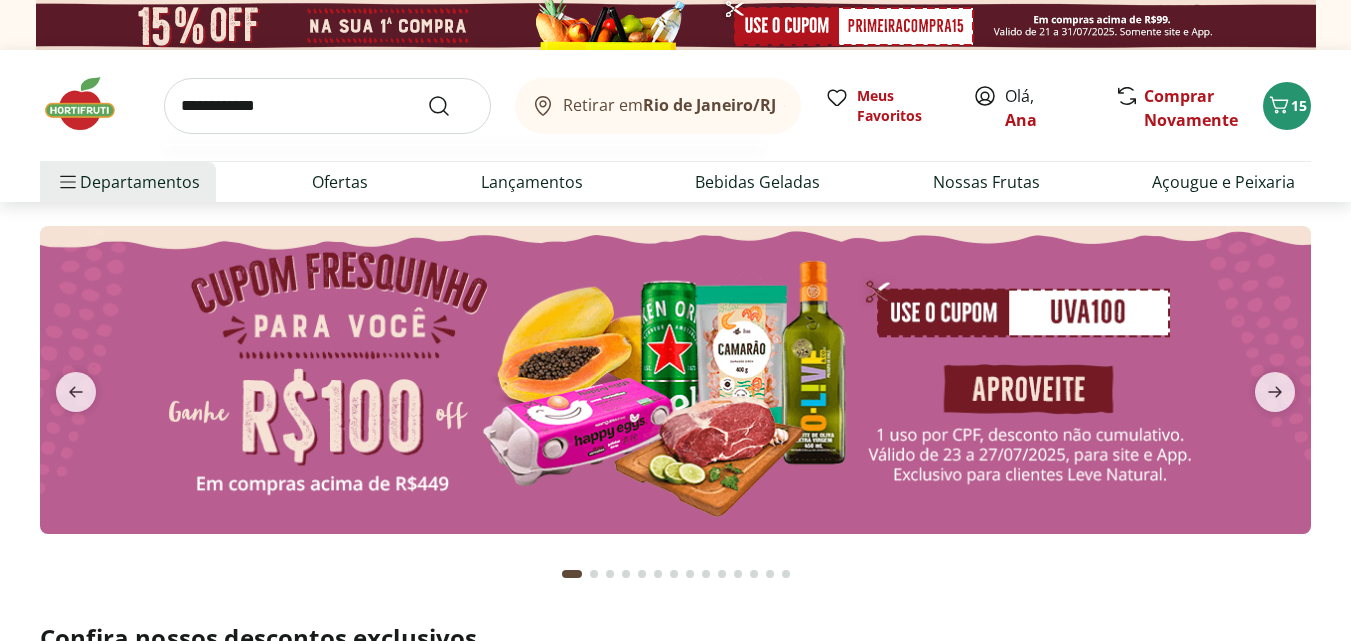 type on "**********" 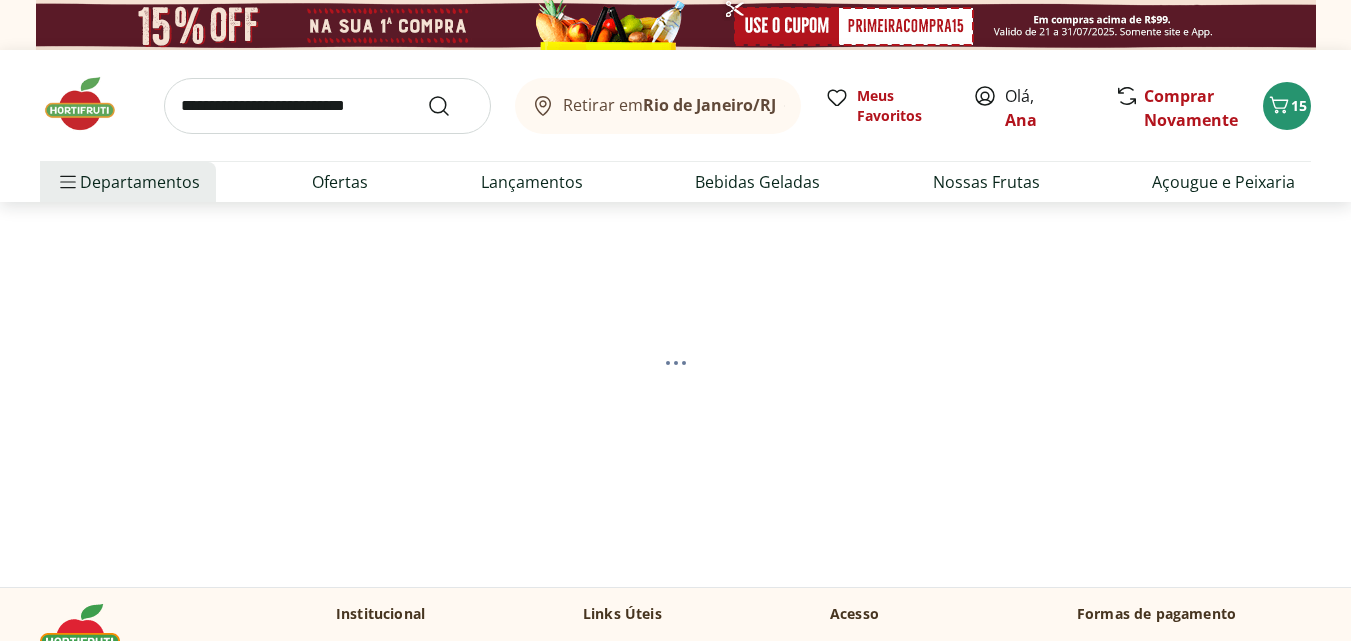 scroll, scrollTop: 200, scrollLeft: 0, axis: vertical 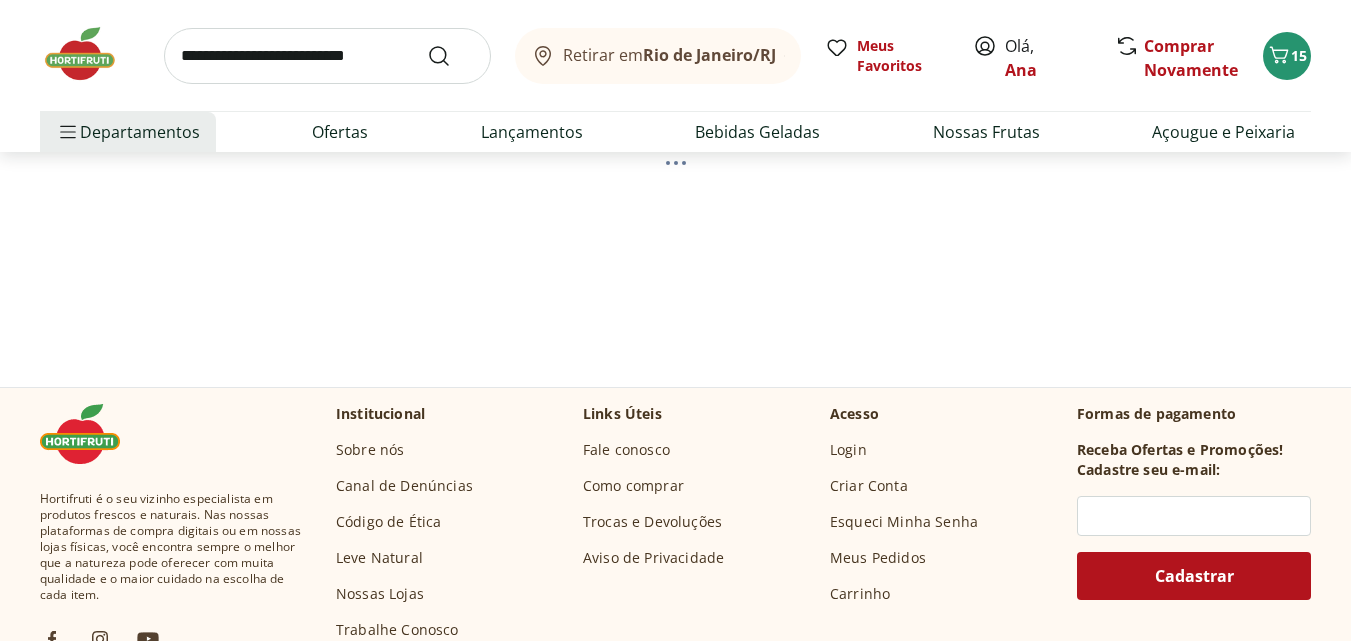select on "**********" 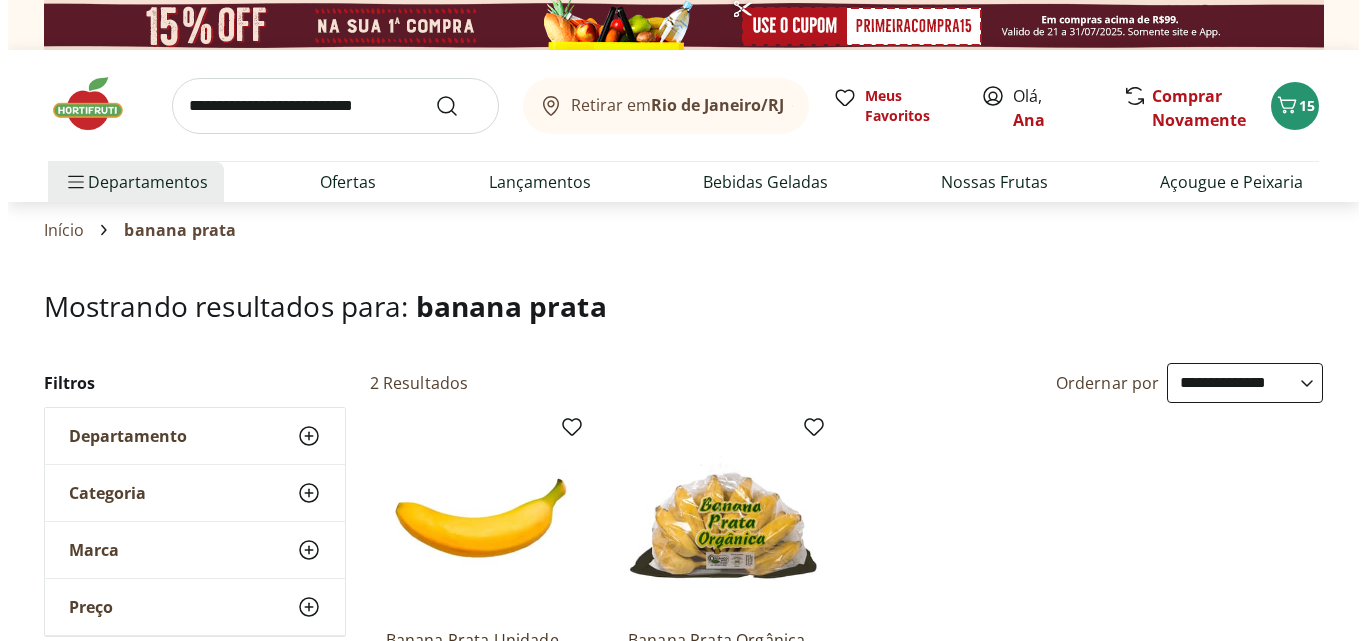 scroll, scrollTop: 200, scrollLeft: 0, axis: vertical 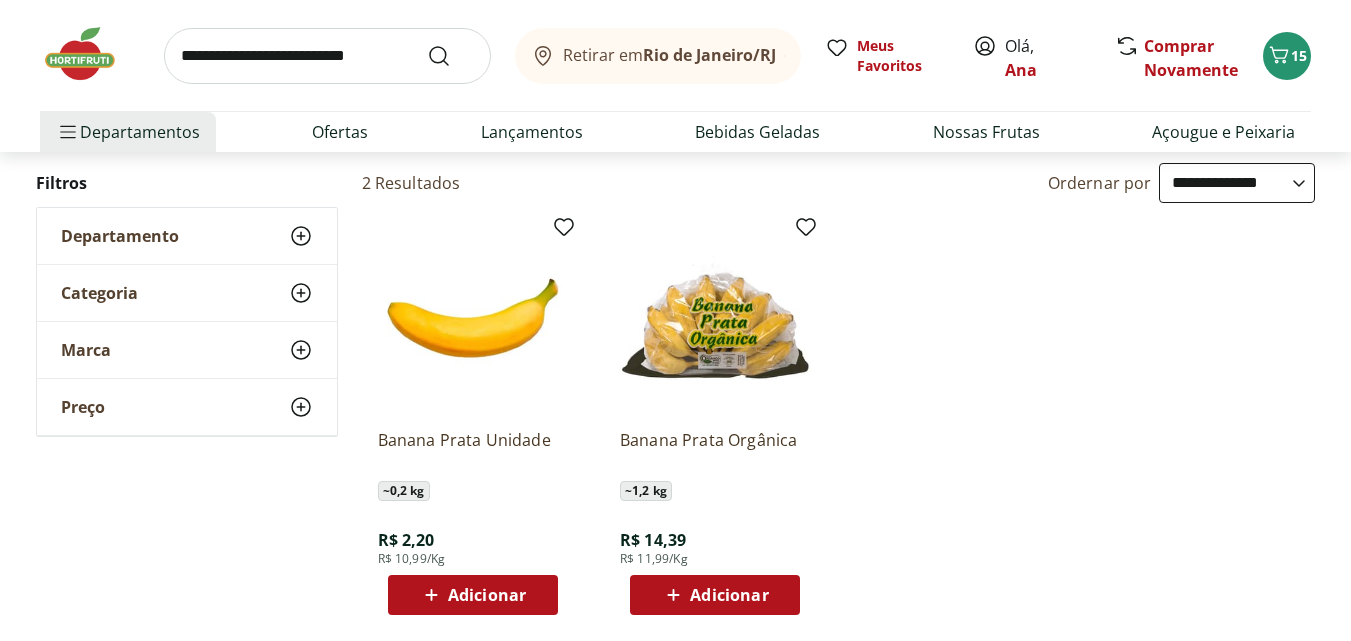 click on "Adicionar" at bounding box center (487, 595) 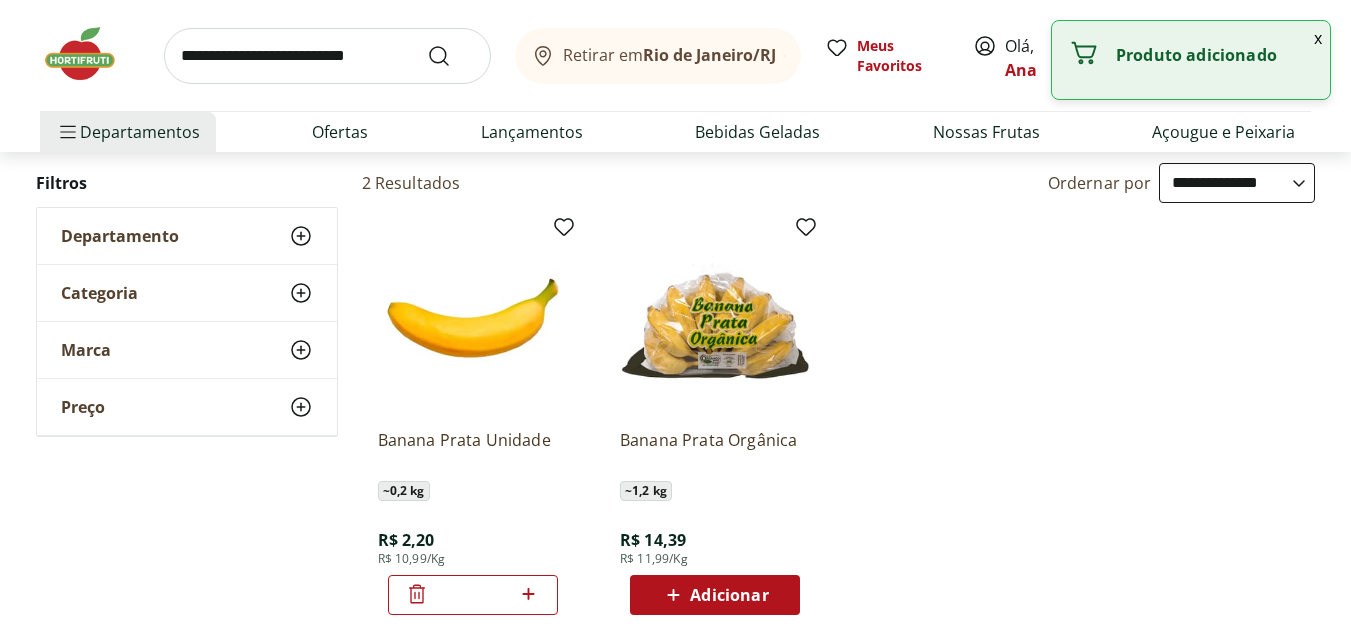 click 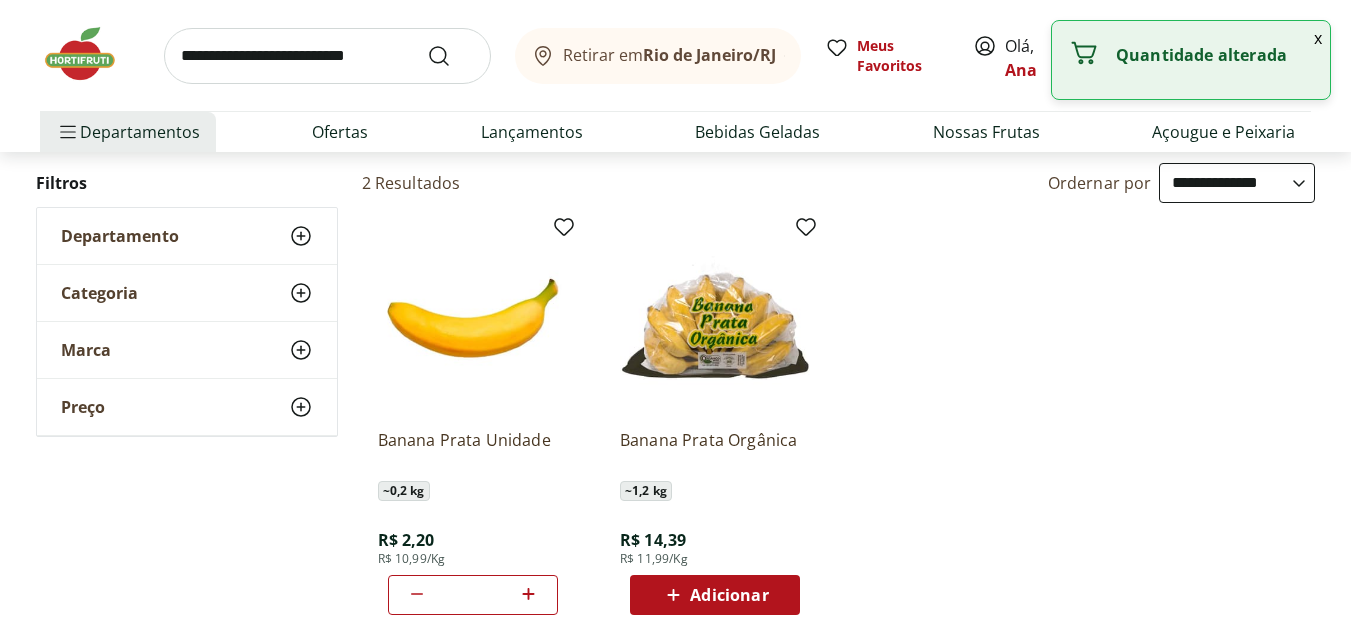 click 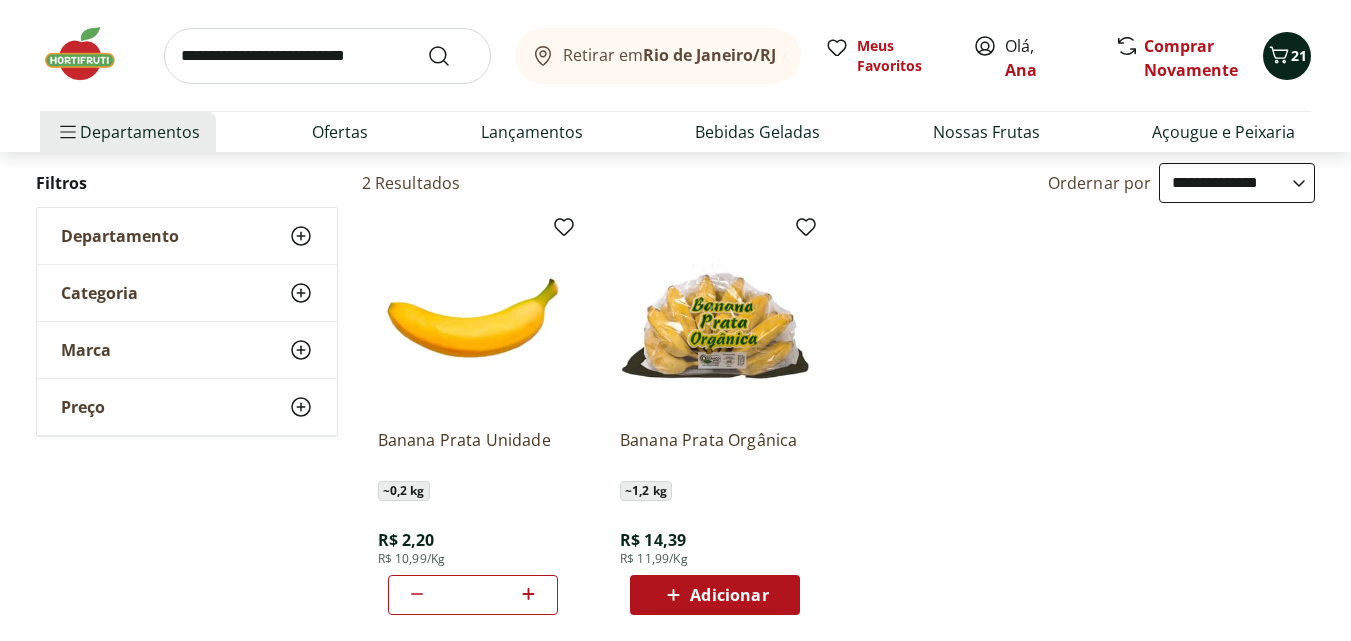 click on "21" at bounding box center (1287, 56) 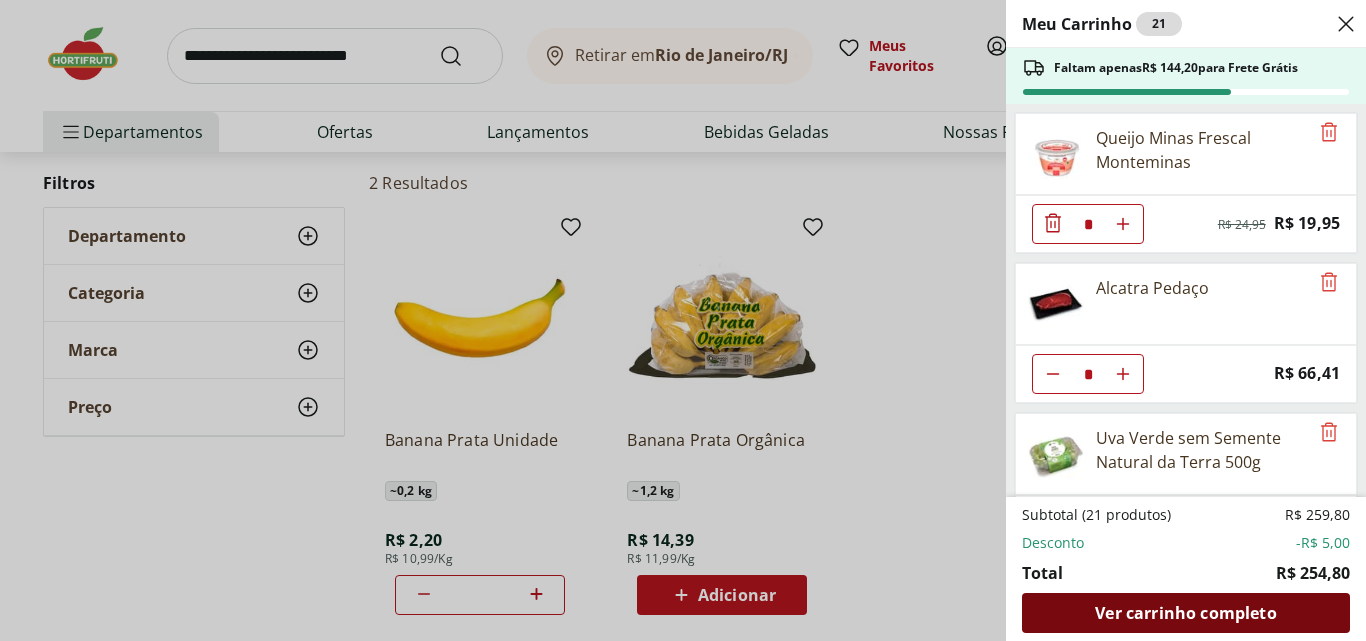 click on "Ver carrinho completo" at bounding box center (1185, 613) 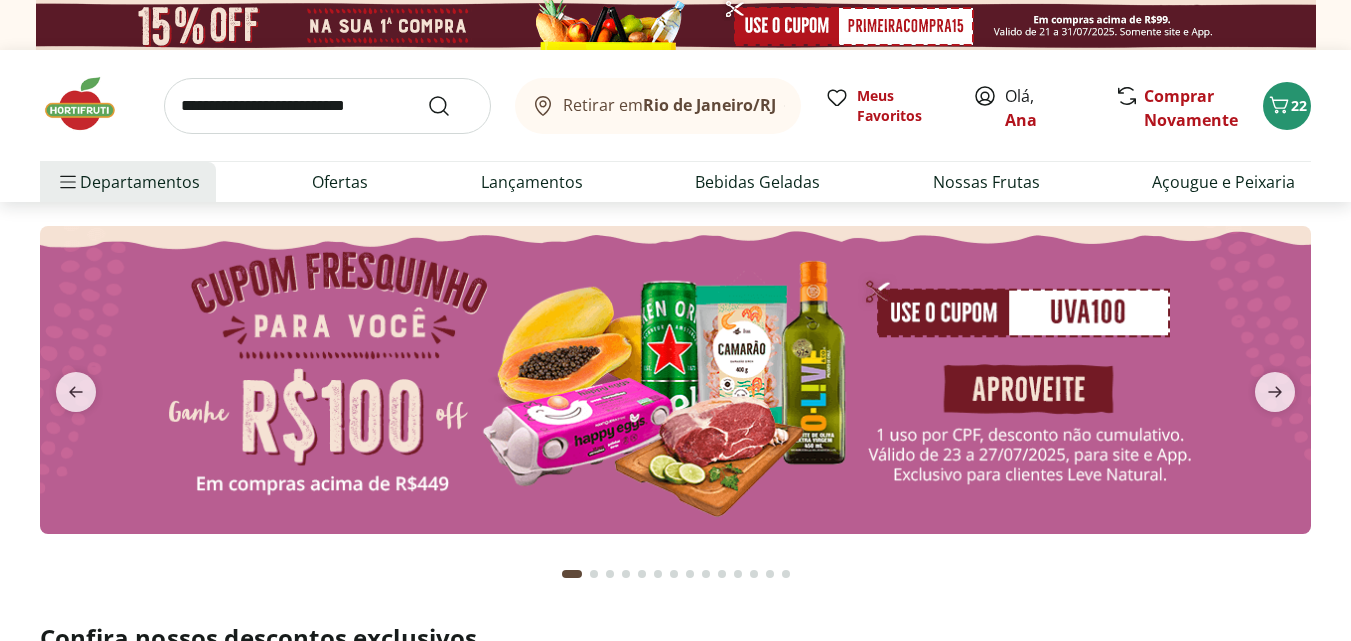 scroll, scrollTop: 0, scrollLeft: 0, axis: both 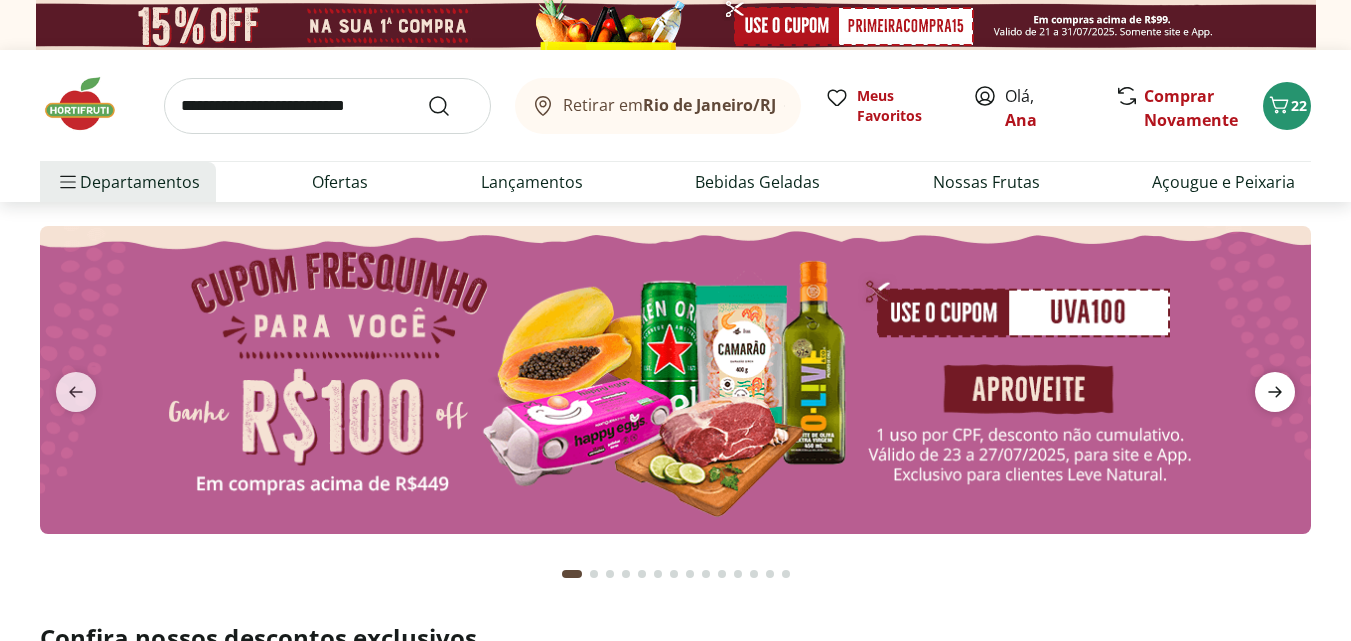 click 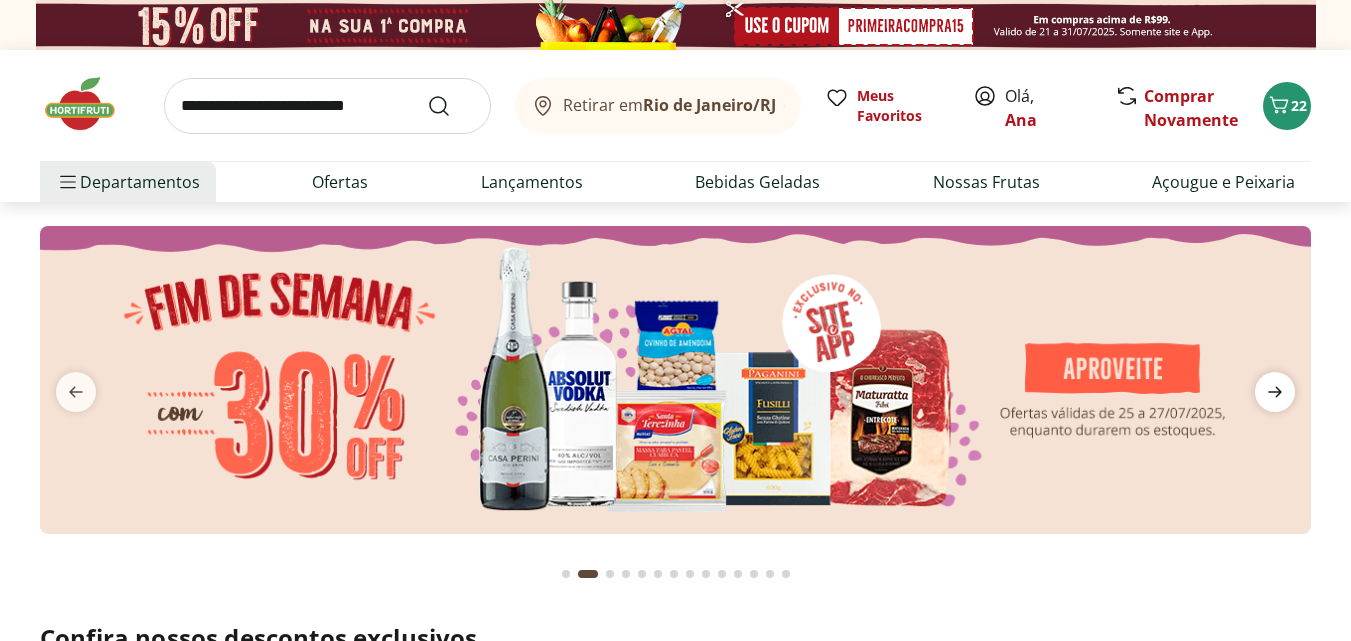 click 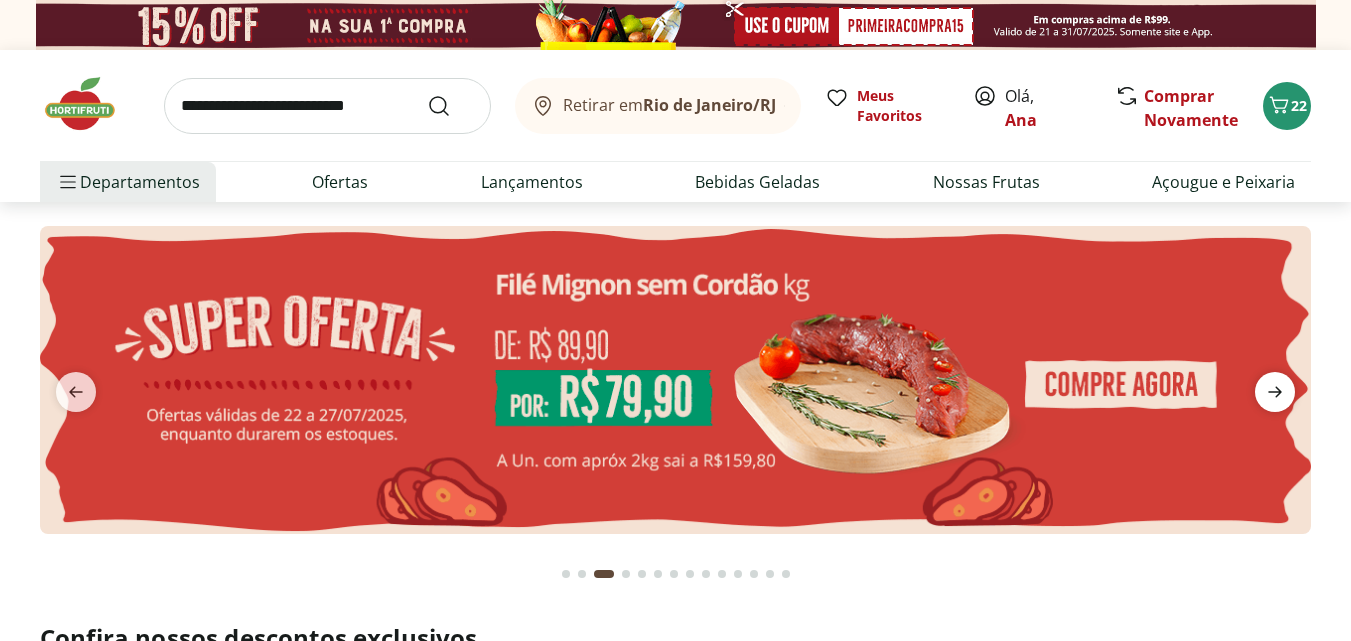 click 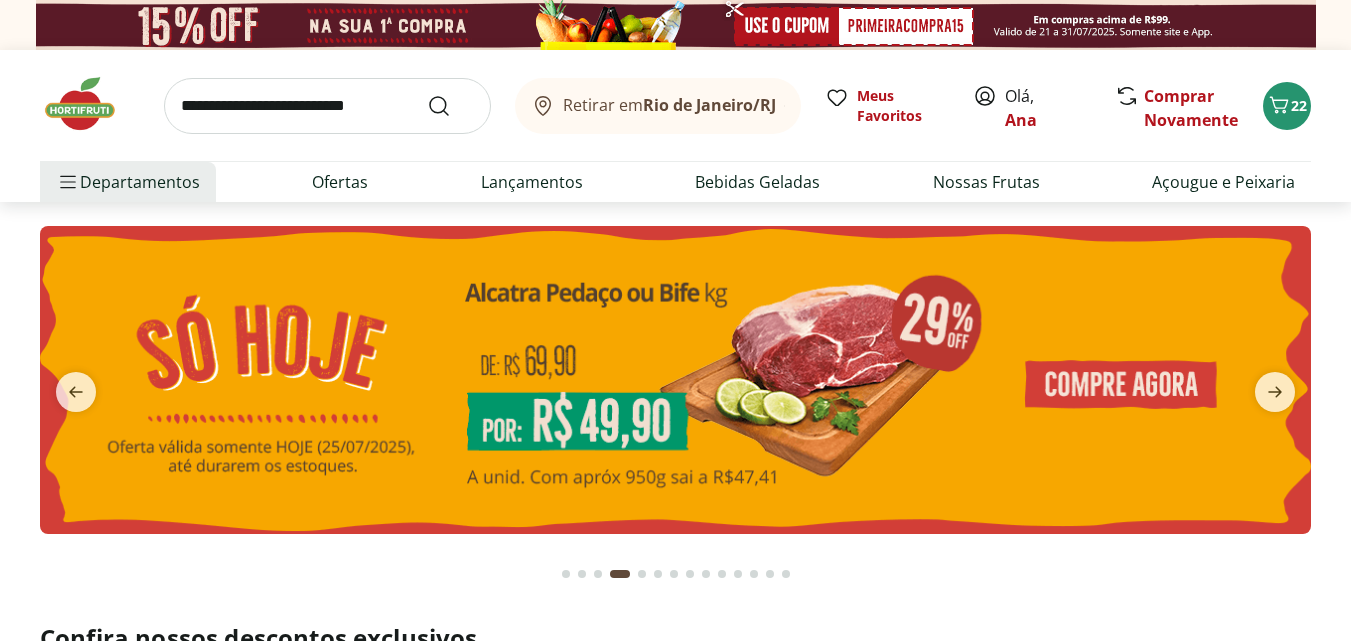 click at bounding box center (675, 380) 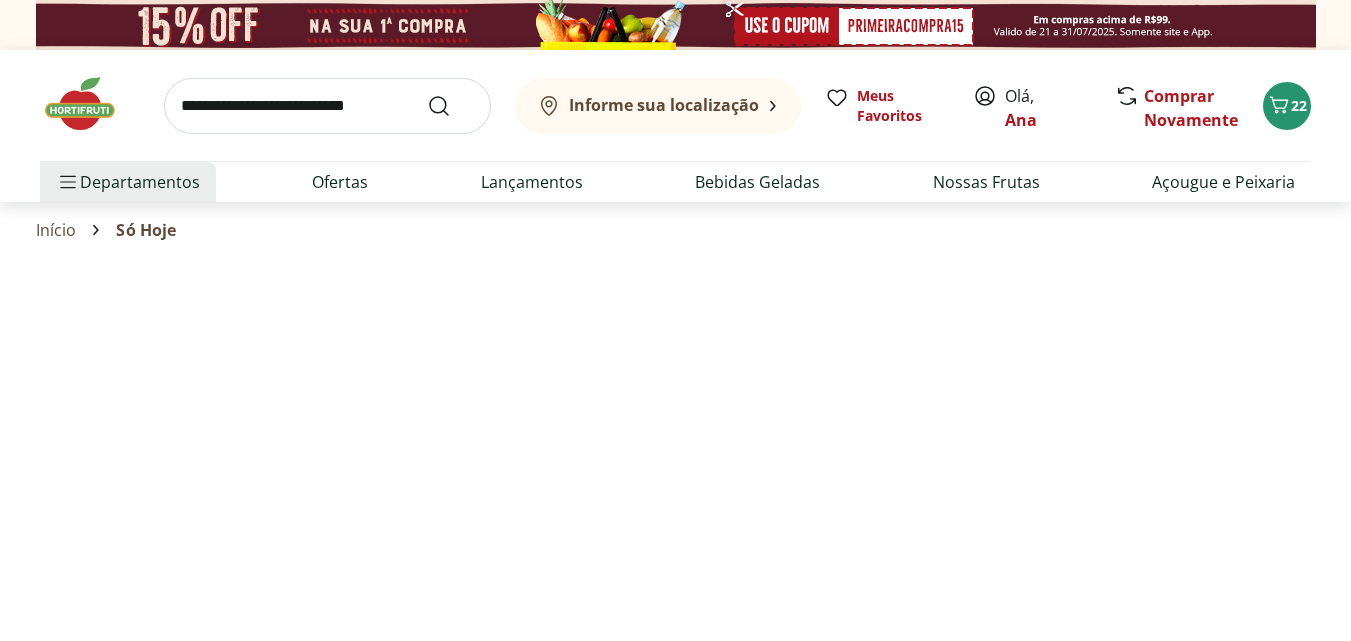 select on "**********" 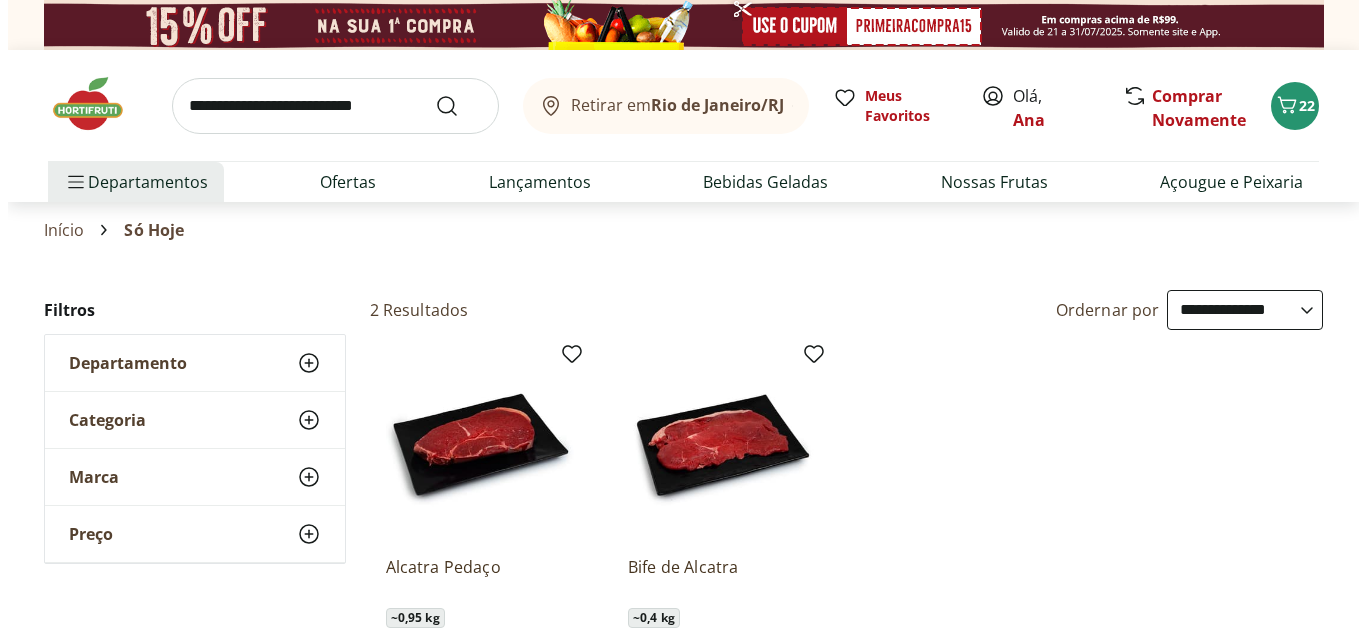 scroll, scrollTop: 200, scrollLeft: 0, axis: vertical 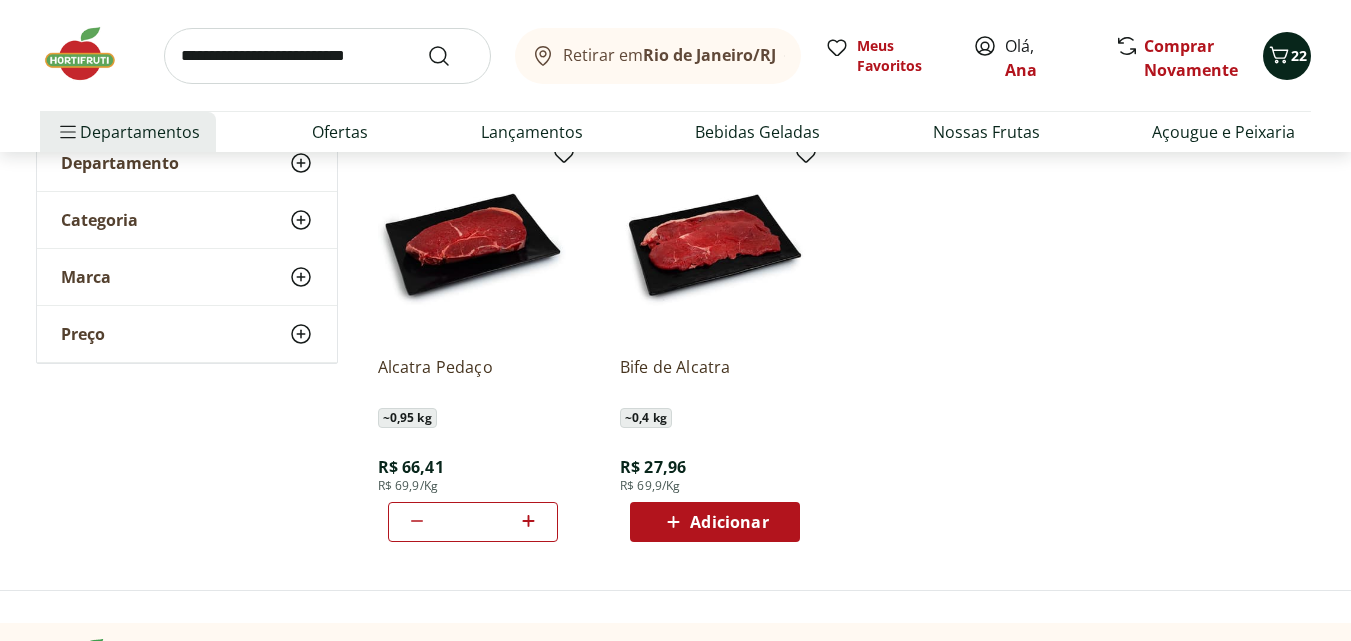 click 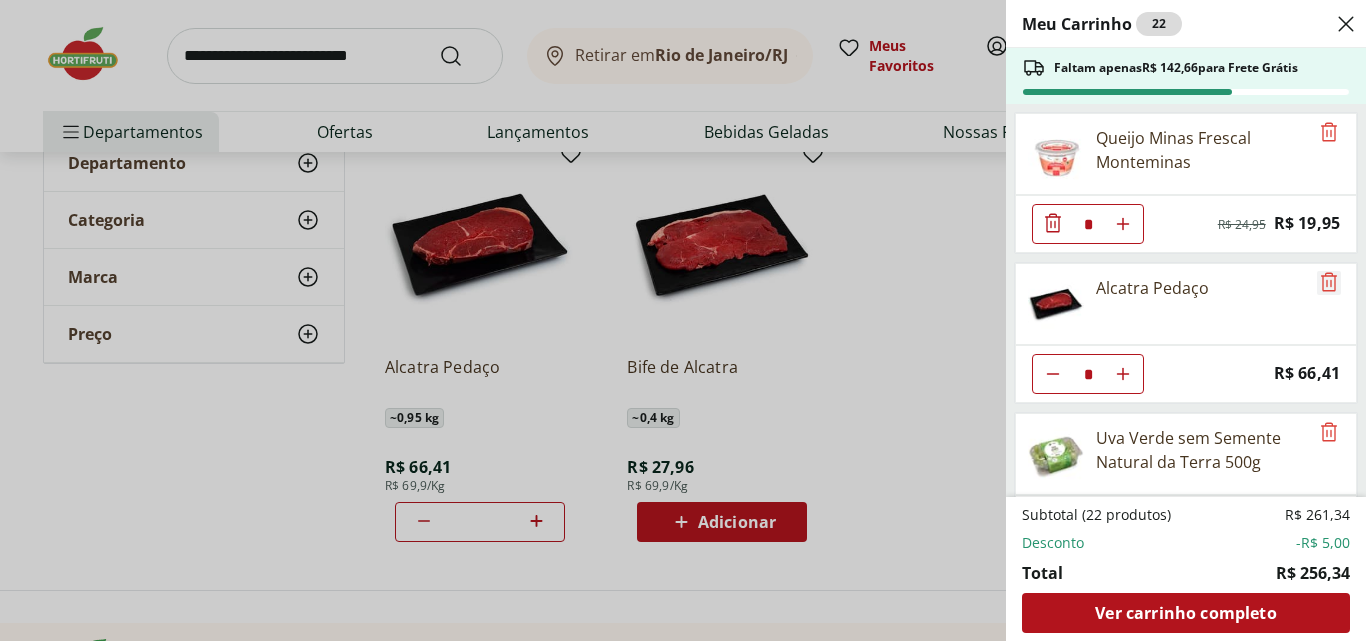 click 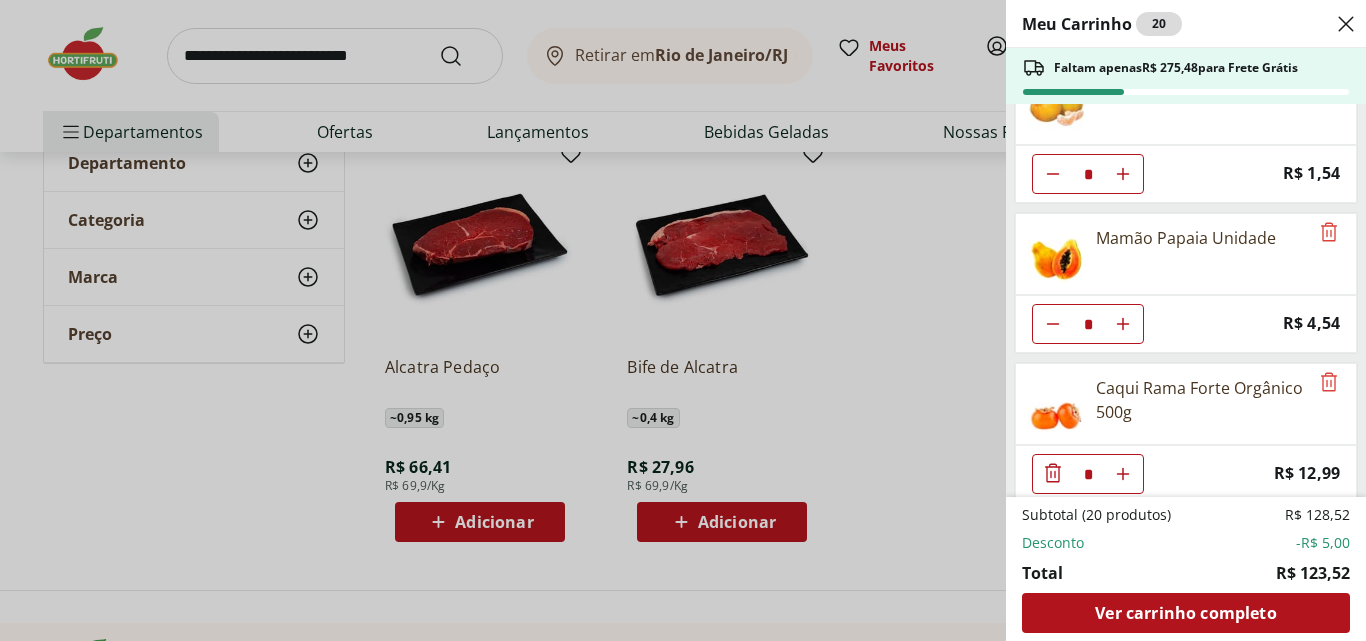 scroll, scrollTop: 665, scrollLeft: 0, axis: vertical 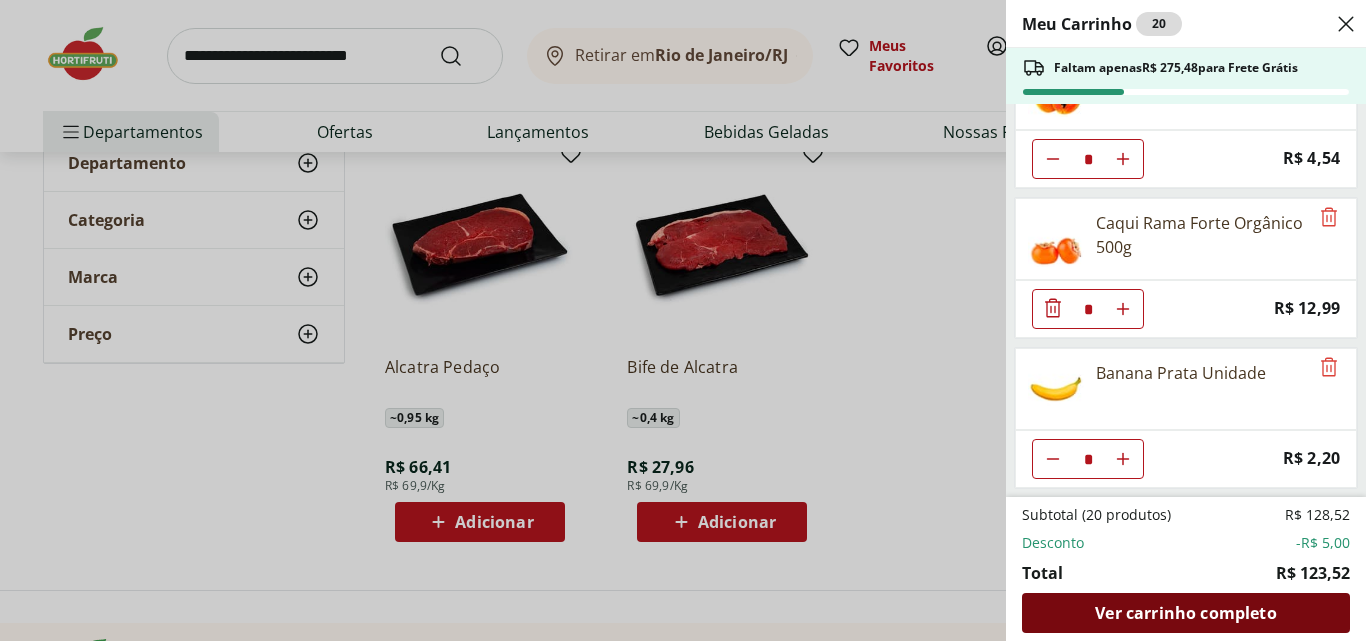click on "Ver carrinho completo" at bounding box center [1186, 613] 